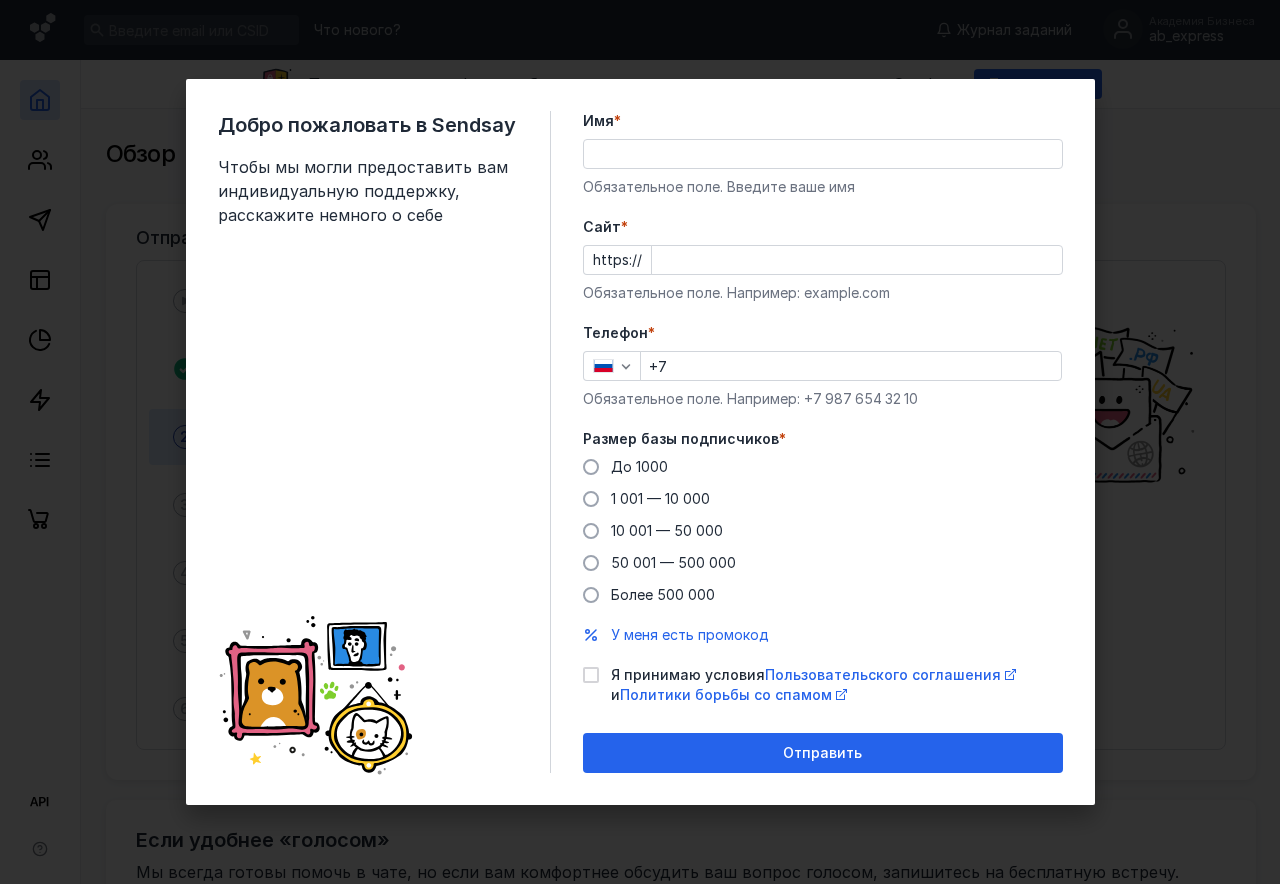 scroll, scrollTop: 0, scrollLeft: 0, axis: both 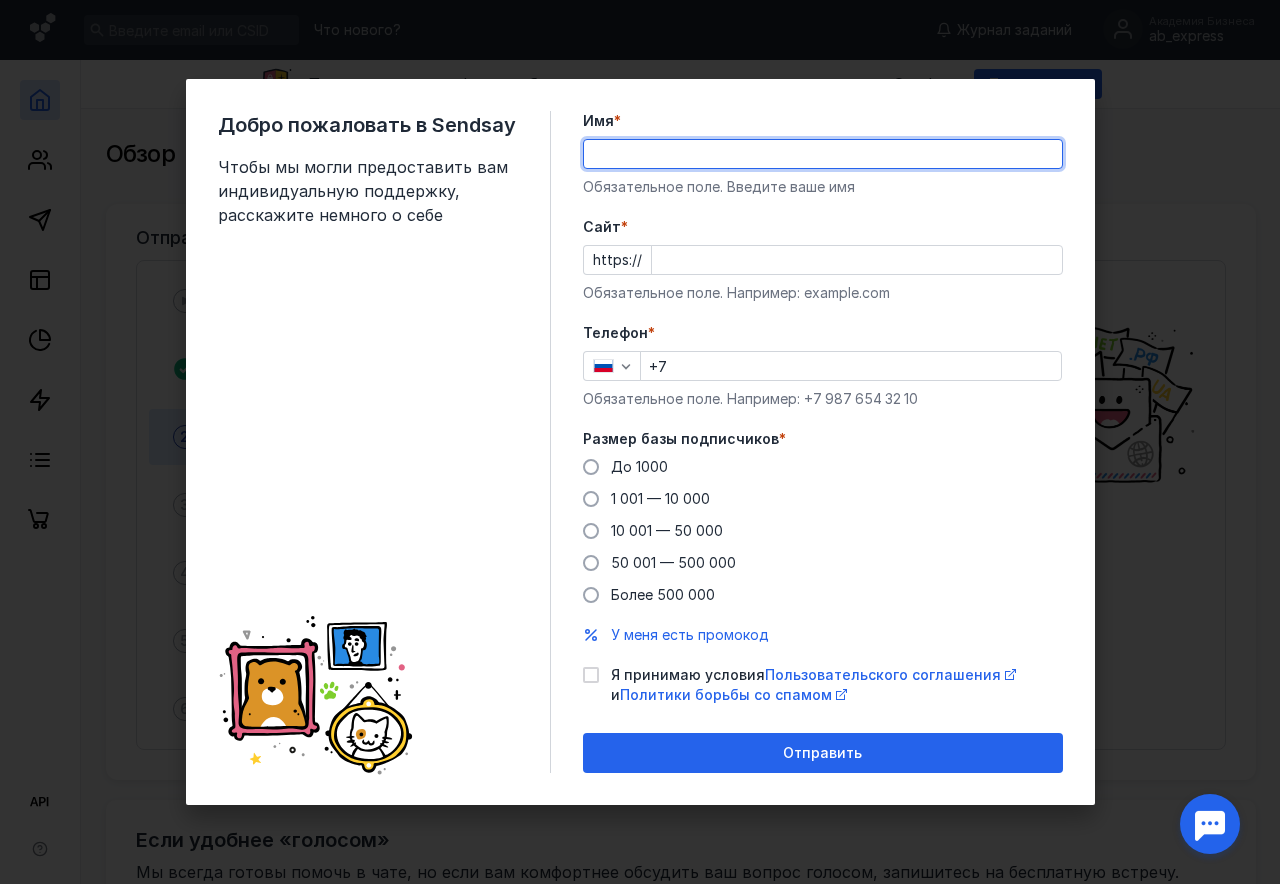 click on "Имя  *" at bounding box center (823, 154) 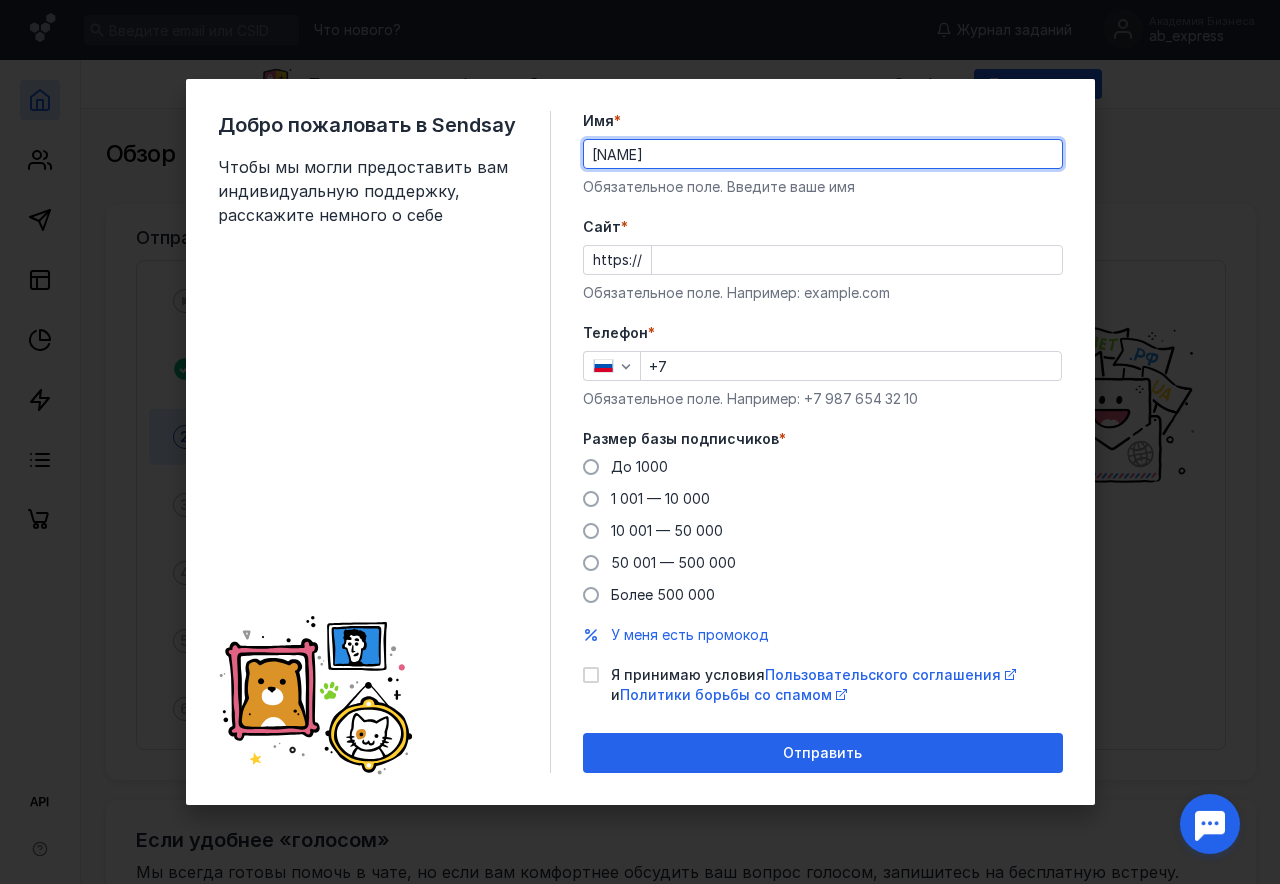 type on "[NAME]" 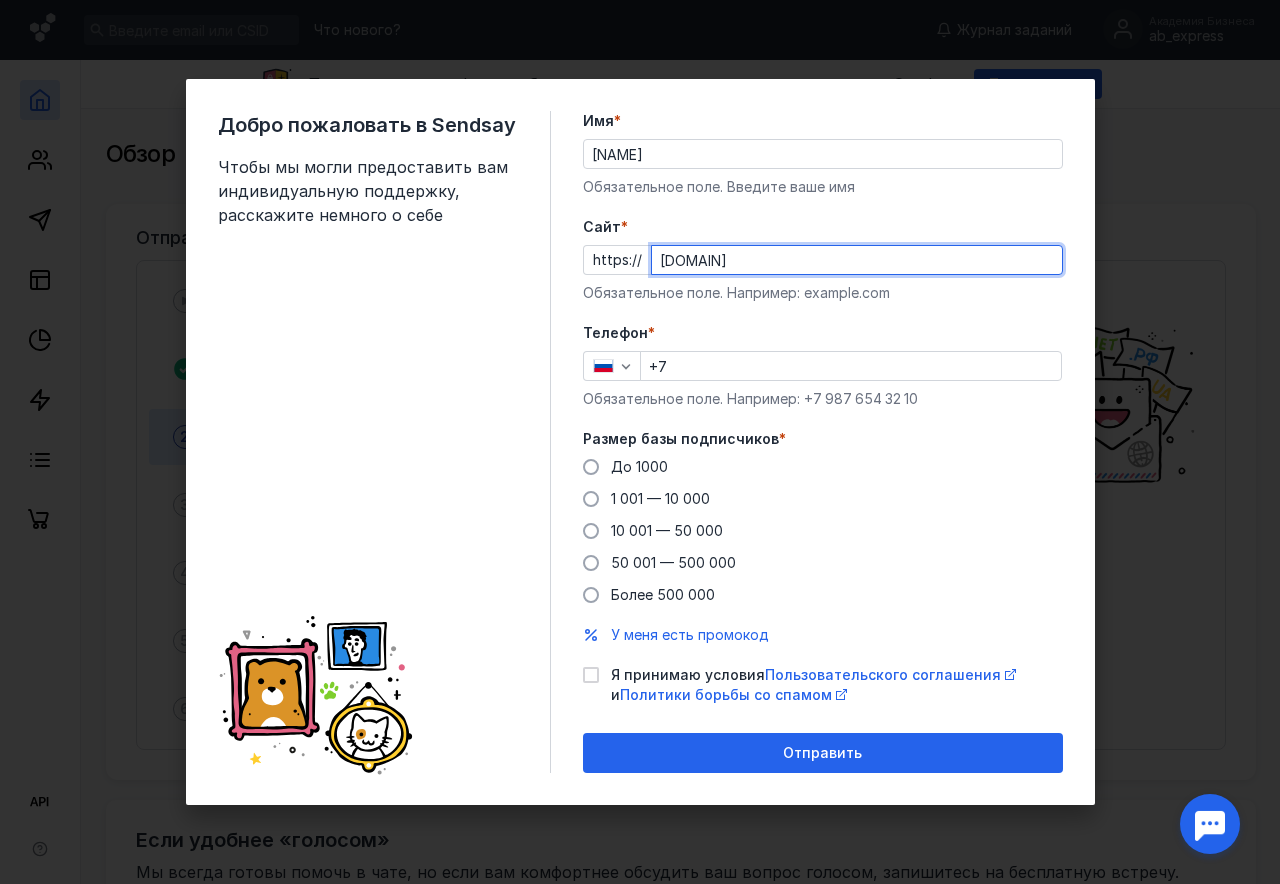 type on "[DOMAIN]" 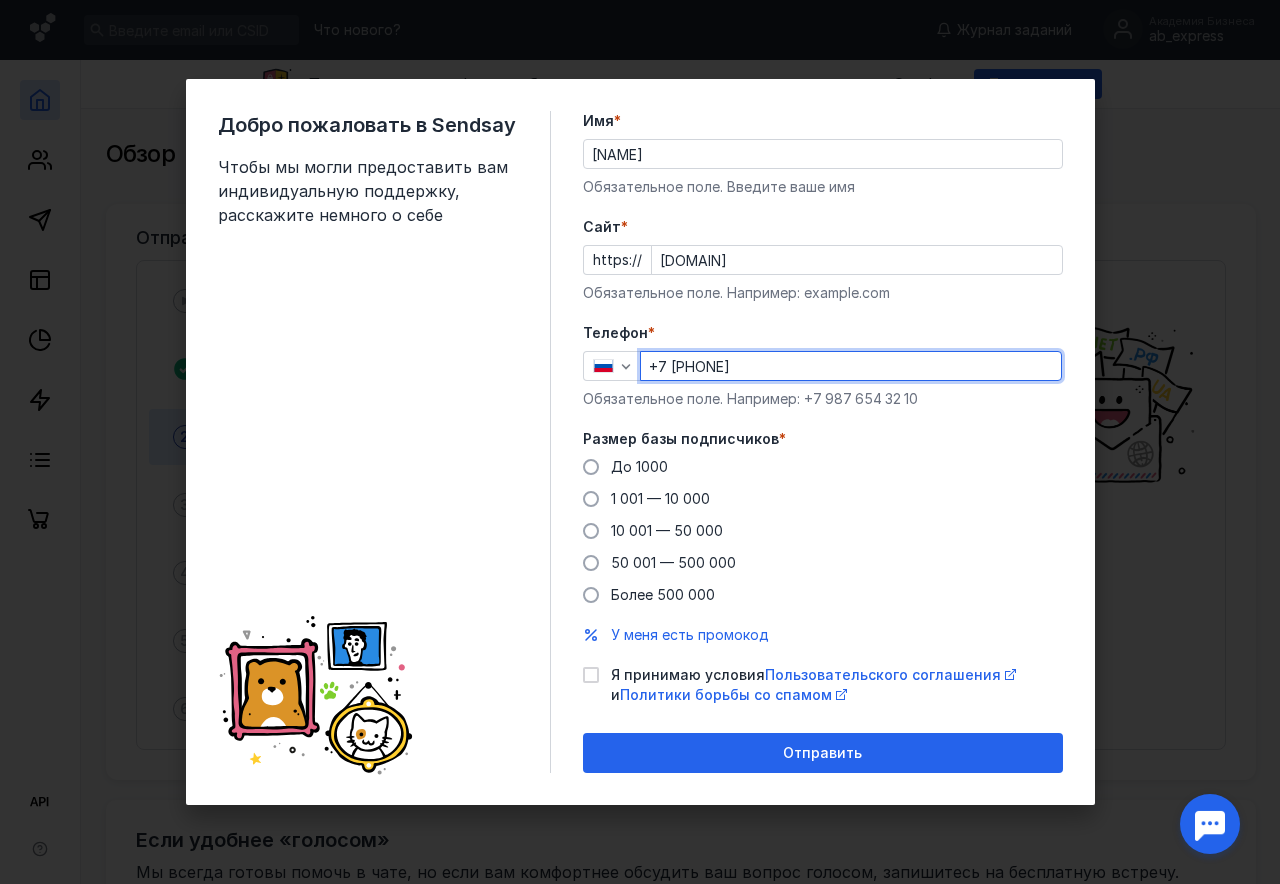 type on "+7 [PHONE]" 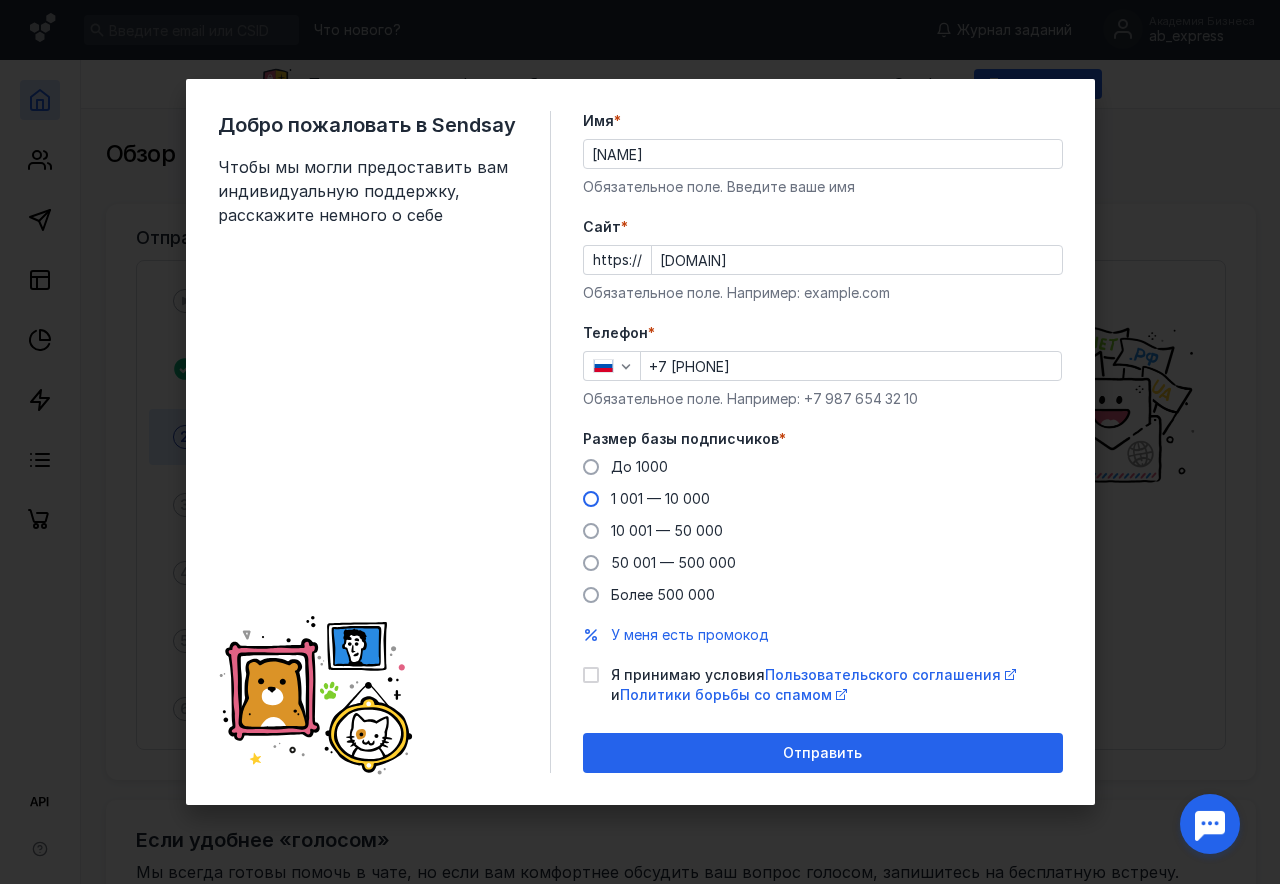 click on "1 001 — 10 000" at bounding box center [660, 498] 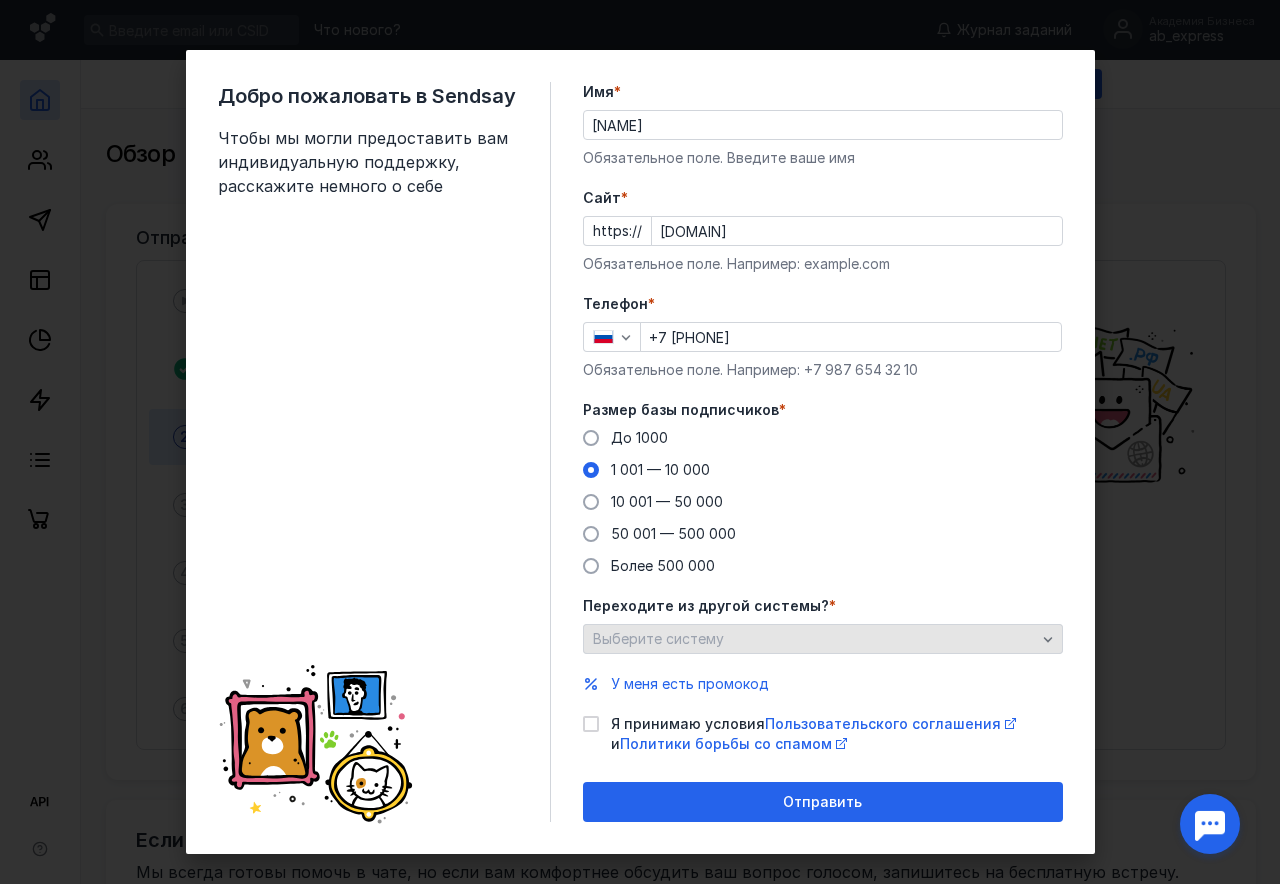 click on "Выберите систему" at bounding box center [823, 639] 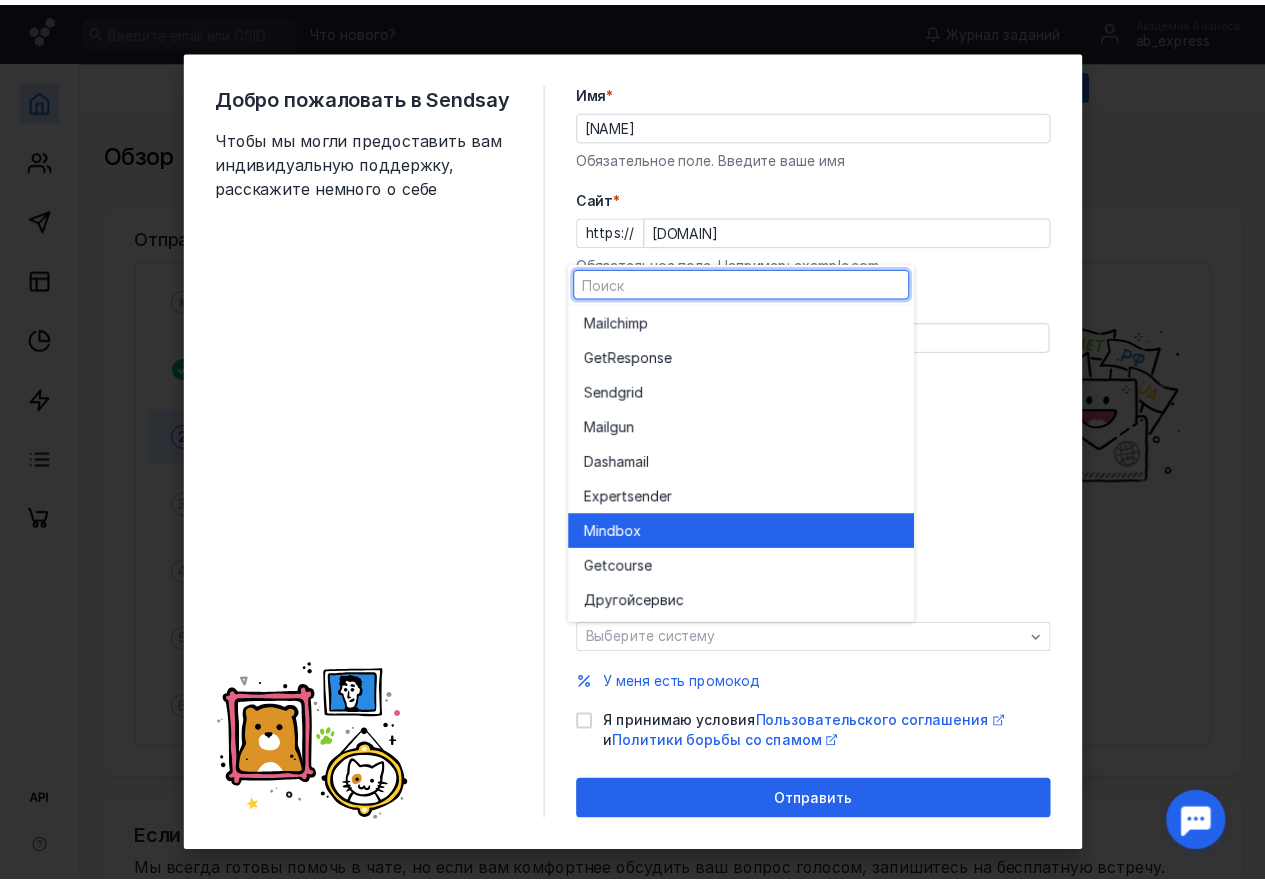 scroll, scrollTop: 0, scrollLeft: 0, axis: both 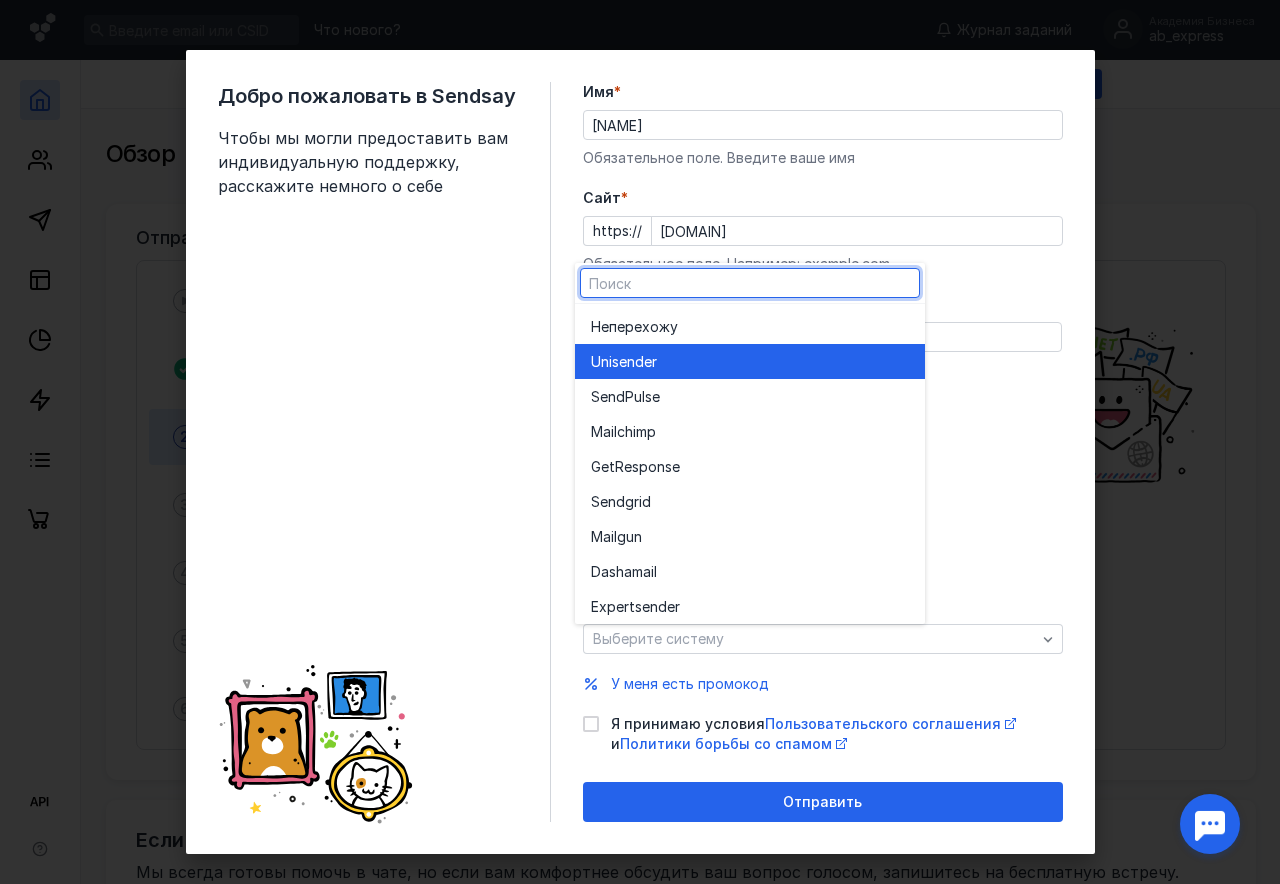 click on "Unisende" at bounding box center [621, 362] 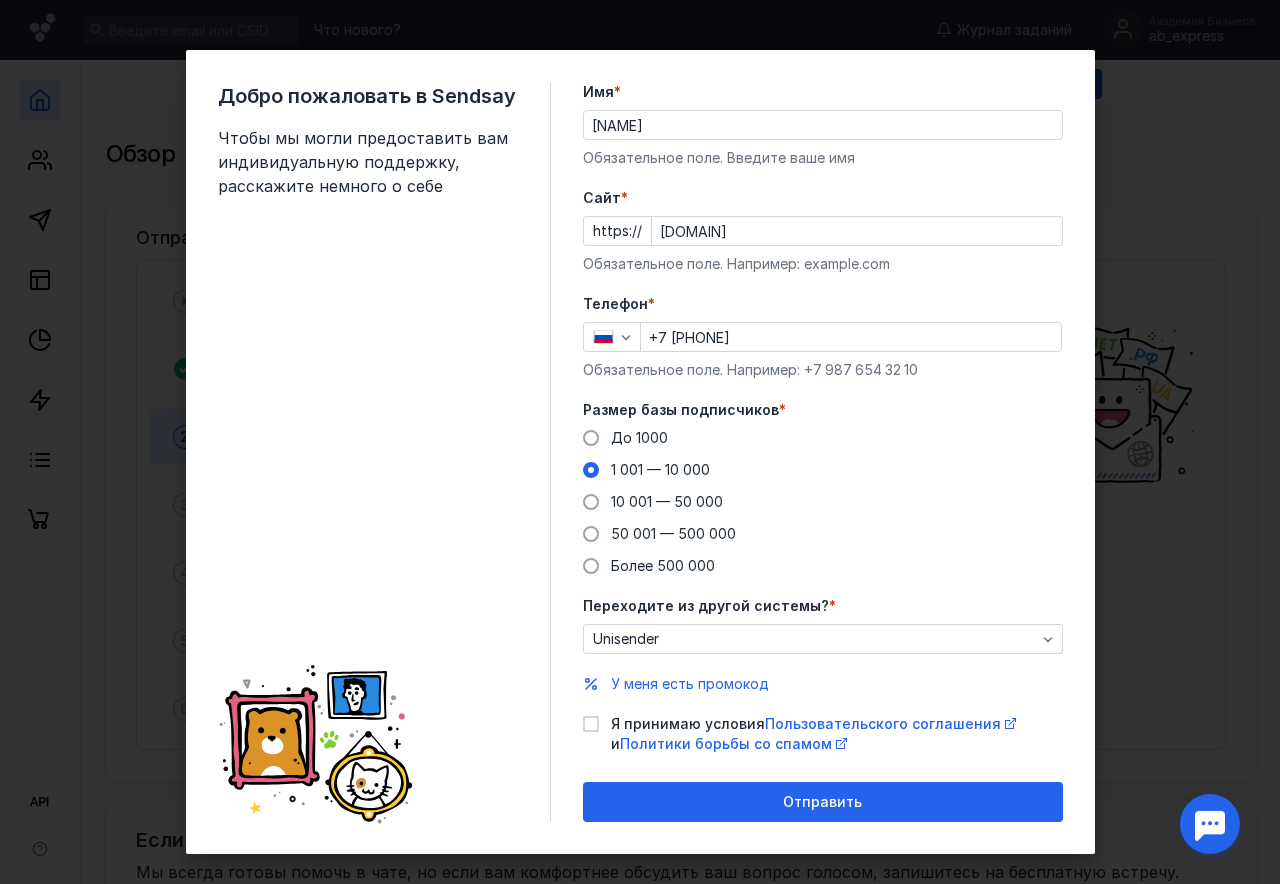 click on "Я принимаю условия  Пользовательского соглашения    и  Политики борьбы со спамом" at bounding box center (823, 734) 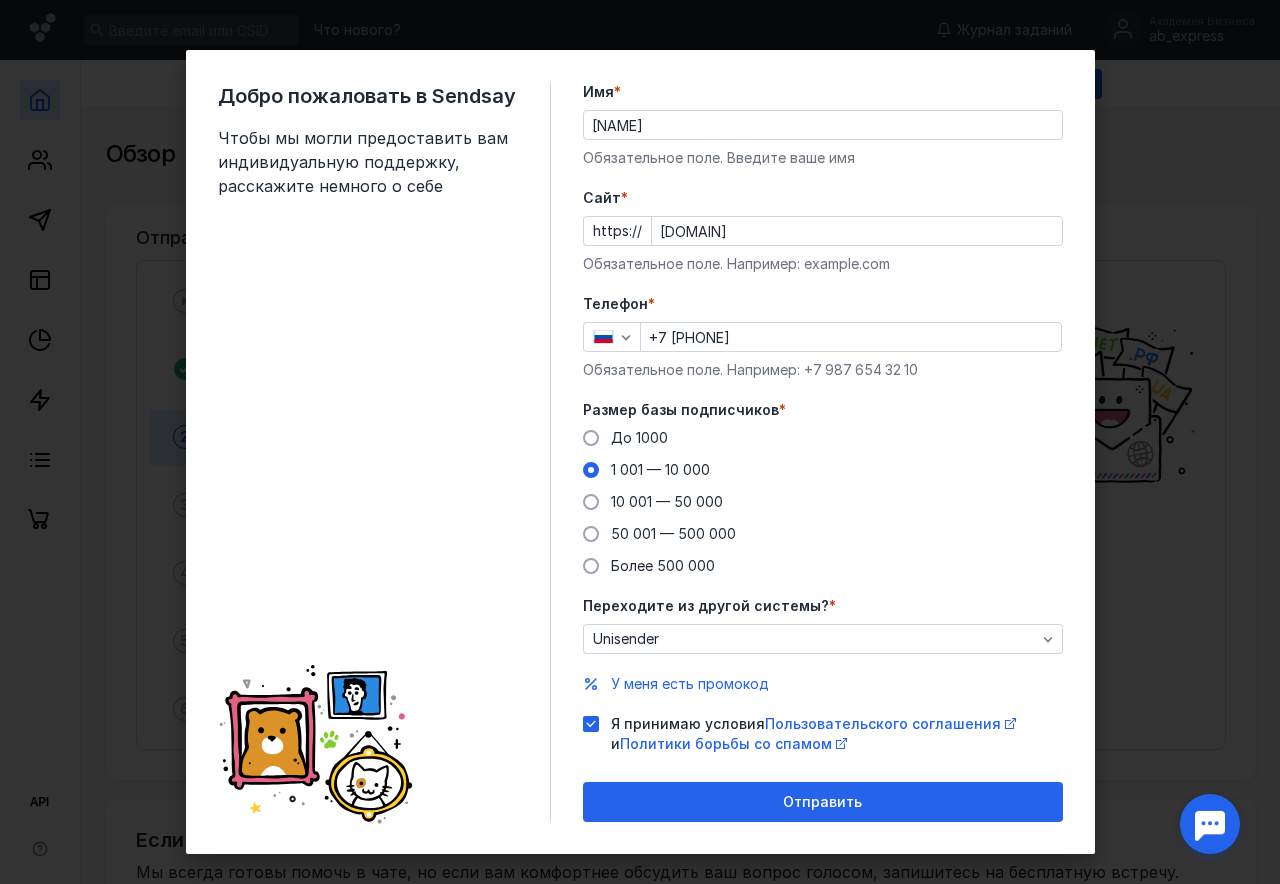 click on "Имя  * [FIRST] Обязательное поле. Введите ваше имя Cайт  * https:// [DOMAIN] Обязательное поле. Например: example.com Телефон  * [PHONE] Обязательное поле. Например: +7 987 654 32 10 Размер базы подписчиков  * До 1000 1 001 — 10 000 10 001 — 50 000 50 001 — 500 000 Более 500 000 Переходите из другой системы?  * Unisender У меня есть промокод Я принимаю условия  Пользовательского соглашения    и  Политики борьбы со спамом   Отправить" at bounding box center [823, 452] 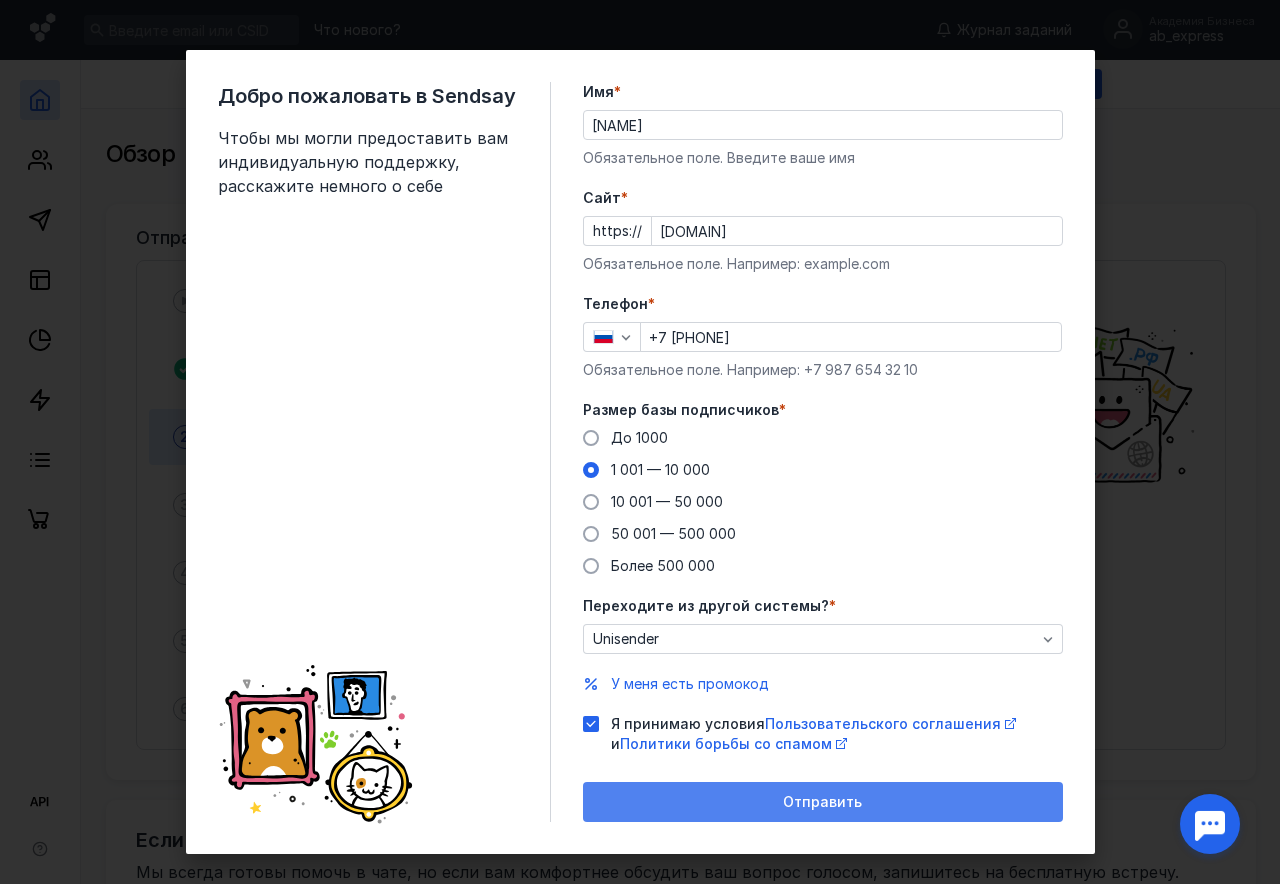 click on "Отправить" at bounding box center (823, 802) 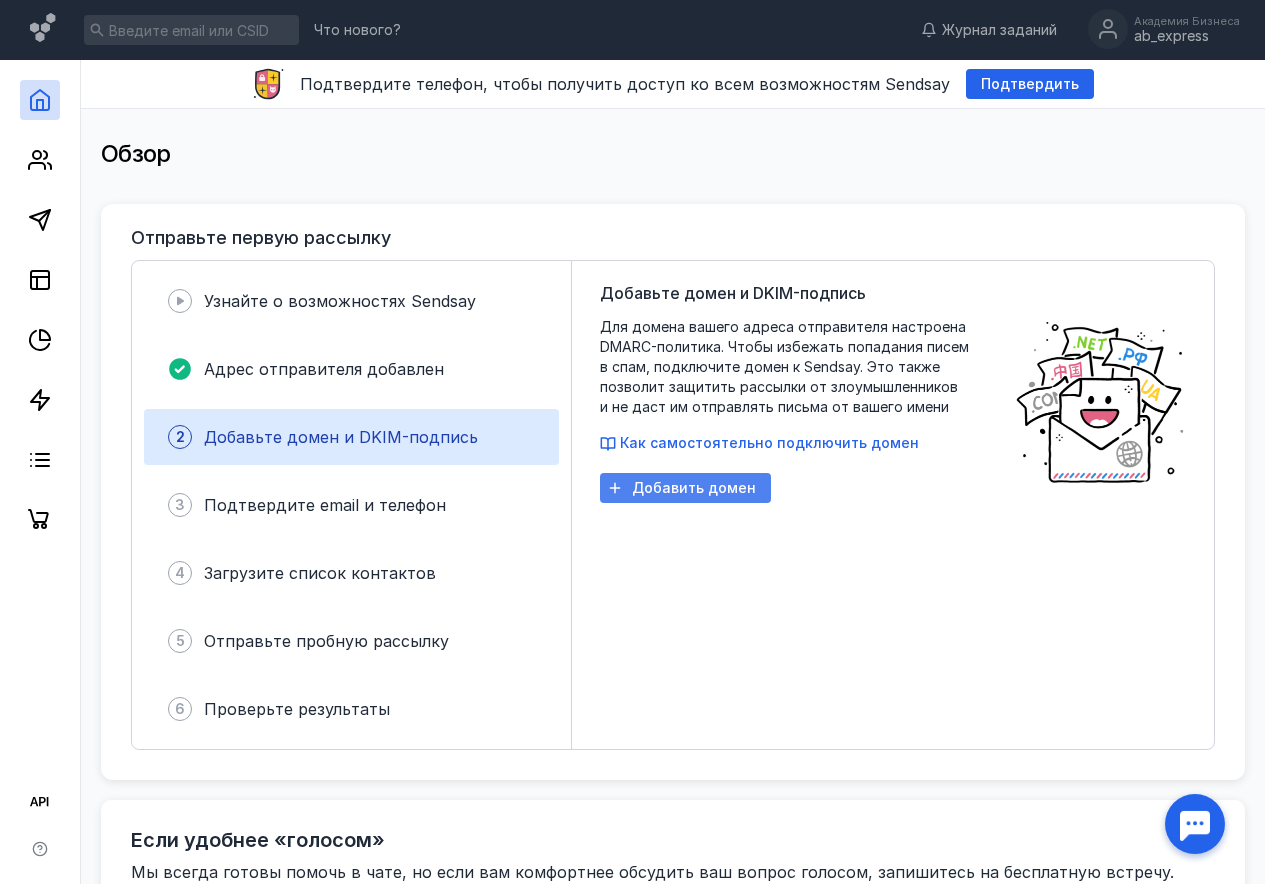 click on "Добавить домен" at bounding box center [694, 488] 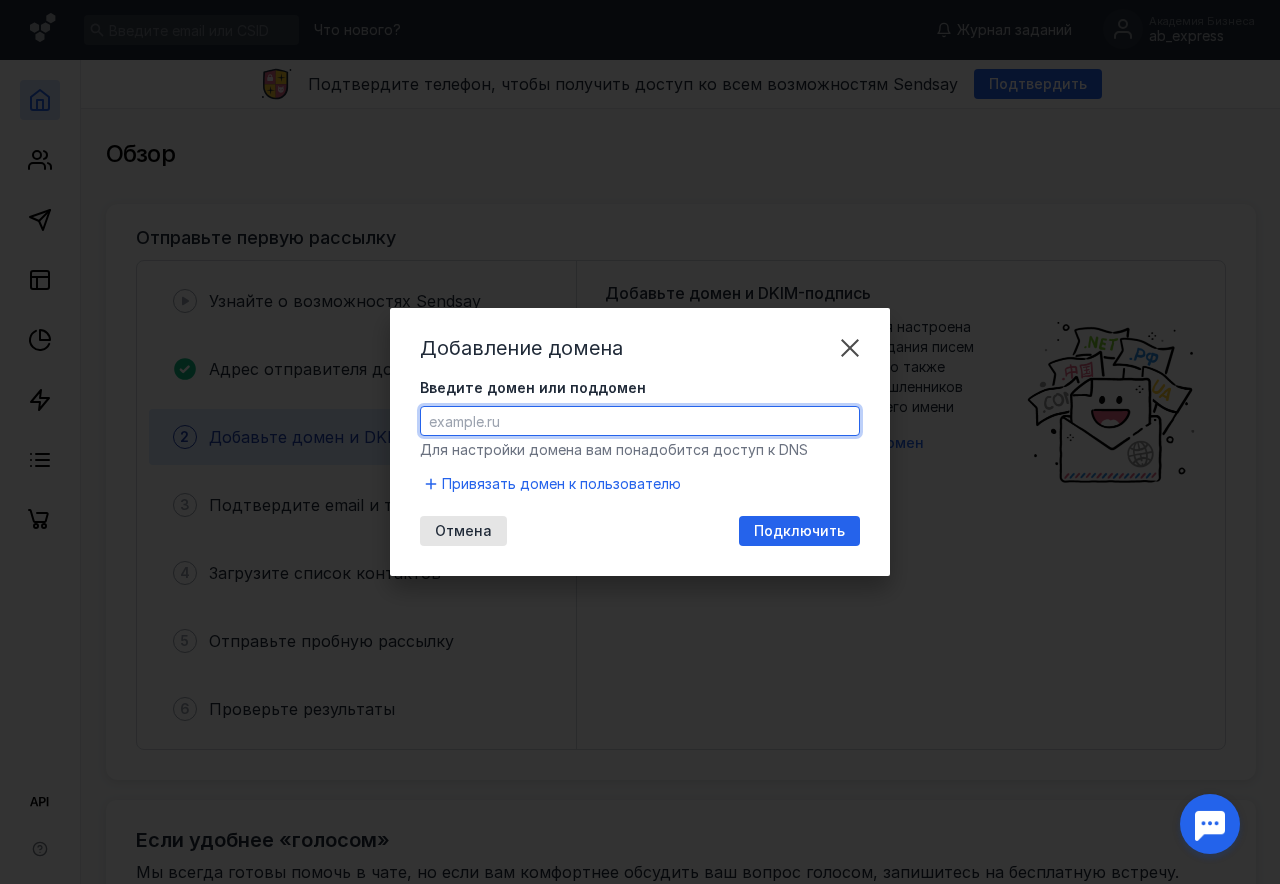 click on "Введите домен или поддомен" at bounding box center [640, 421] 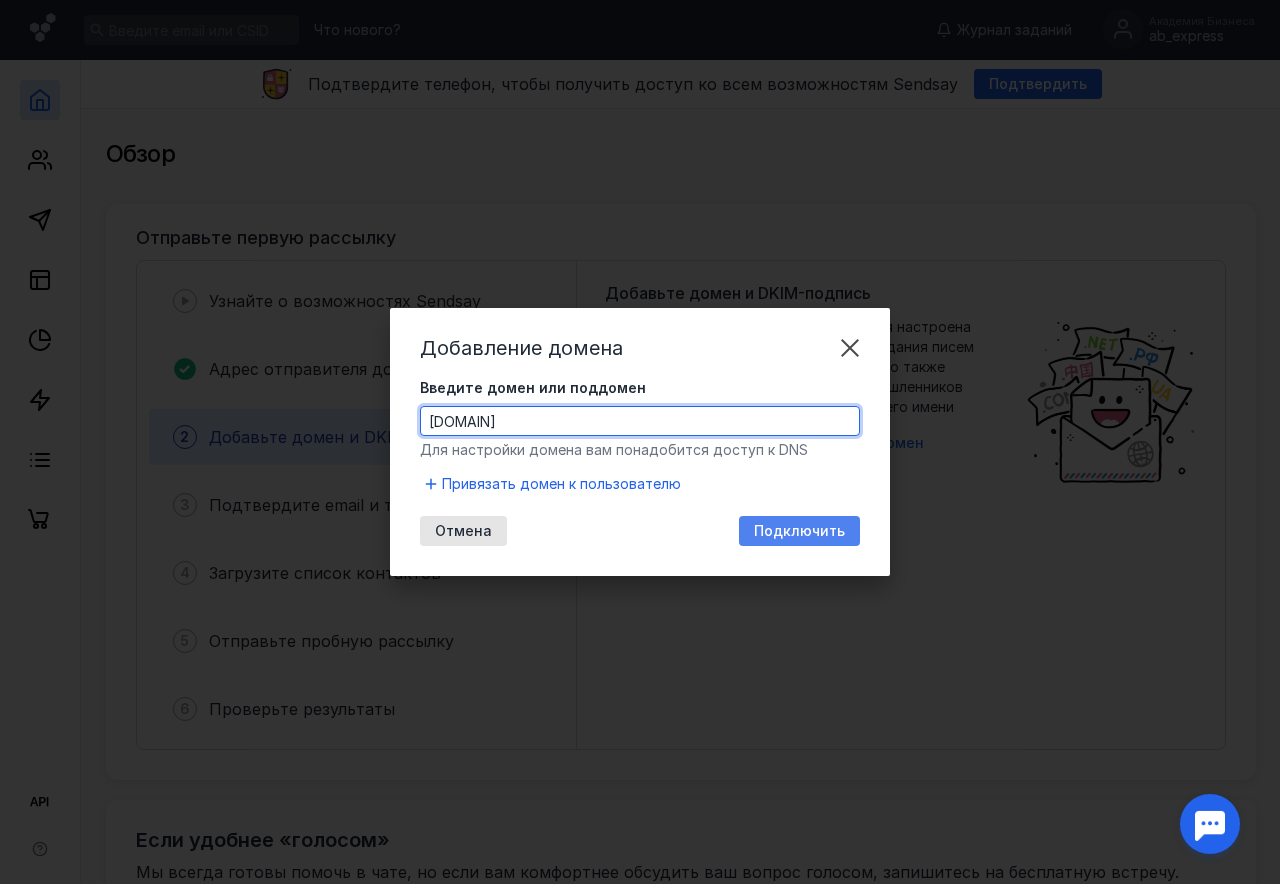 type on "[DOMAIN]" 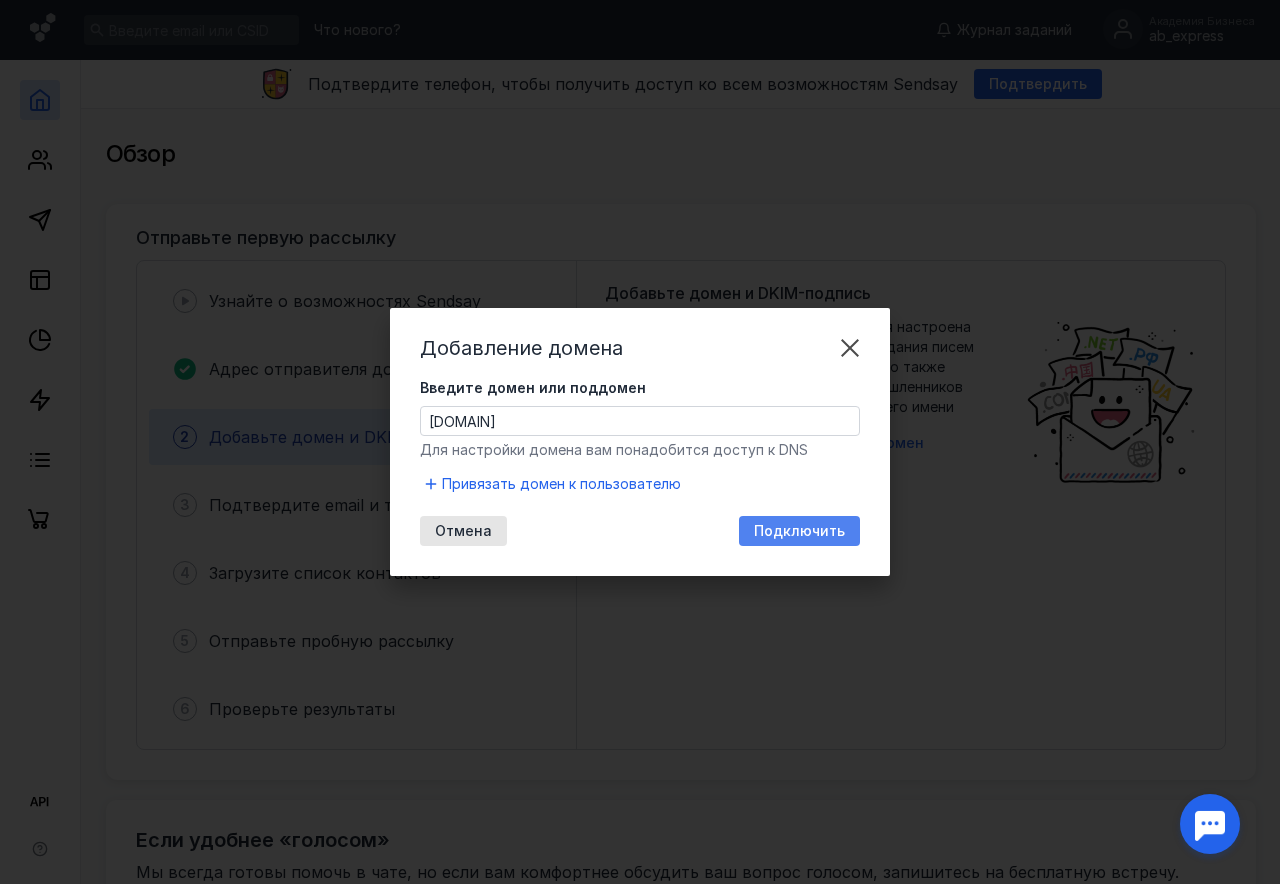 click on "Подключить" at bounding box center [799, 531] 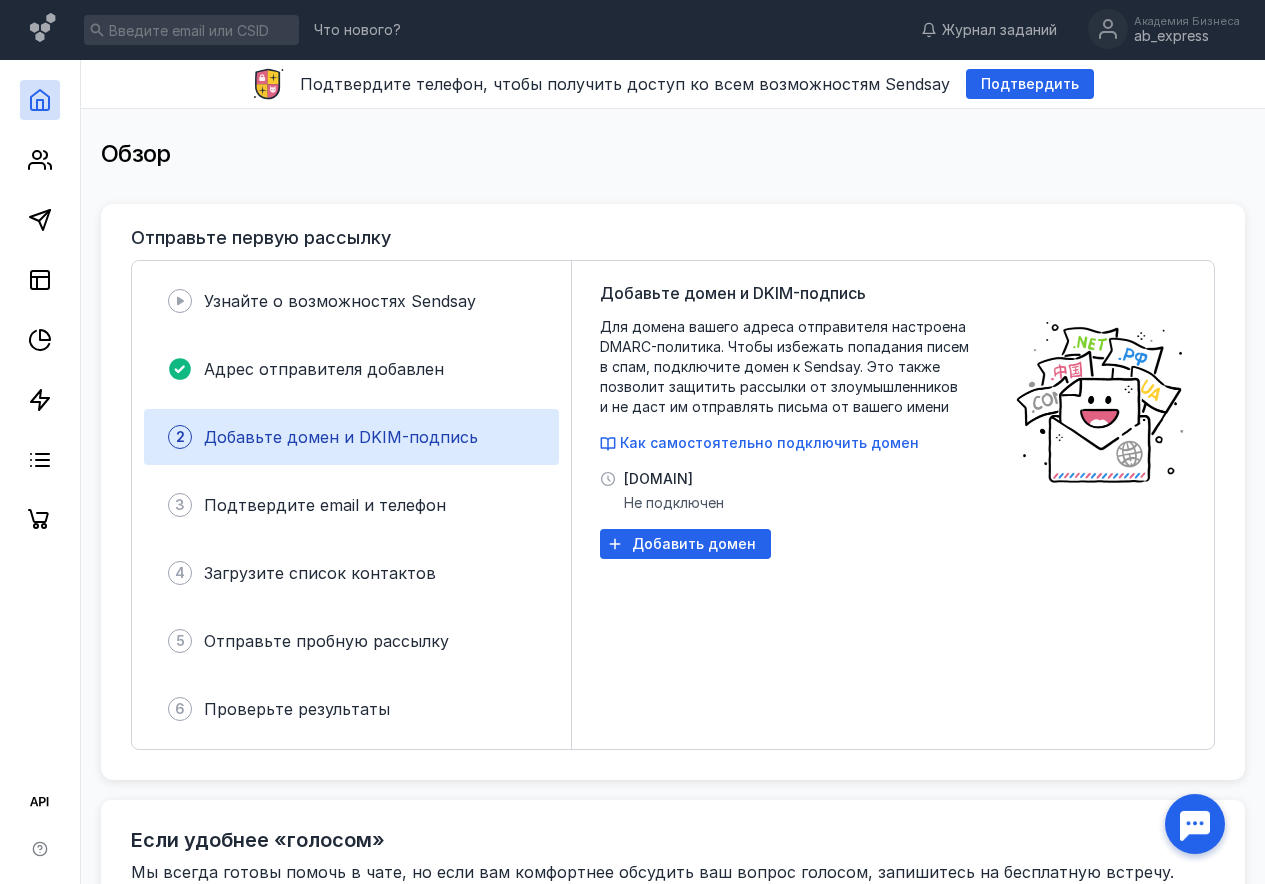 click on "[DOMAIN]" at bounding box center [674, 479] 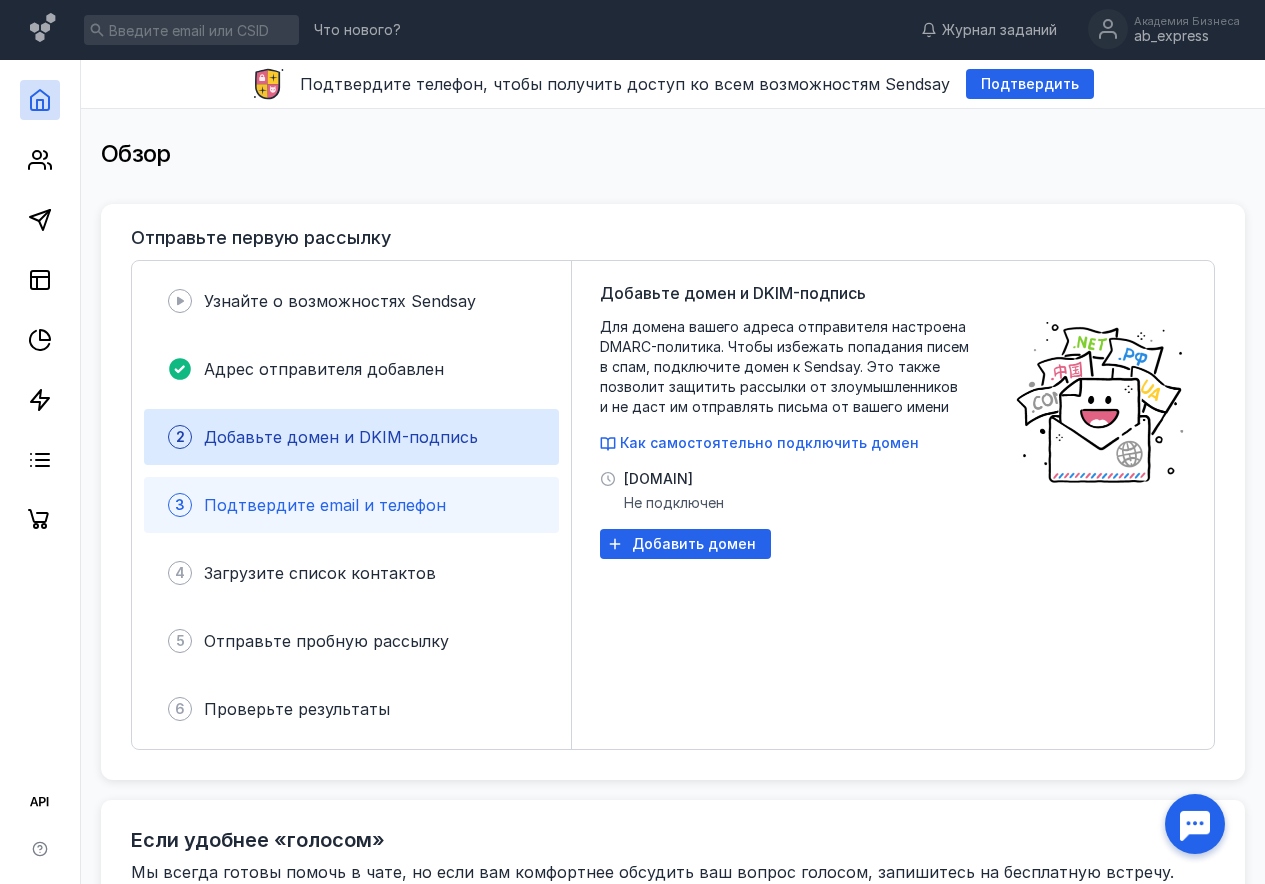click on "3 Подтвердите email и телефон" at bounding box center (351, 505) 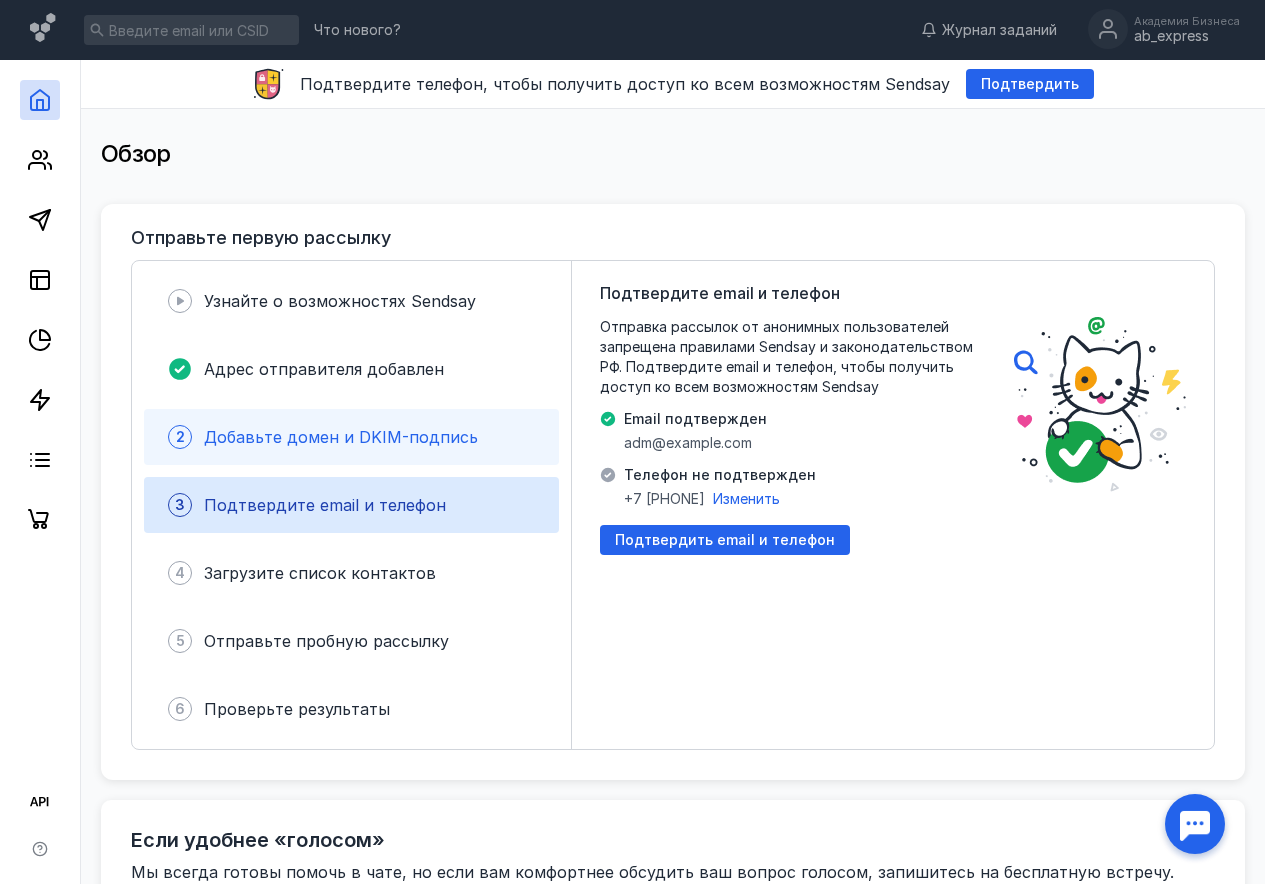 click on "2 Добавьте домен и DKIM-подпись" at bounding box center [351, 437] 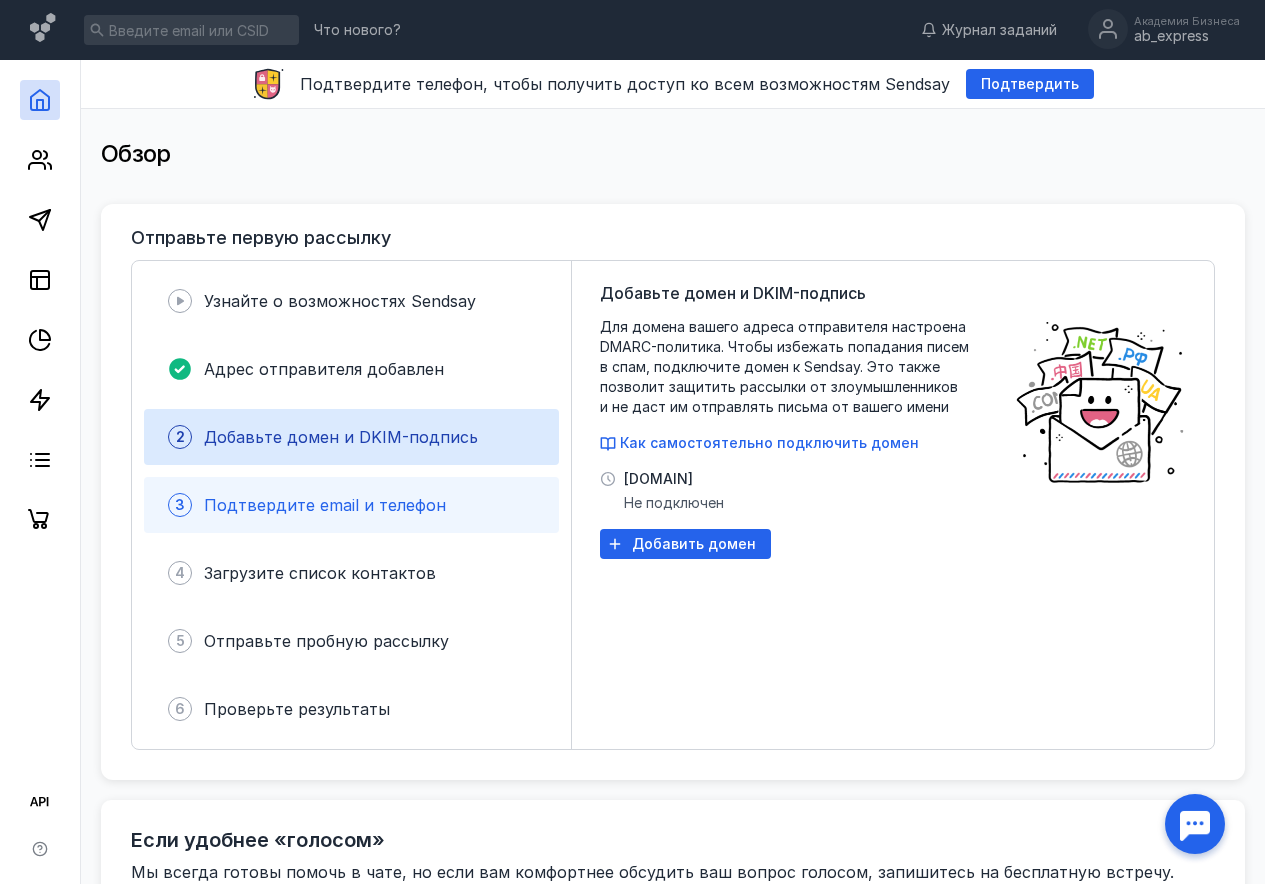 click on "3 Подтвердите email и телефон" at bounding box center (351, 505) 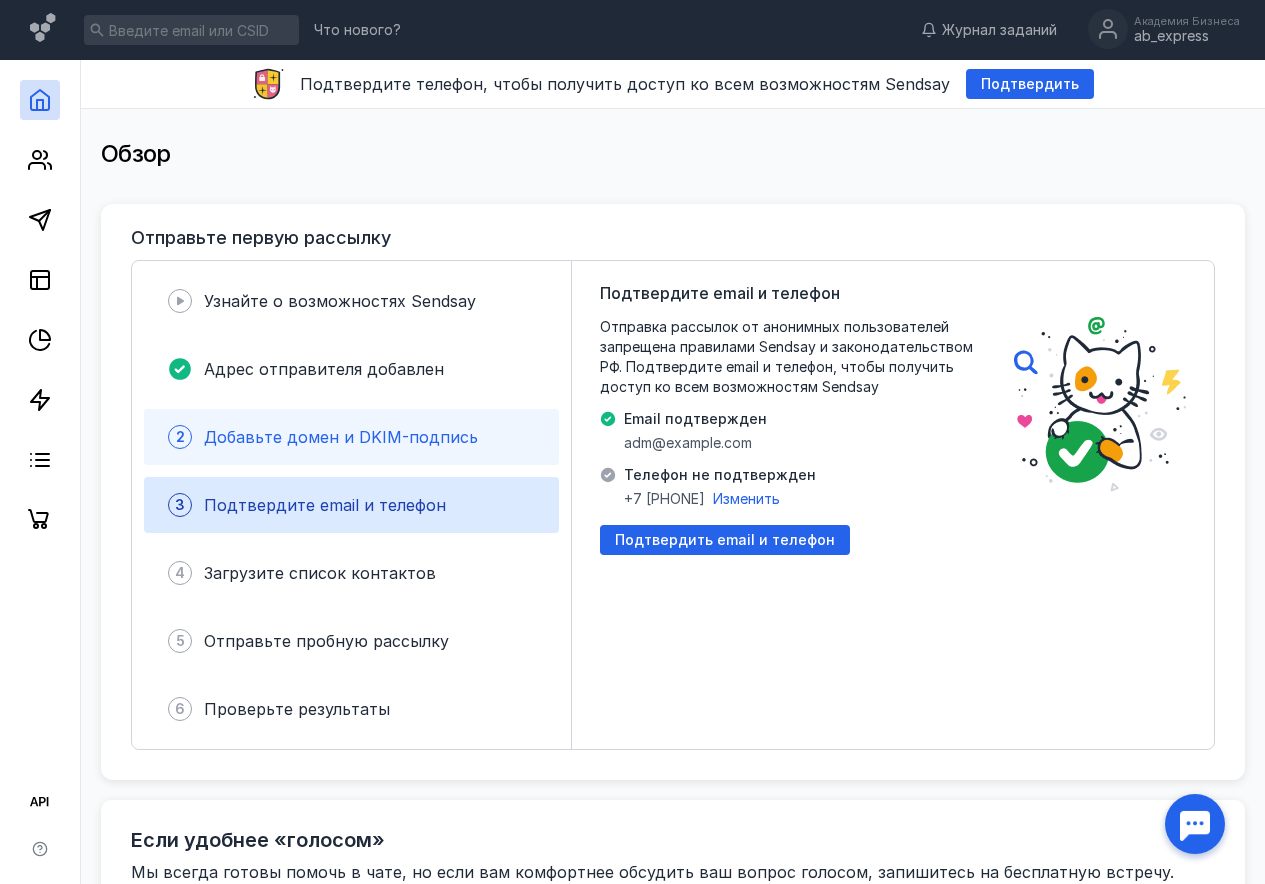 click on "2 Добавьте домен и DKIM-подпись" at bounding box center (351, 437) 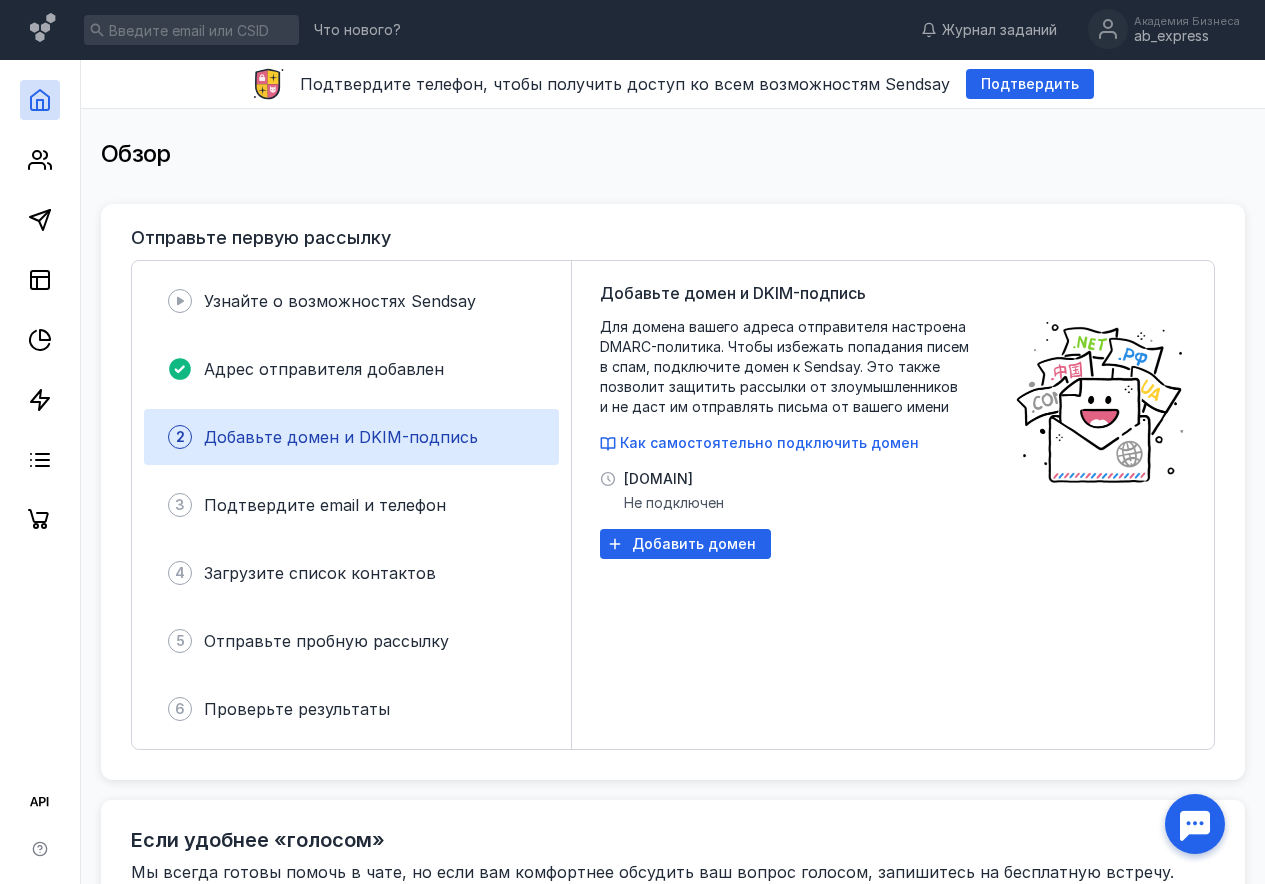 click at bounding box center (1195, 824) 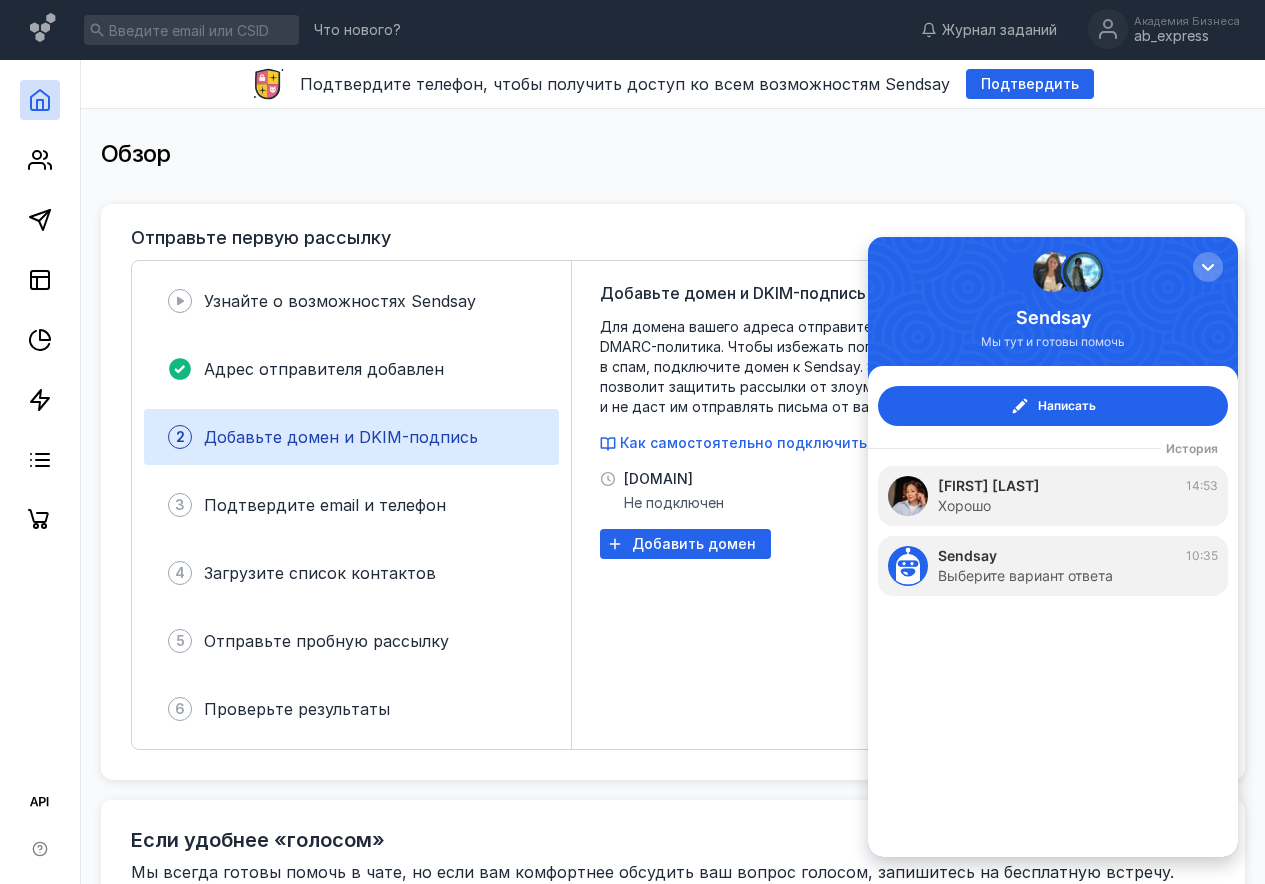 scroll, scrollTop: 0, scrollLeft: 0, axis: both 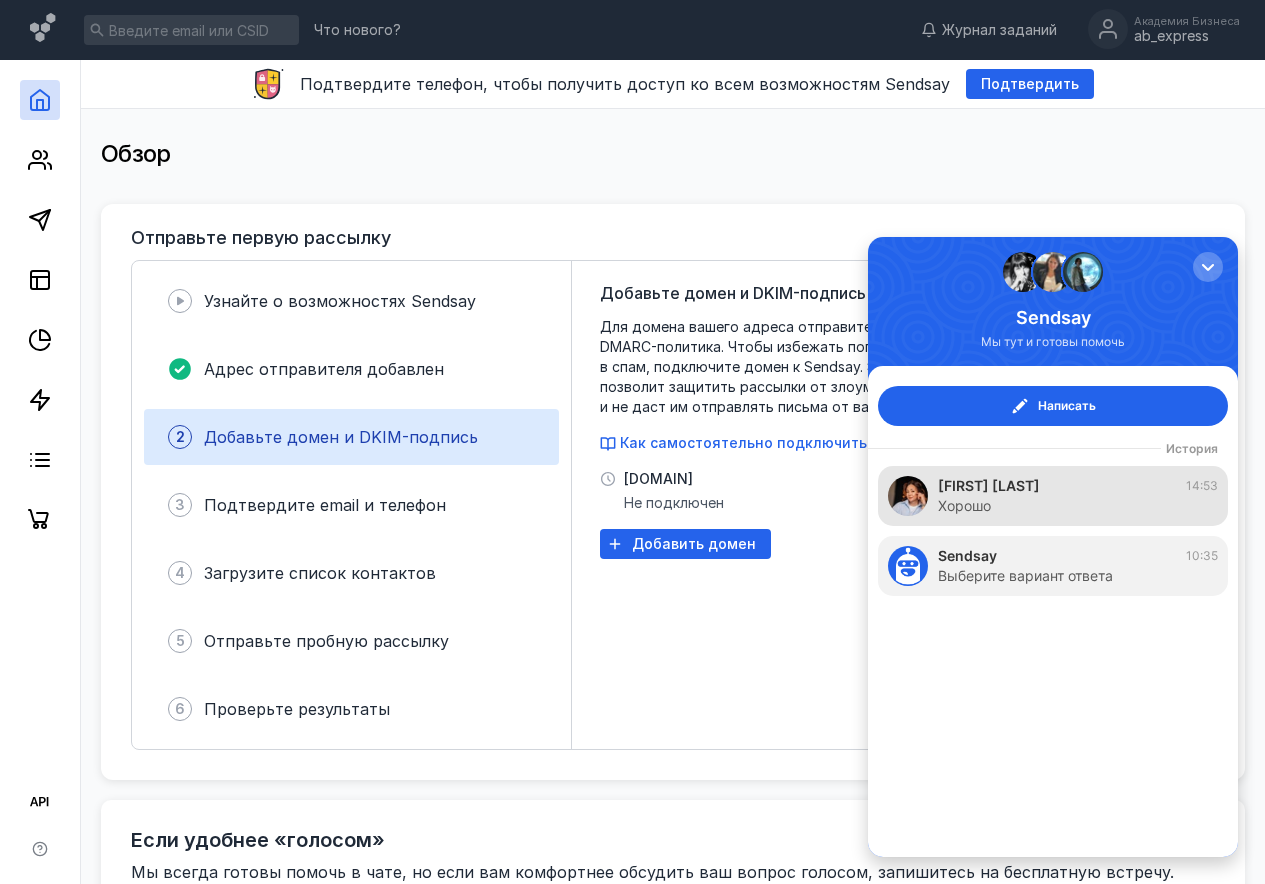 click on "[FIRST] [LAST]" at bounding box center [989, 486] 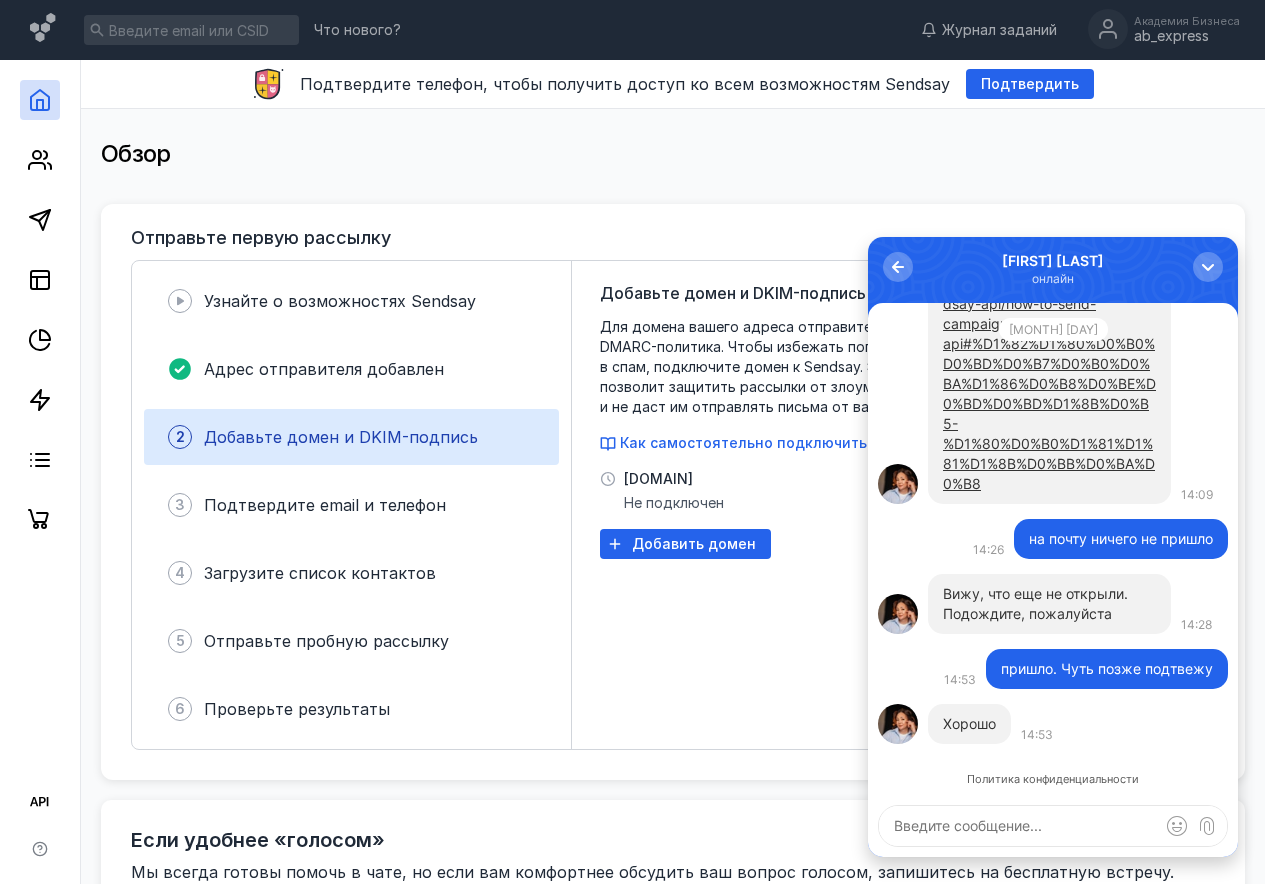 click at bounding box center [1053, 826] 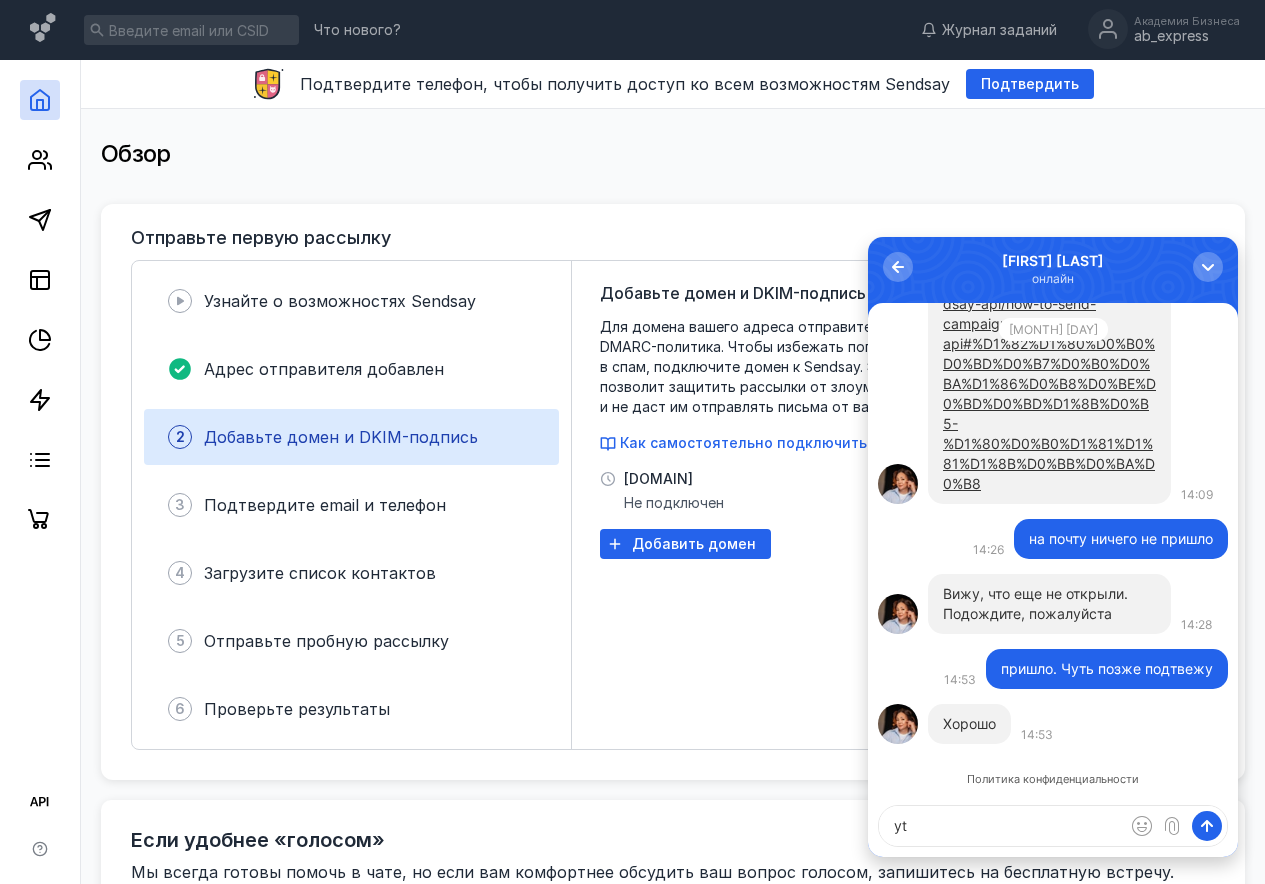 type on "y" 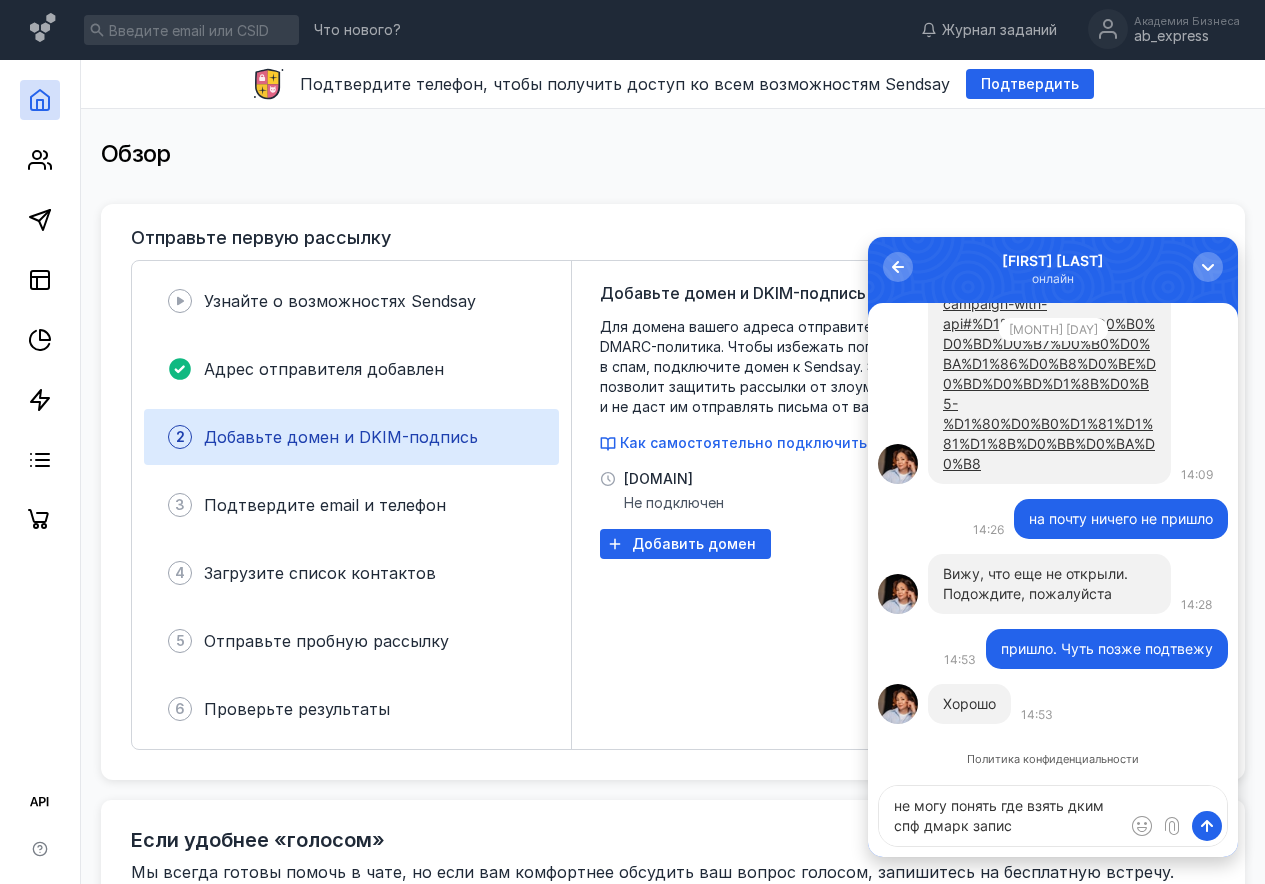 type on "не могу понять где взять дким спф дмарк записи" 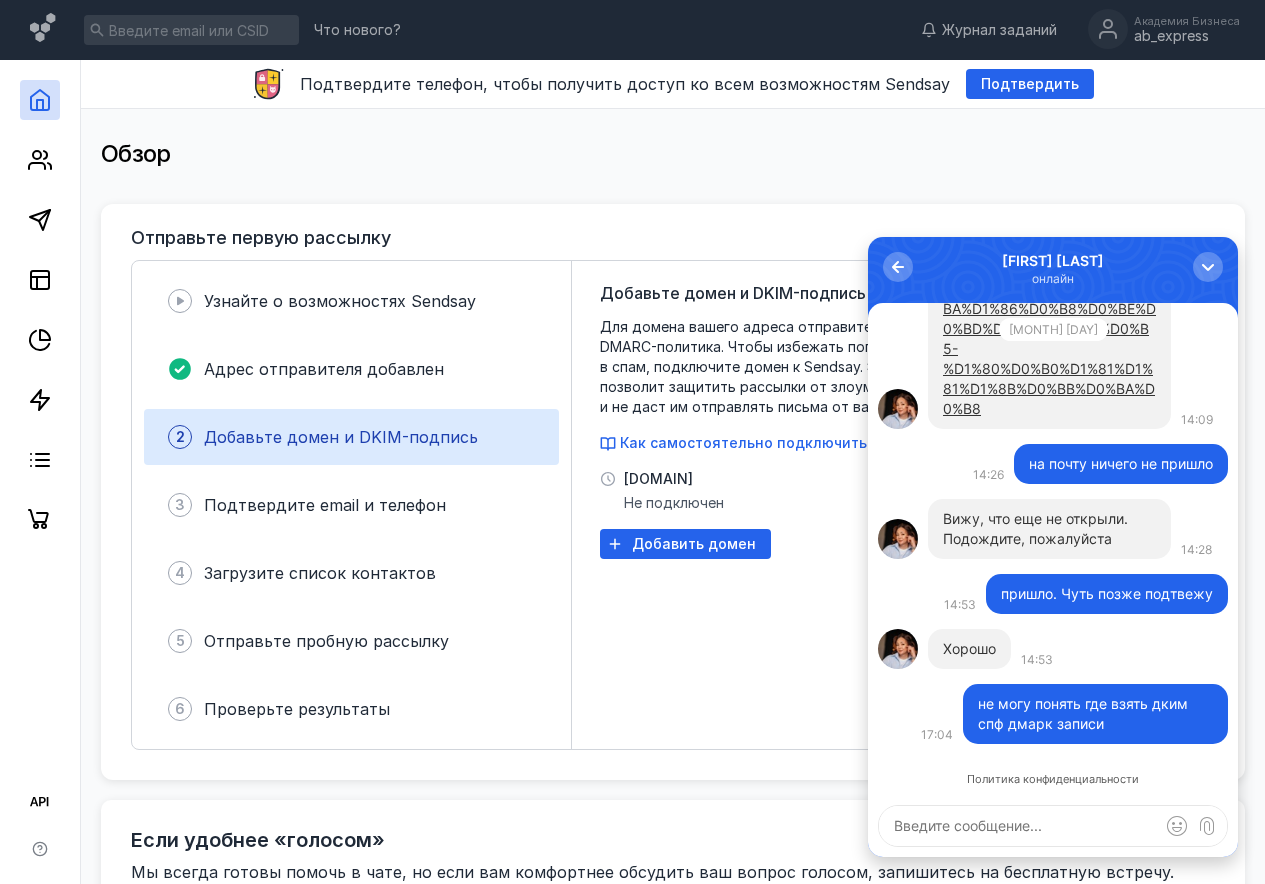 click on "[DOMAIN] Не подключен" at bounding box center [674, 491] 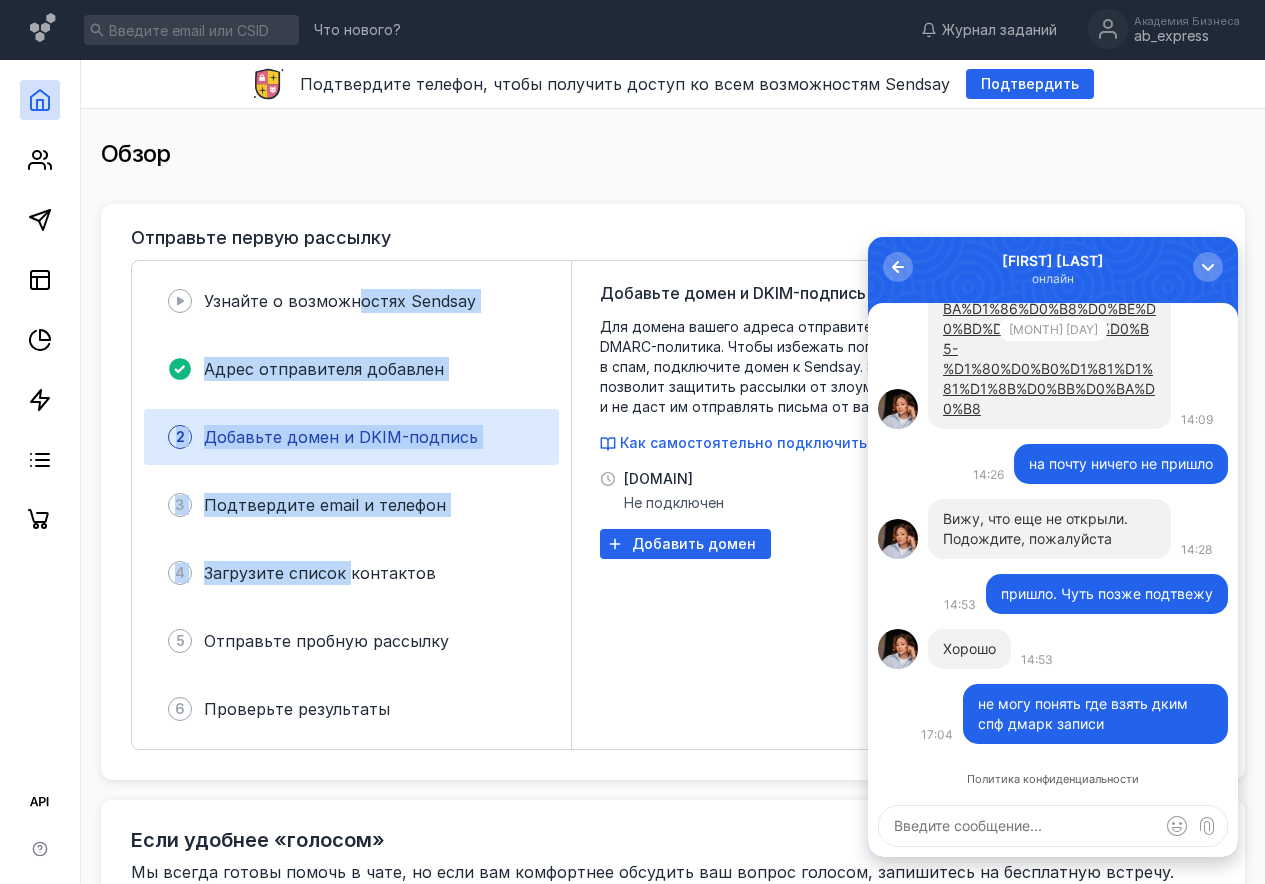 drag, startPoint x: 354, startPoint y: 315, endPoint x: 802, endPoint y: 635, distance: 550.5488 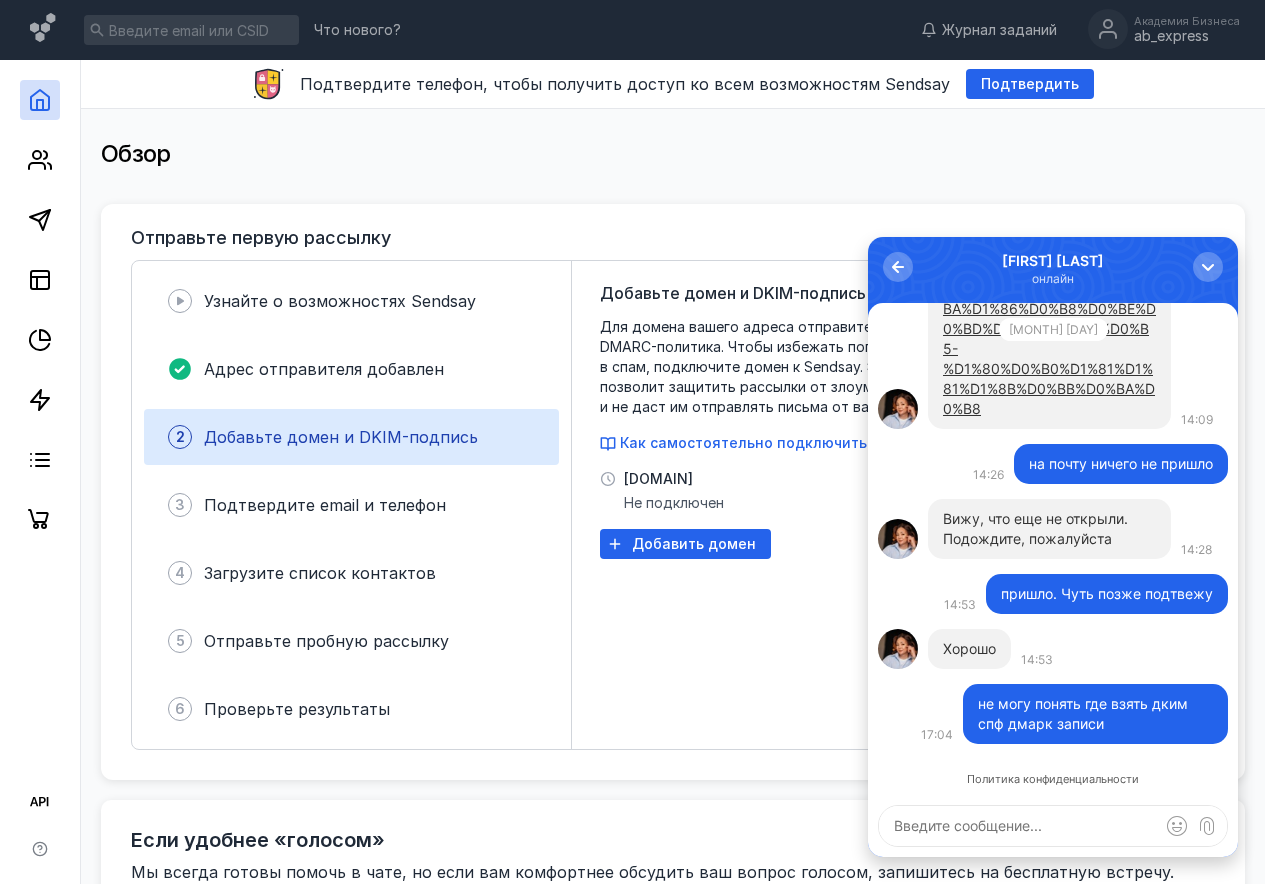 click on "Добавьте домен и DKIM-подпись Для домена вашего адреса отправителя настроена DMARC-политика. Чтобы избежать попадания писем в спам, подключите домен к Sendsay. Это также позволит защитить рассылки от злоумышленников и не даст им отправлять письма от вашего имени Как самостоятельно подключить домен ab-express.ru Не подключен Добавить домен" at bounding box center [797, 505] 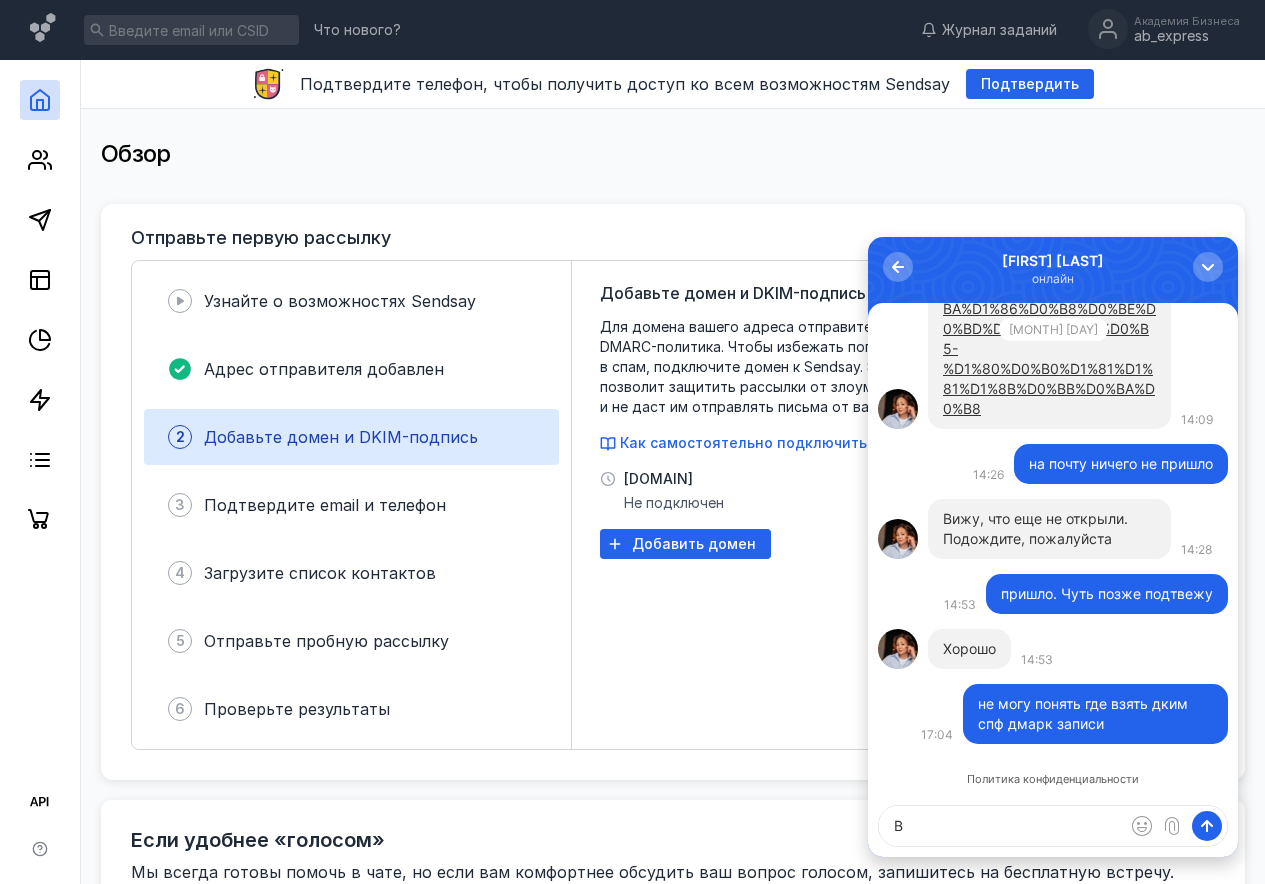 type on "В" 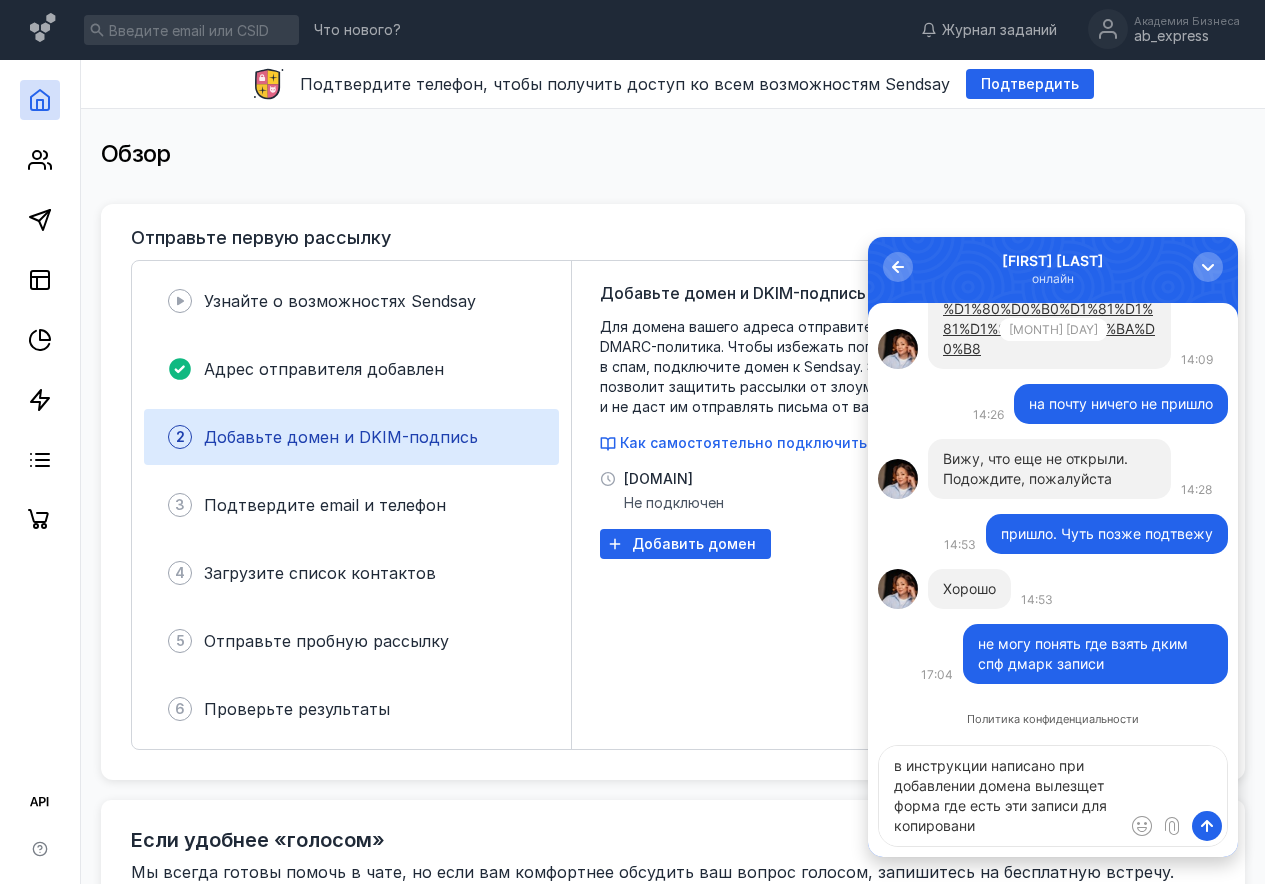 type on "в инструкции написано при добавлении домена вылезщет форма где есть эти записи для копирования" 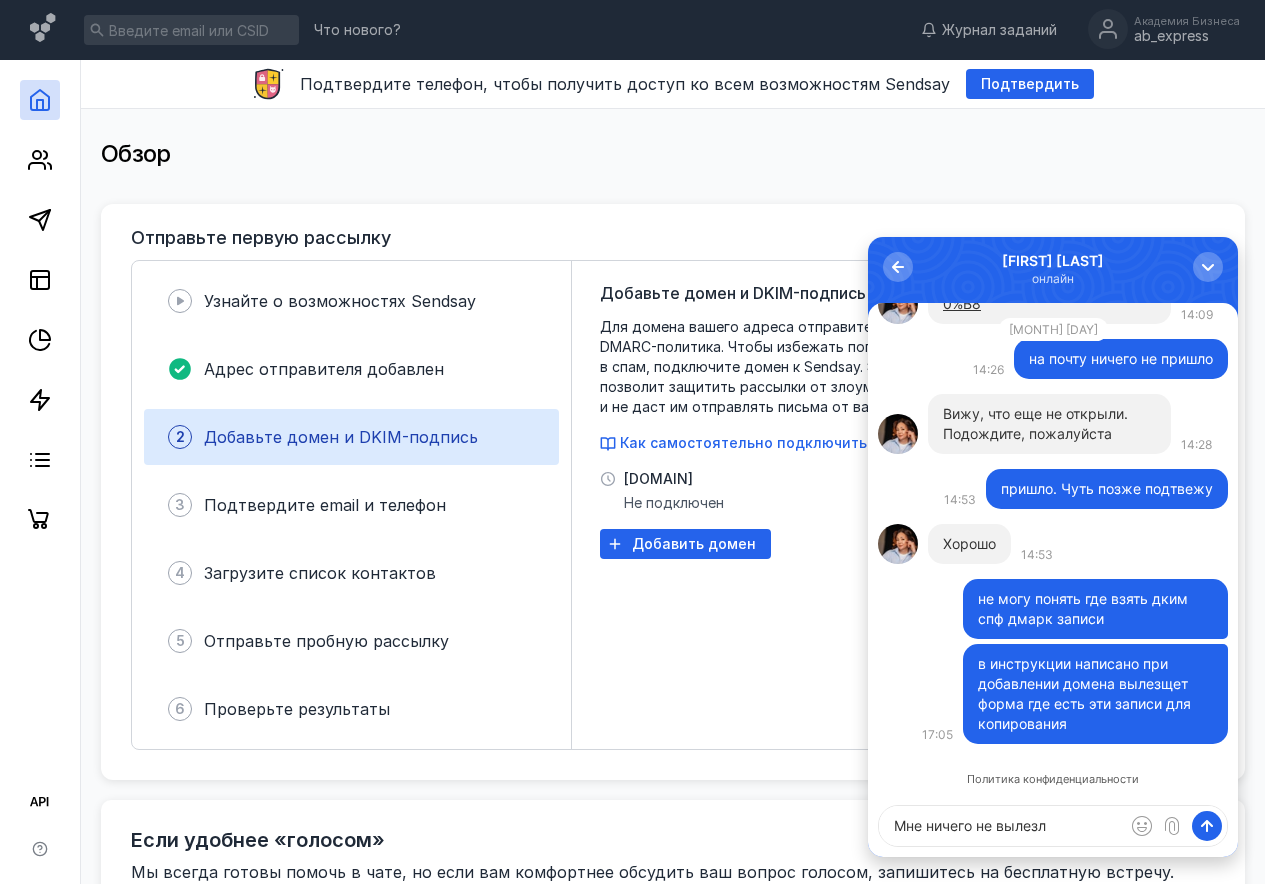 type on "Мне ничего не вылезло" 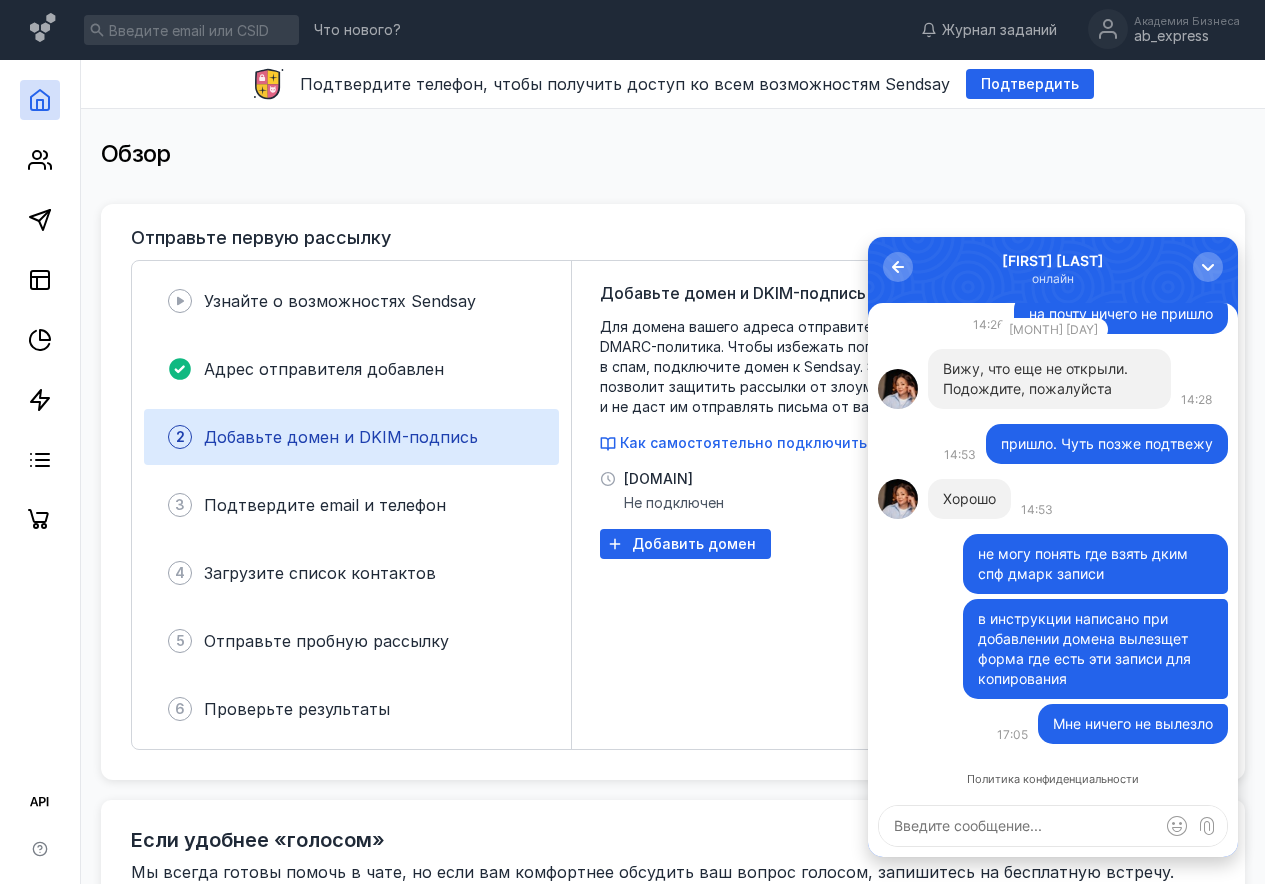click on "Добавьте домен и DKIM-подпись Для домена вашего адреса отправителя настроена DMARC-политика. Чтобы избежать попадания писем в спам, подключите домен к Sendsay. Это также позволит защитить рассылки от злоумышленников и не даст им отправлять письма от вашего имени Как самостоятельно подключить домен ab-express.ru Не подключен Добавить домен" at bounding box center [797, 505] 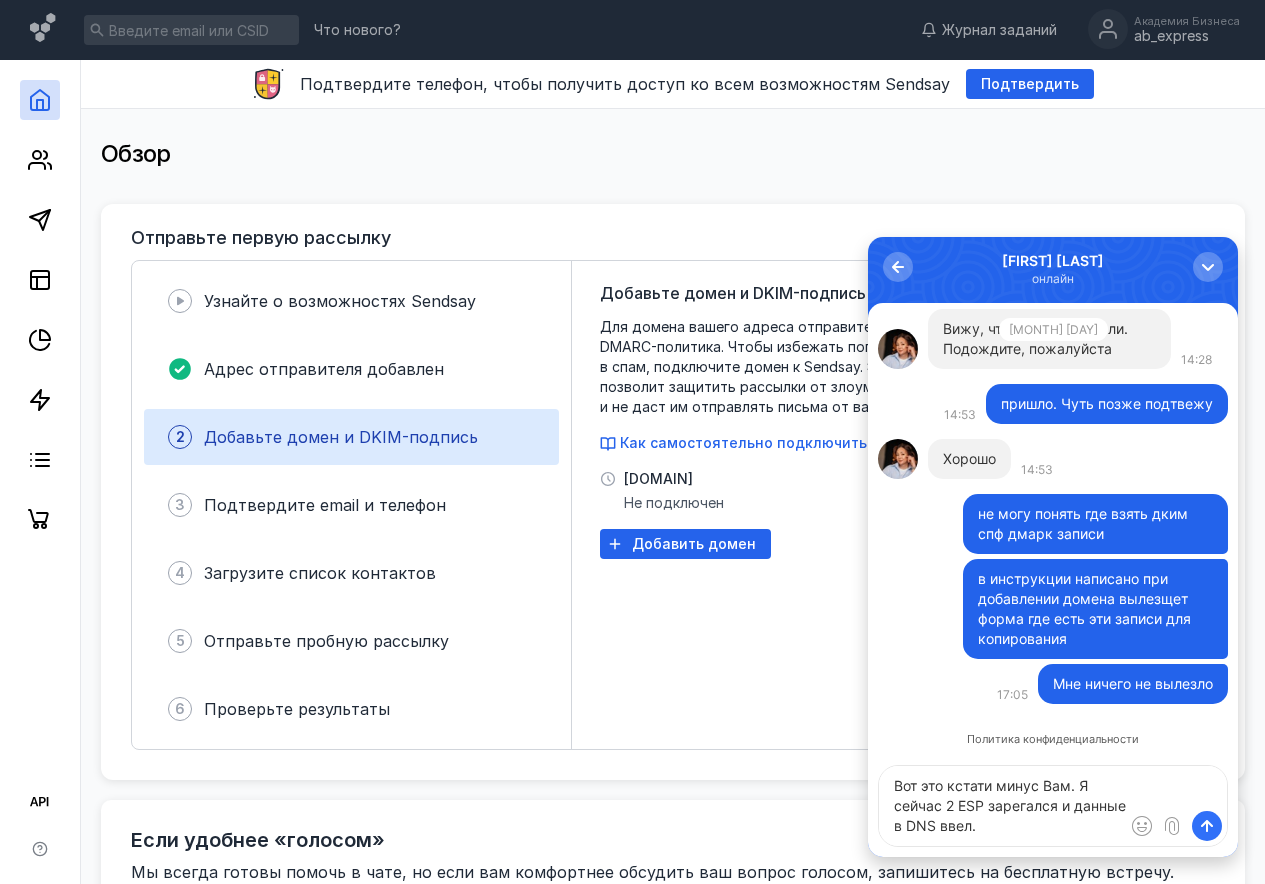 type on "Вот это кстати минус Вам. Я сейчас 2 ESP зарегался и данные в DNS ввел." 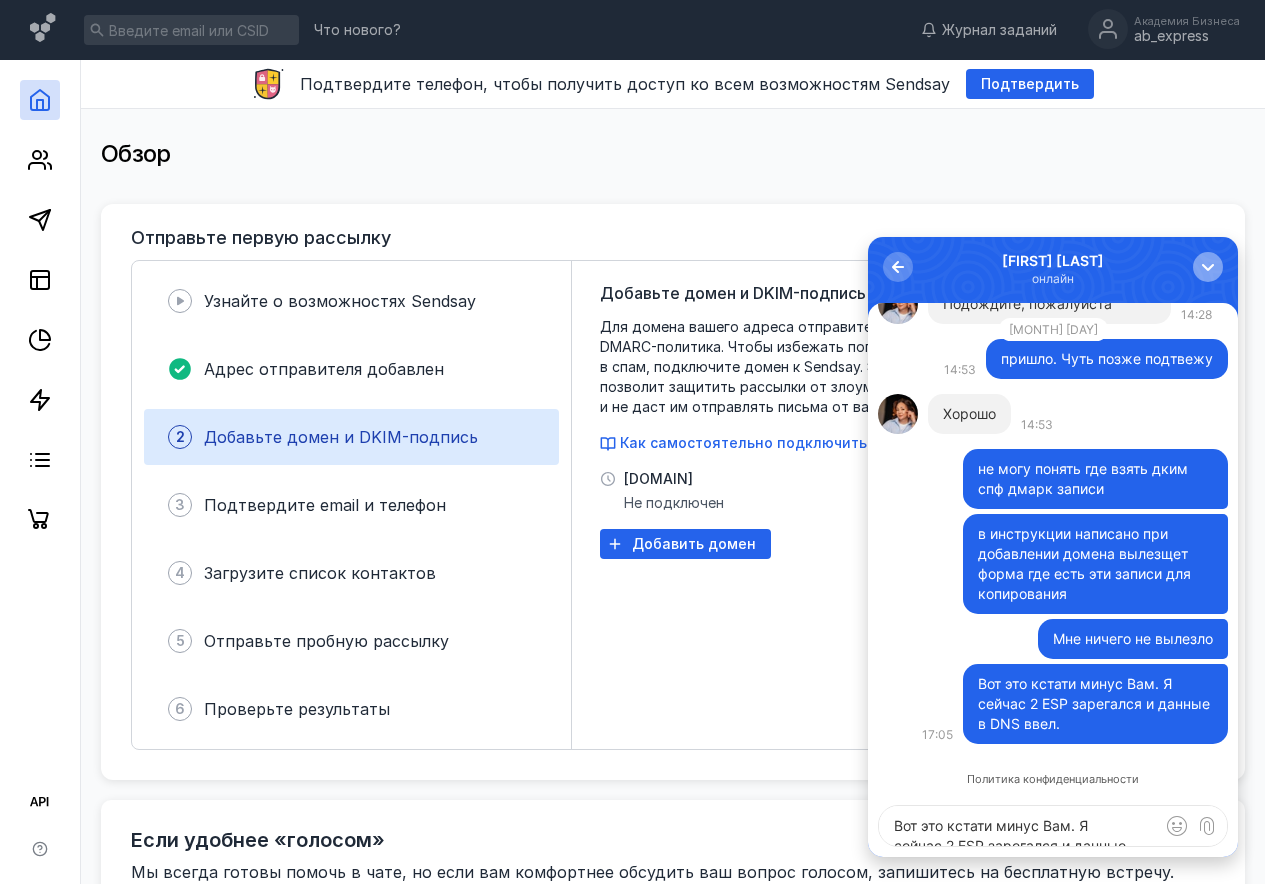 click at bounding box center [1208, 267] 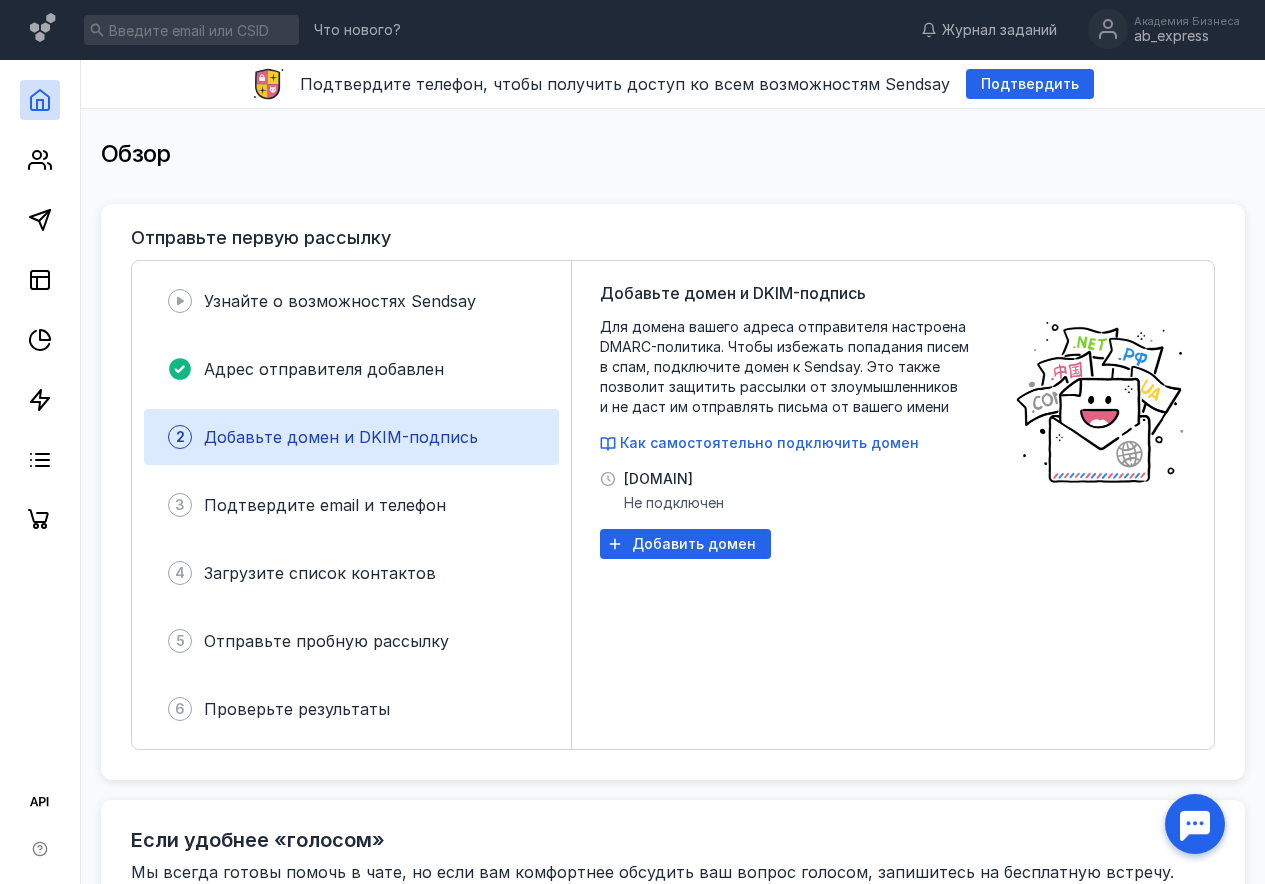 scroll, scrollTop: 0, scrollLeft: 0, axis: both 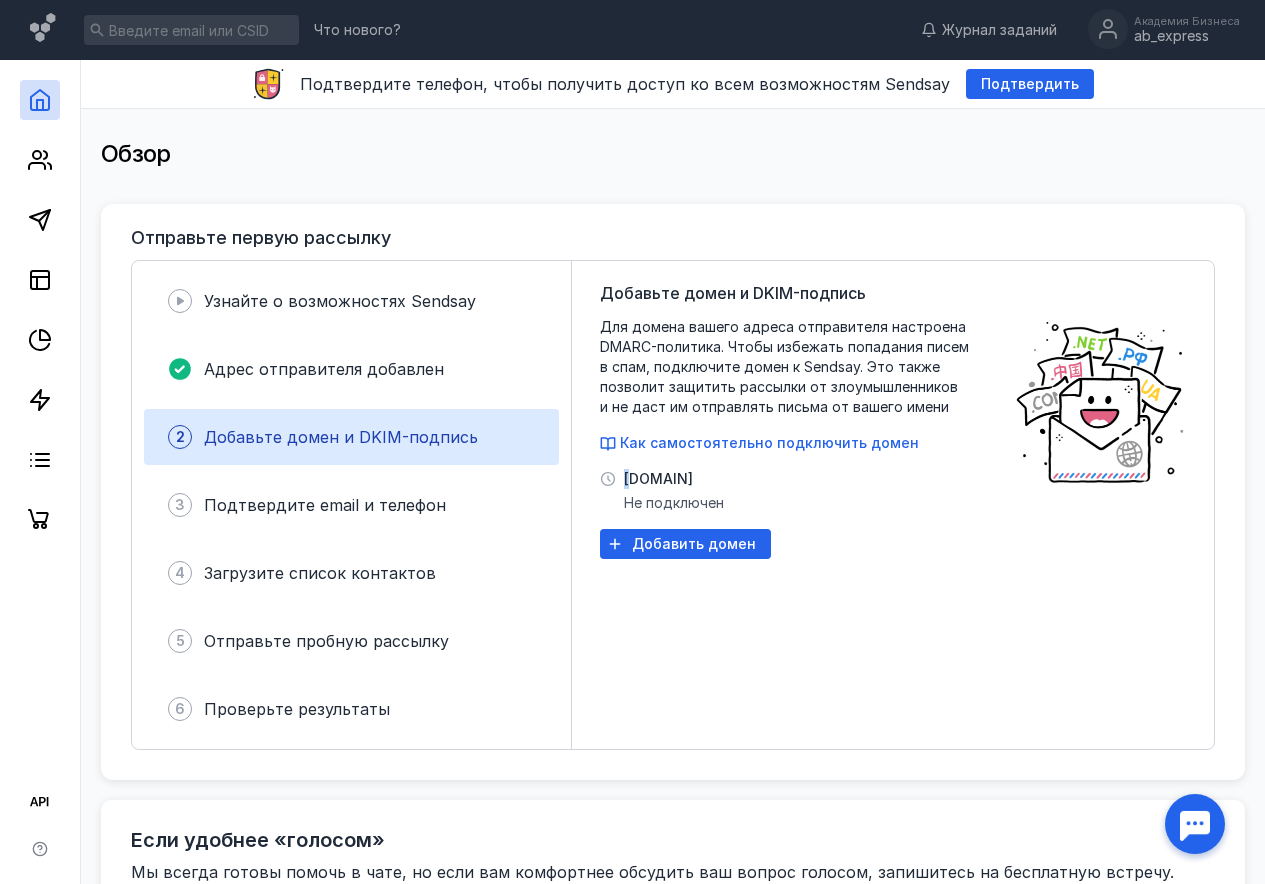 drag, startPoint x: 631, startPoint y: 479, endPoint x: 612, endPoint y: 479, distance: 19 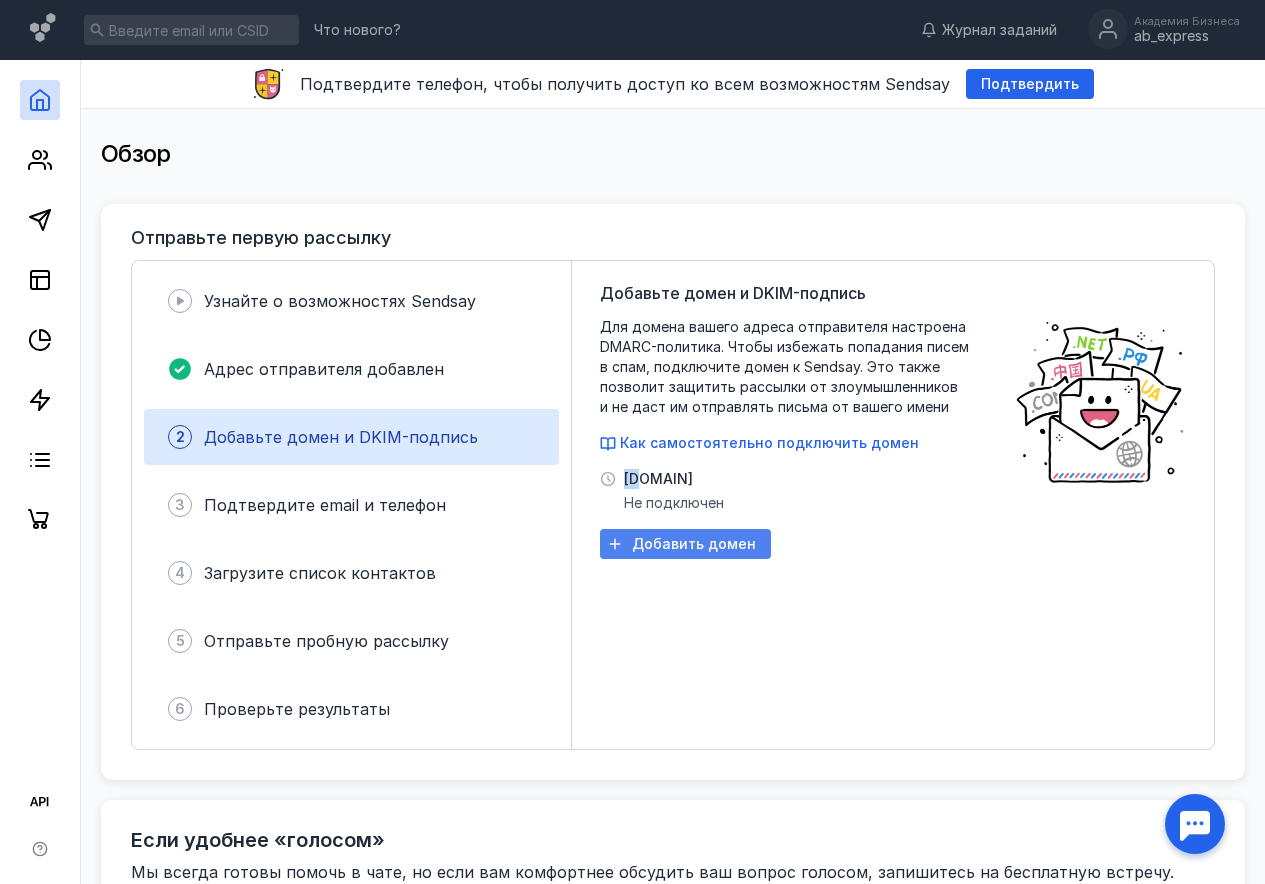 click on "Добавить домен" at bounding box center (694, 544) 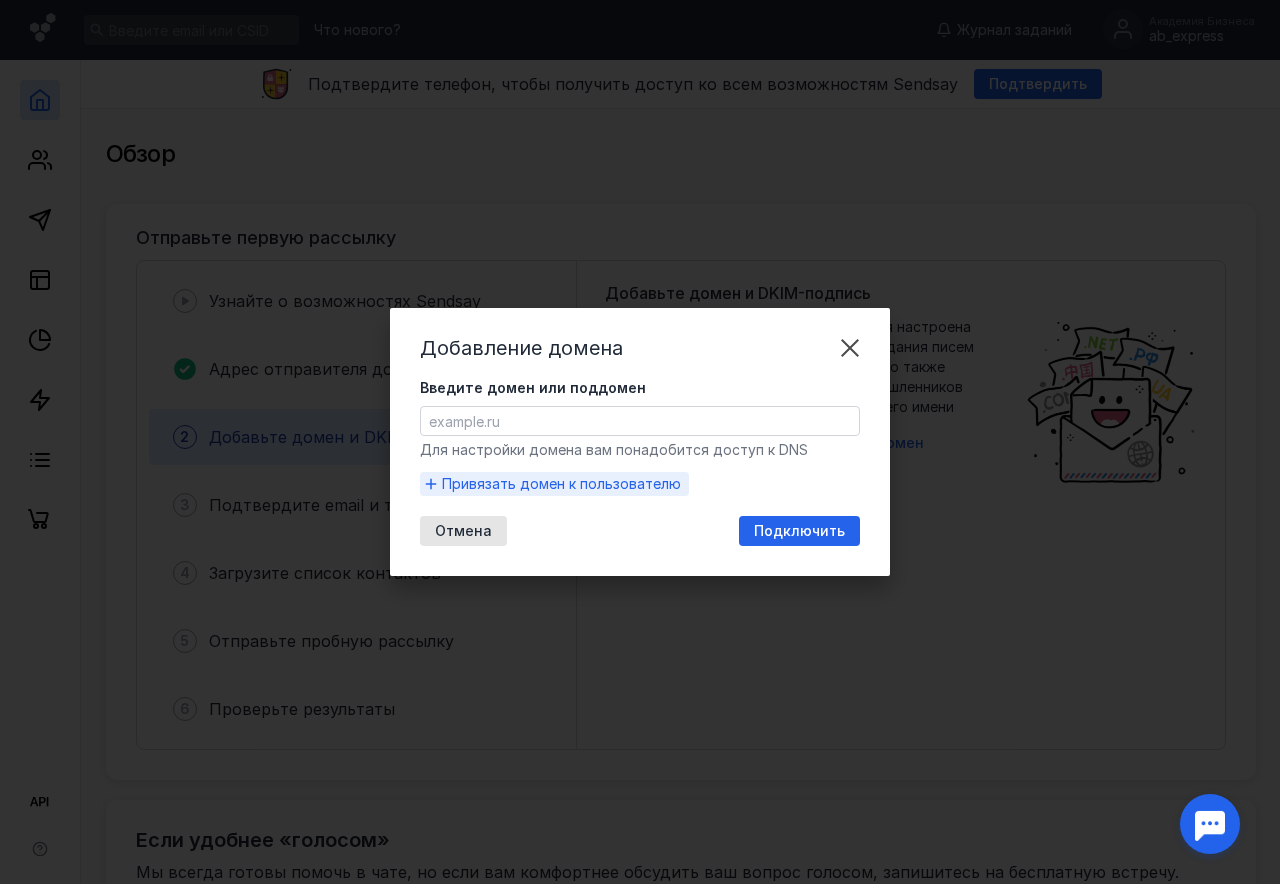 click on "Привязать домен к пользователю" at bounding box center [561, 484] 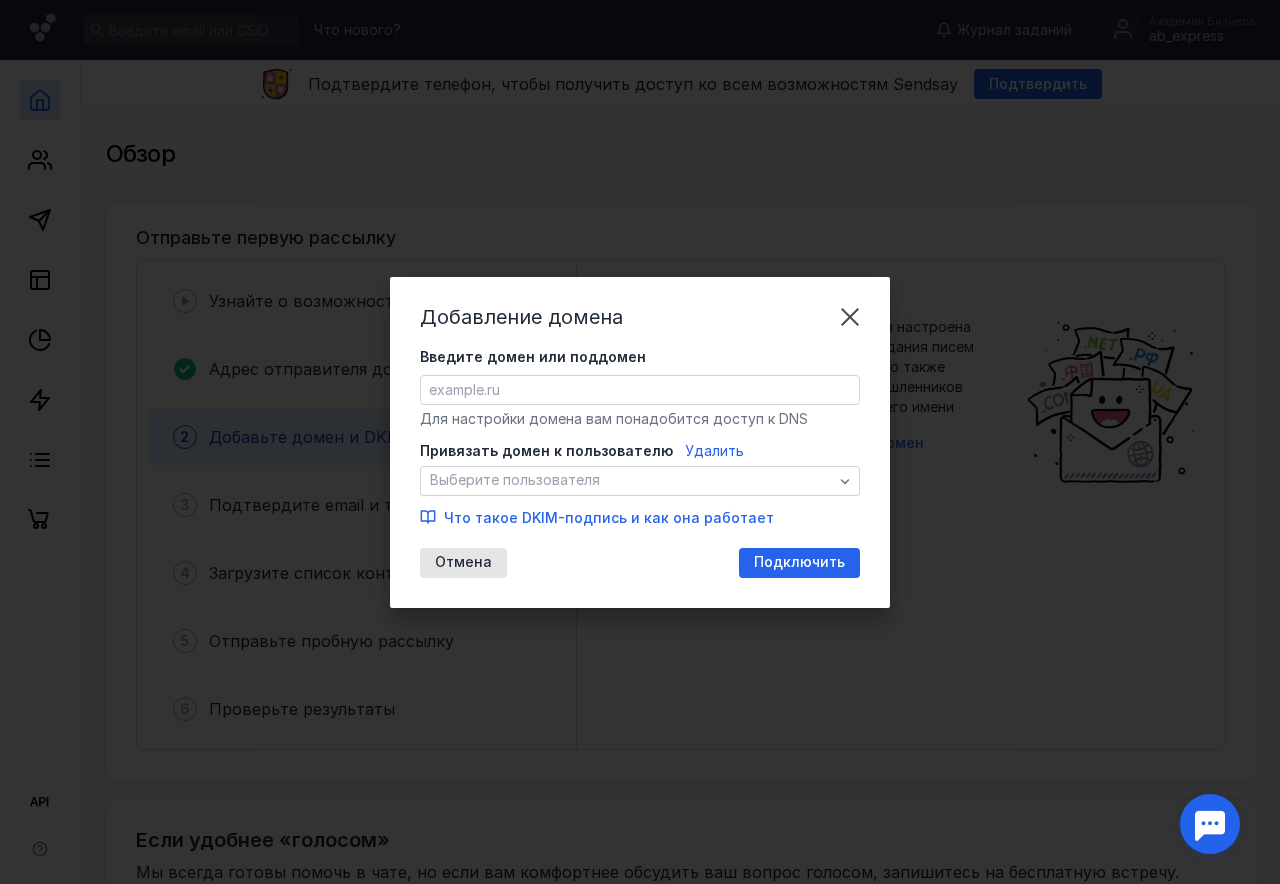 click on "Привязать домен к пользователю Удалить Выберите пользователя   Что такое DKIM-подпись и как она работает" at bounding box center (640, 484) 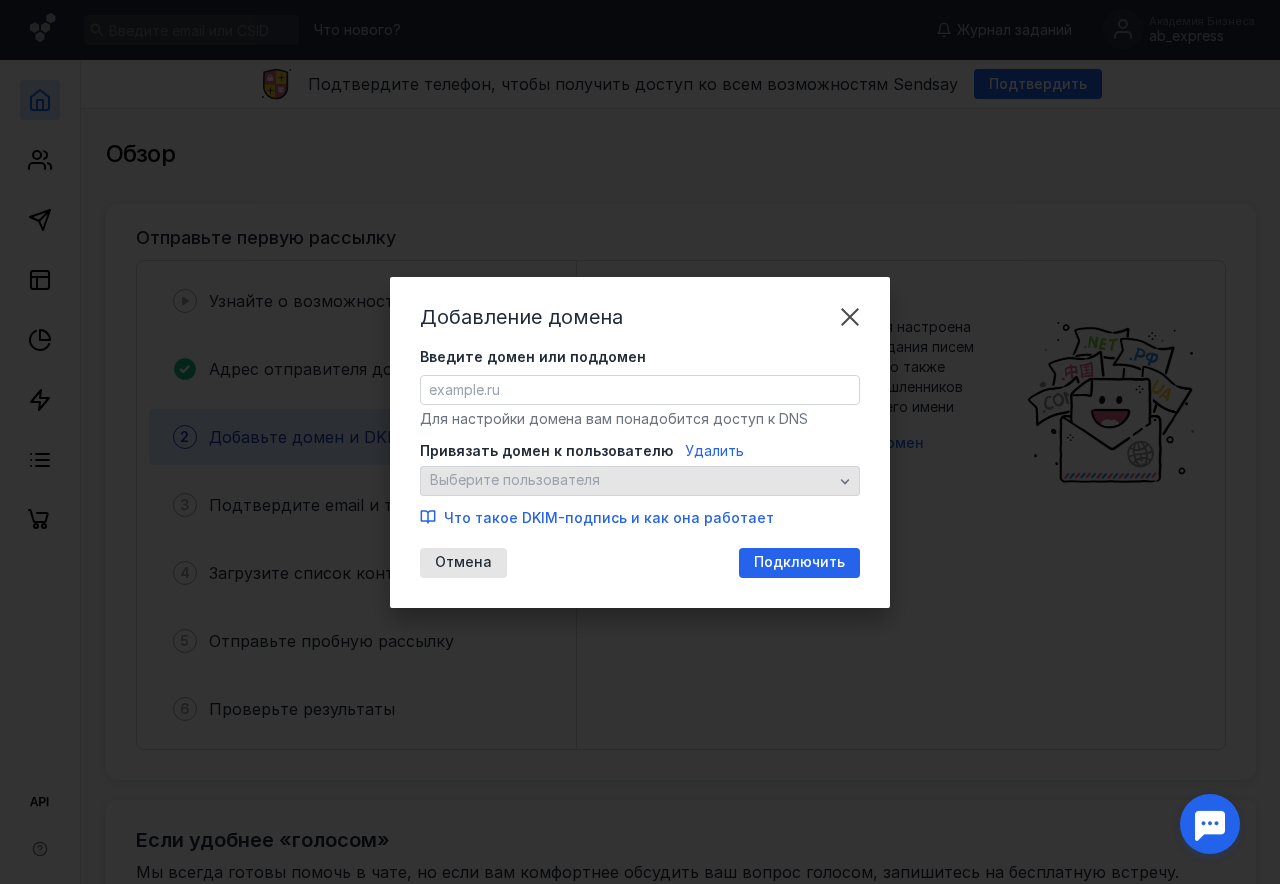 click on "Выберите пользователя" at bounding box center (515, 480) 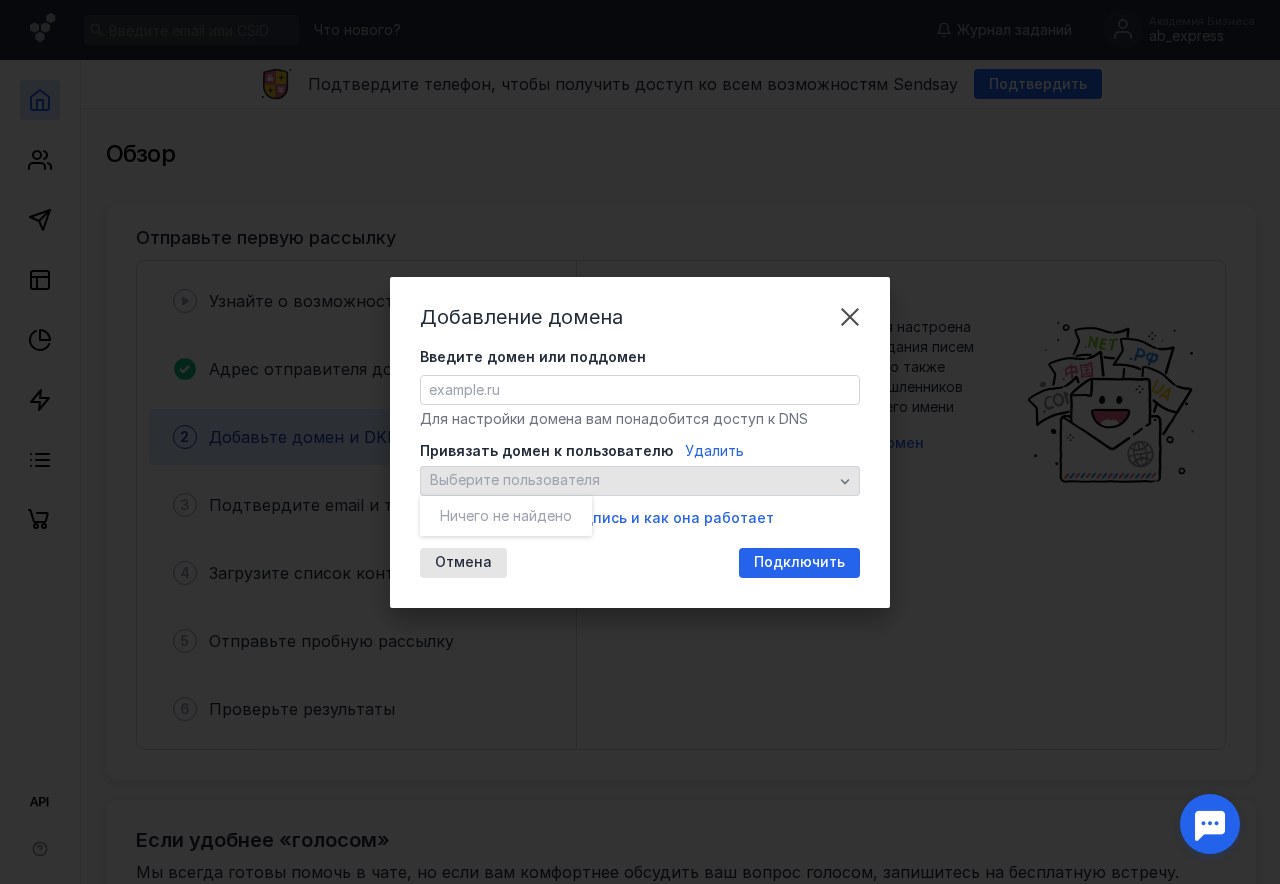 click on "Выберите пользователя" at bounding box center (515, 480) 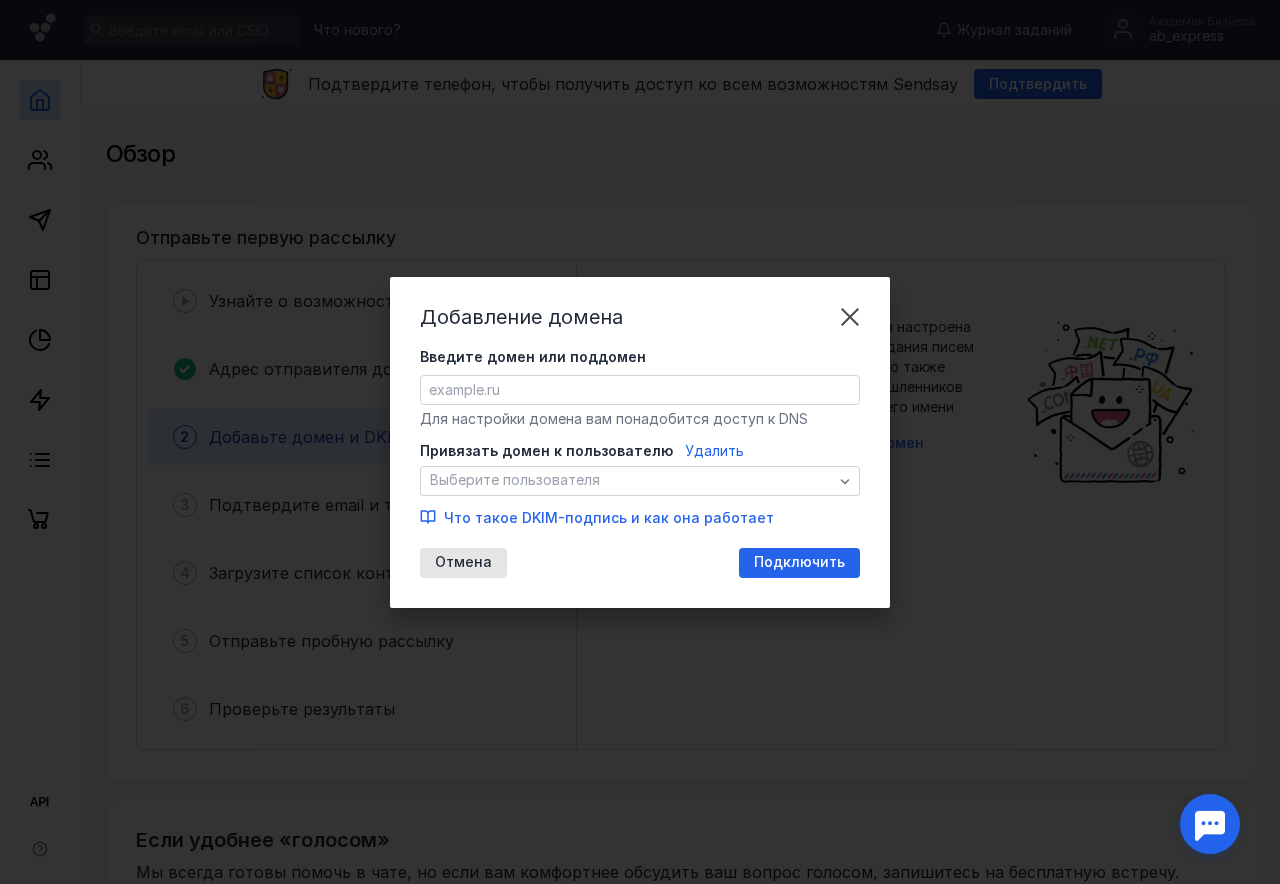 click on "Введите домен или поддомен" at bounding box center (640, 390) 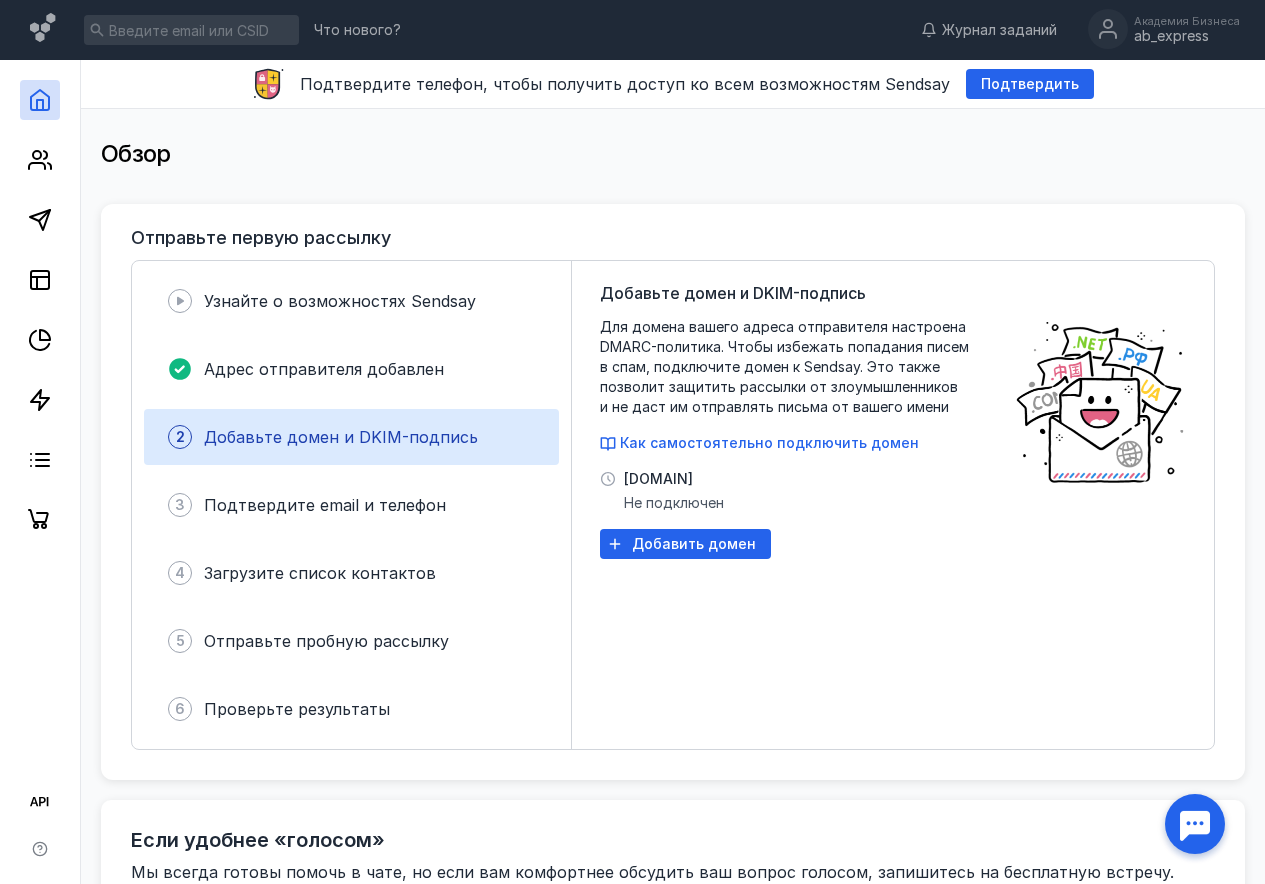 click on "Не подключен" at bounding box center (674, 503) 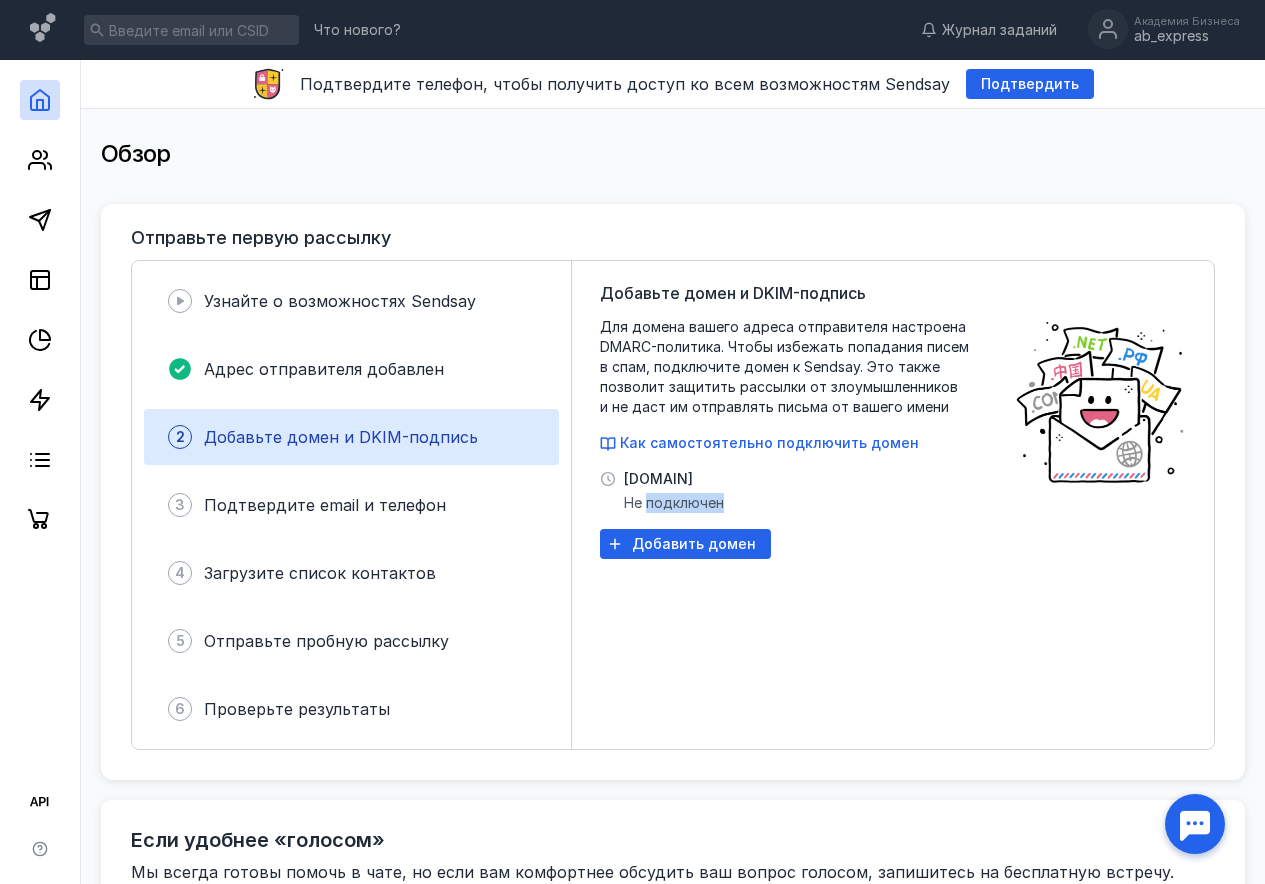 click on "Не подключен" at bounding box center (674, 503) 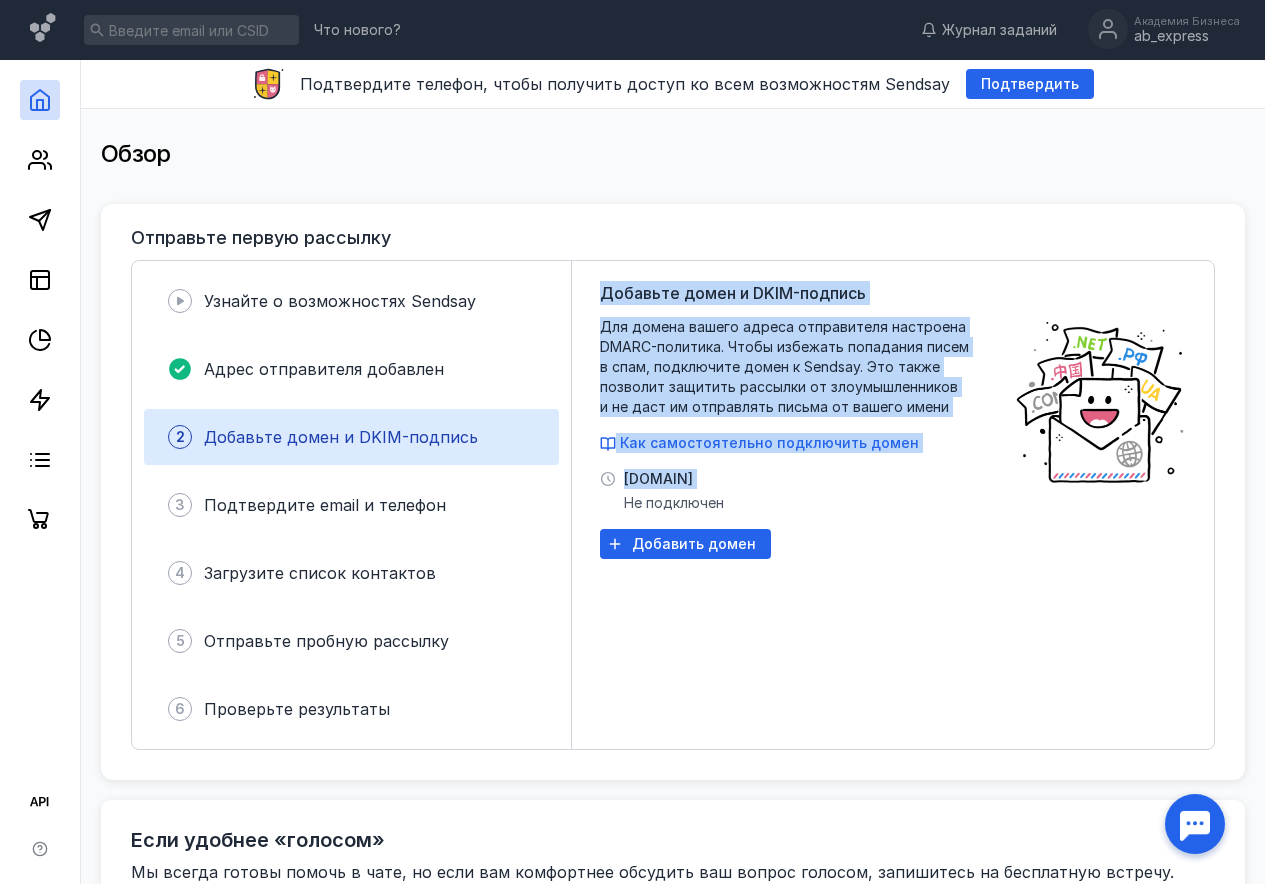 drag, startPoint x: 656, startPoint y: 502, endPoint x: 718, endPoint y: 379, distance: 137.74251 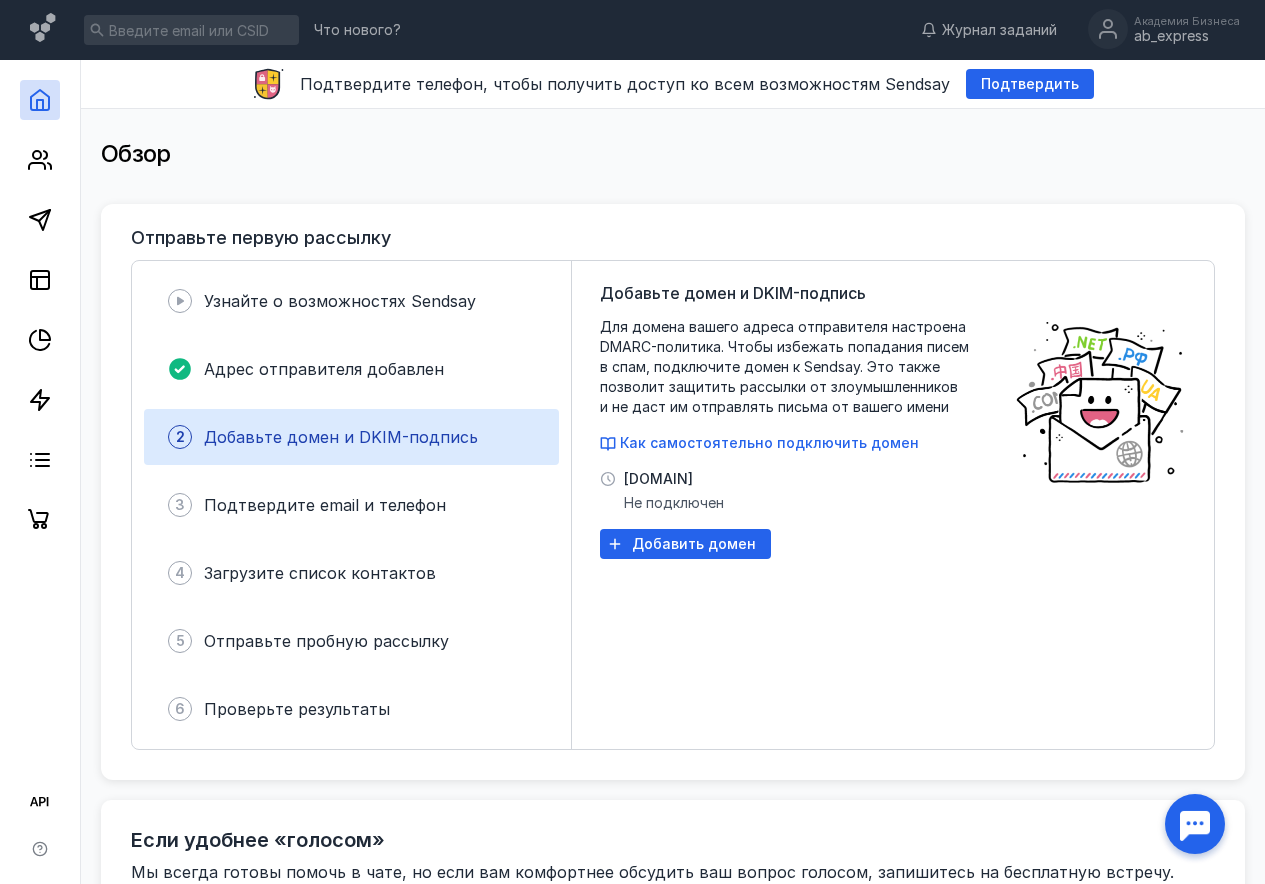 click on "Для домена вашего адреса отправителя настроена DMARC-политика. Чтобы избежать попадания писем в спам, подключите домен к Sendsay. Это также позволит защитить рассылки от злоумышленников и не даст им отправлять письма от вашего имени" at bounding box center (797, 367) 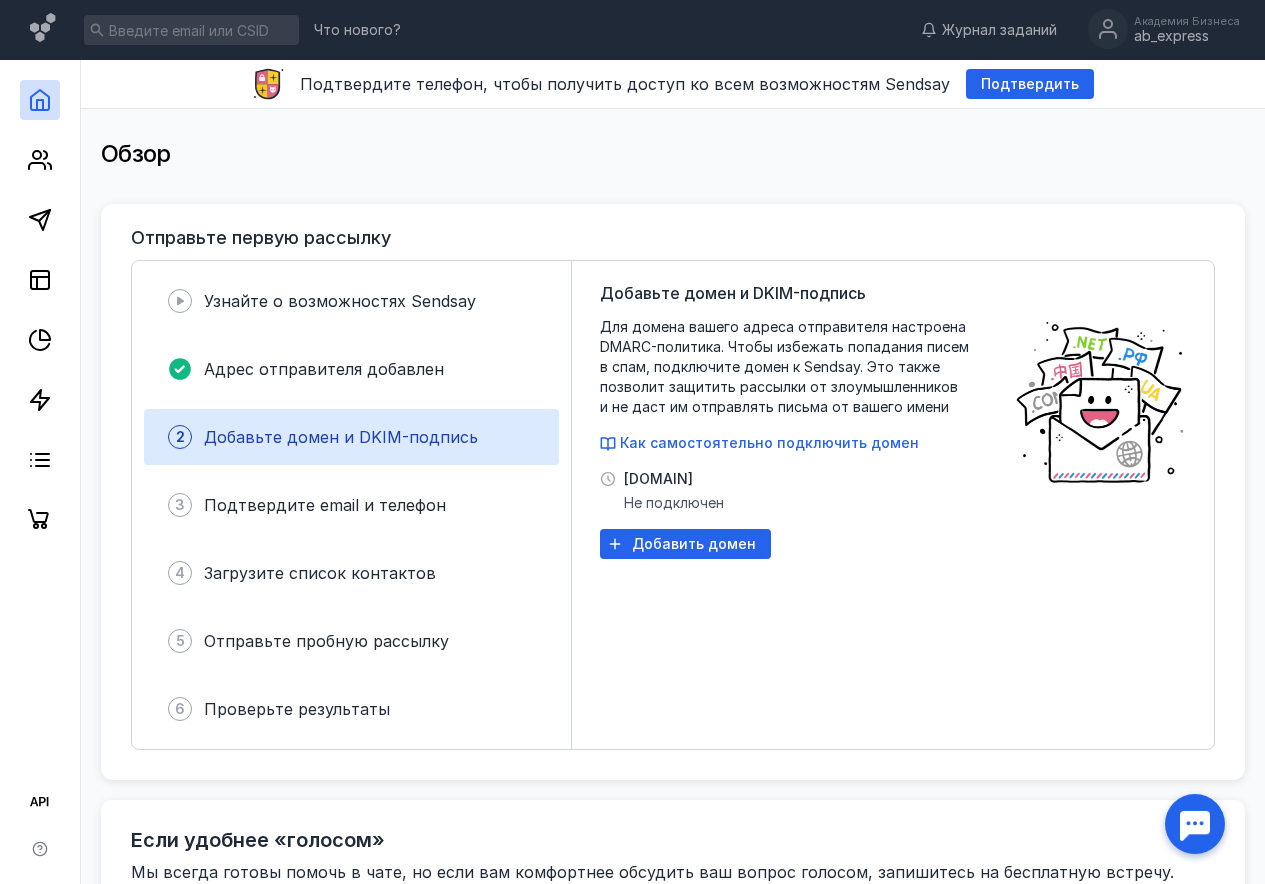 click on "Добавьте домен и DKIM-подпись Для домена вашего адреса отправителя настроена DMARC-политика. Чтобы избежать попадания писем в спам, подключите домен к Sendsay. Это также позволит защитить рассылки от злоумышленников и не даст им отправлять письма от вашего имени Как самостоятельно подключить домен ab-express.ru Не подключен Добавить домен" at bounding box center (797, 505) 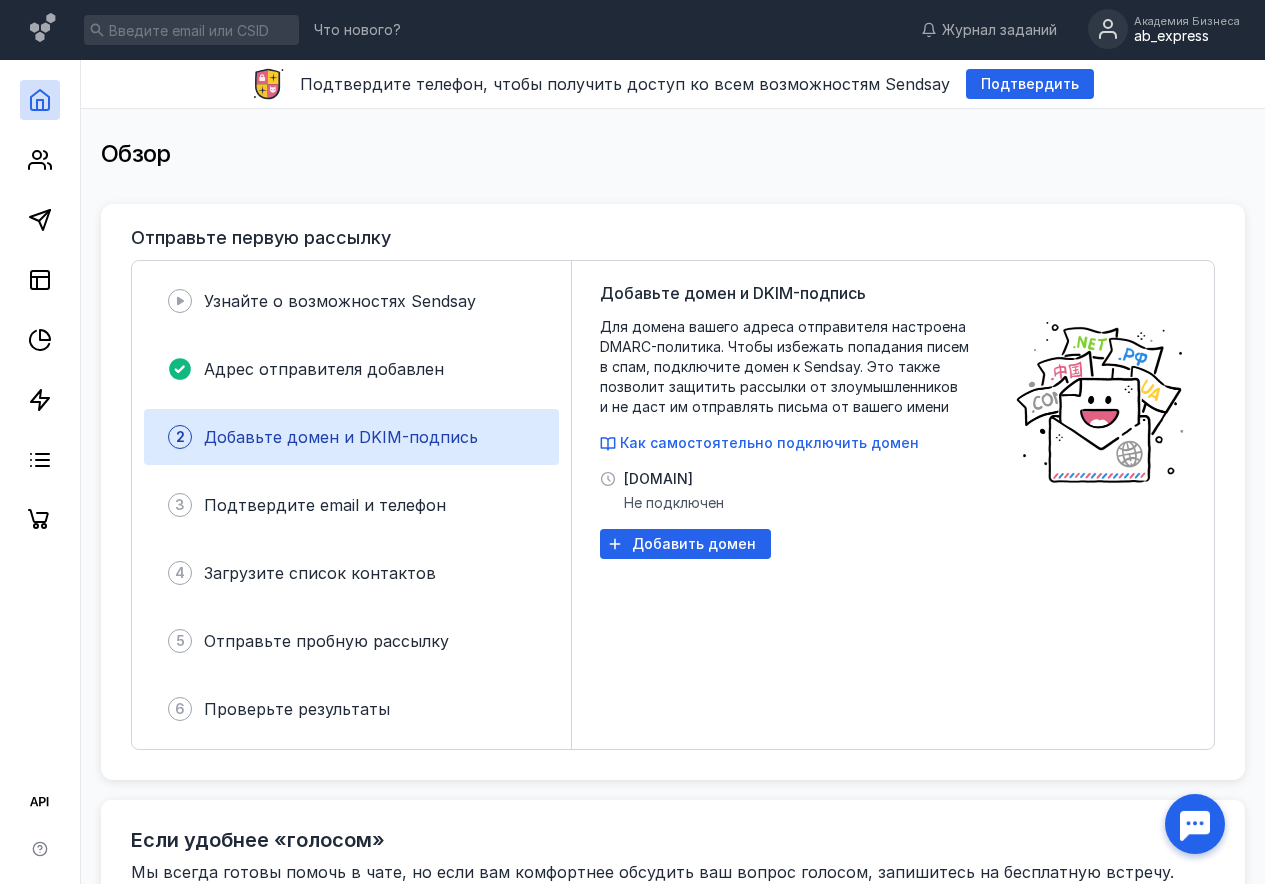 click on "ab_express" at bounding box center [1187, 36] 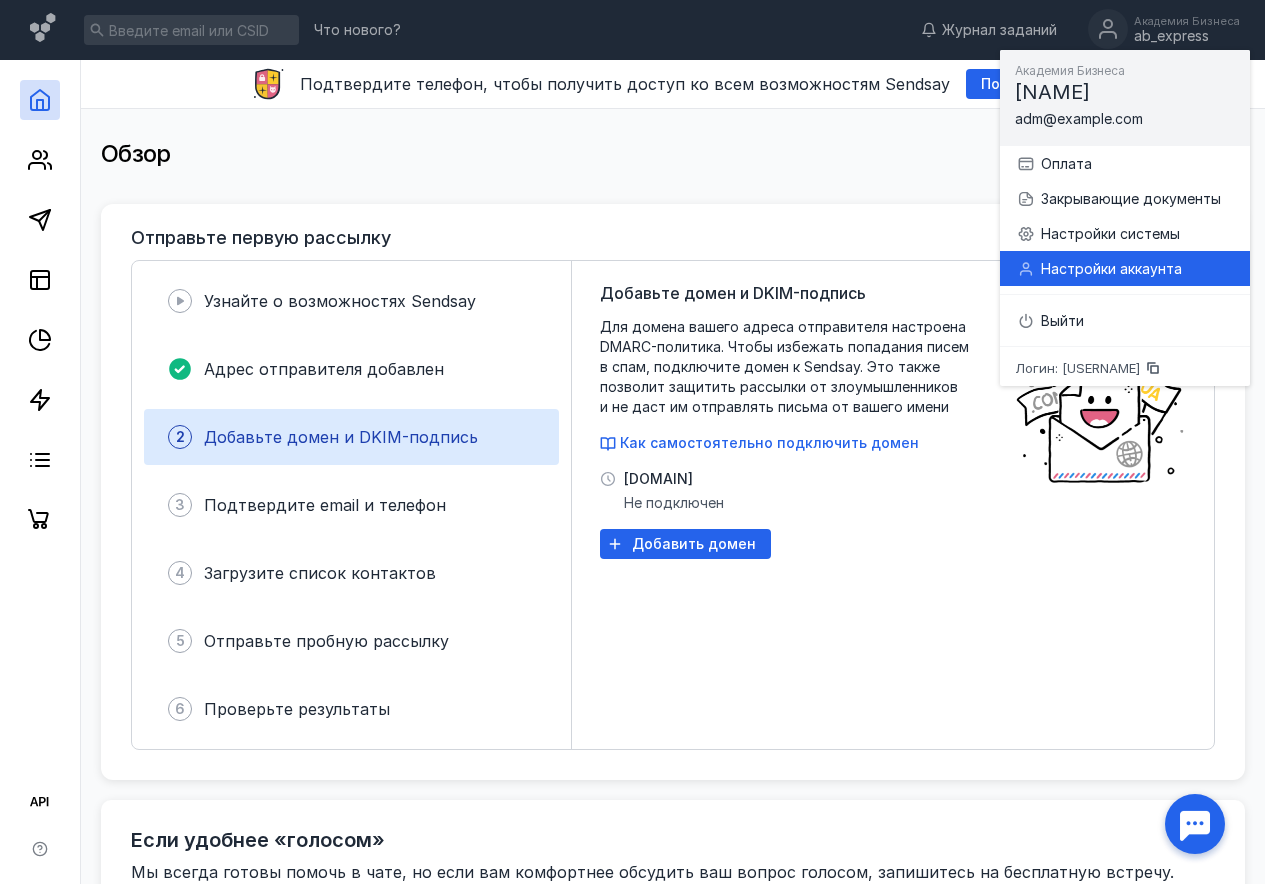 click on "Настройки аккаунта" at bounding box center [1137, 269] 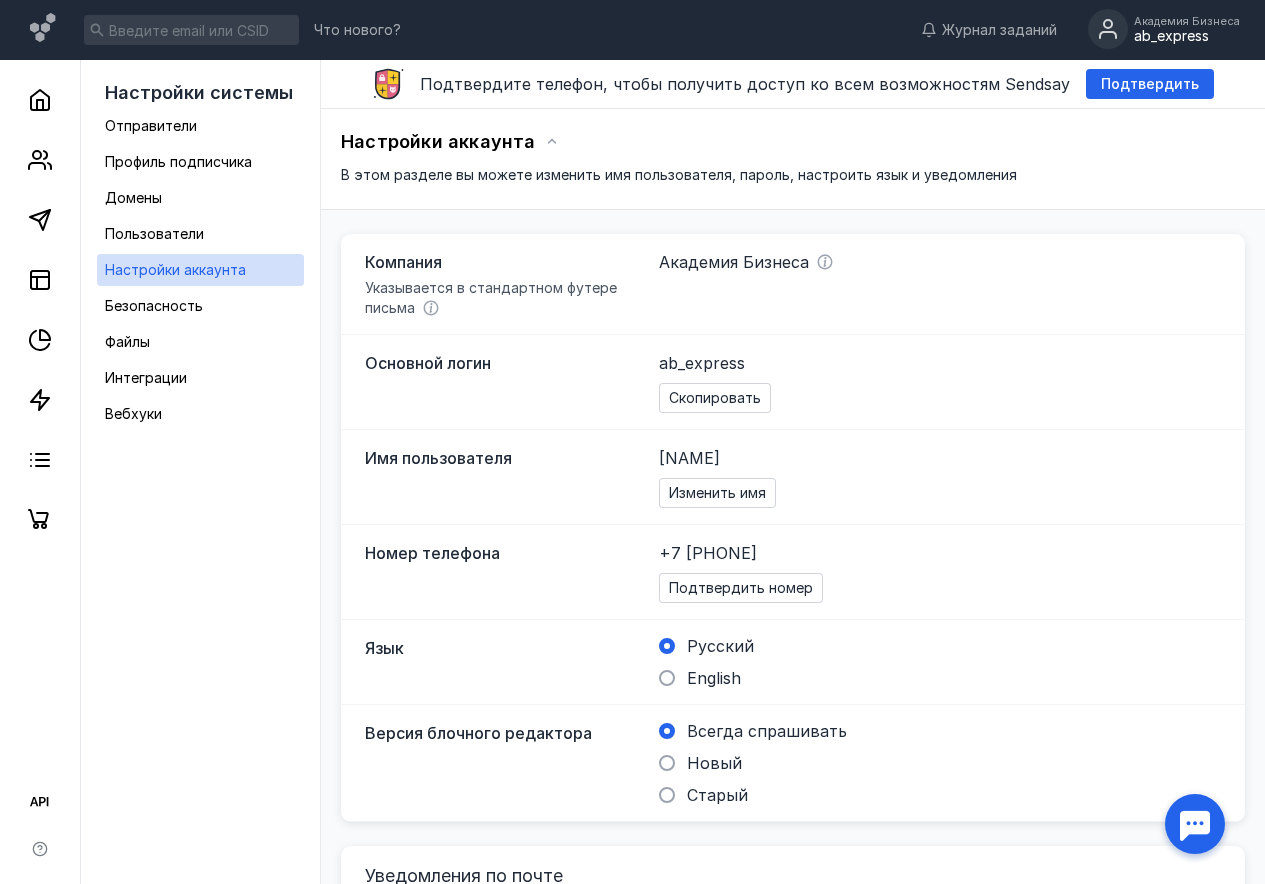 click on "Подтвердите телефон, чтобы получить доступ ко всем возможностям Sendsay Подтвердить Настройки аккаунта В этом разделе вы можете изменить имя пользователя, пароль, настроить язык и уведомления Компания Указывается в стандартном футере письма Академия Бизнеса Основной логин [USERNAME] Скопировать Имя пользователя [LAST] Изменить имя Номер телефона [PHONE] Подтвердить номер Язык Русский English Версия блочного редактора Всегда спрашивать Новый Старый Уведомления по почте adm@[DOMAIN] Добавить адрес Финансовые документы adm@[DOMAIN]" at bounding box center [793, 715] 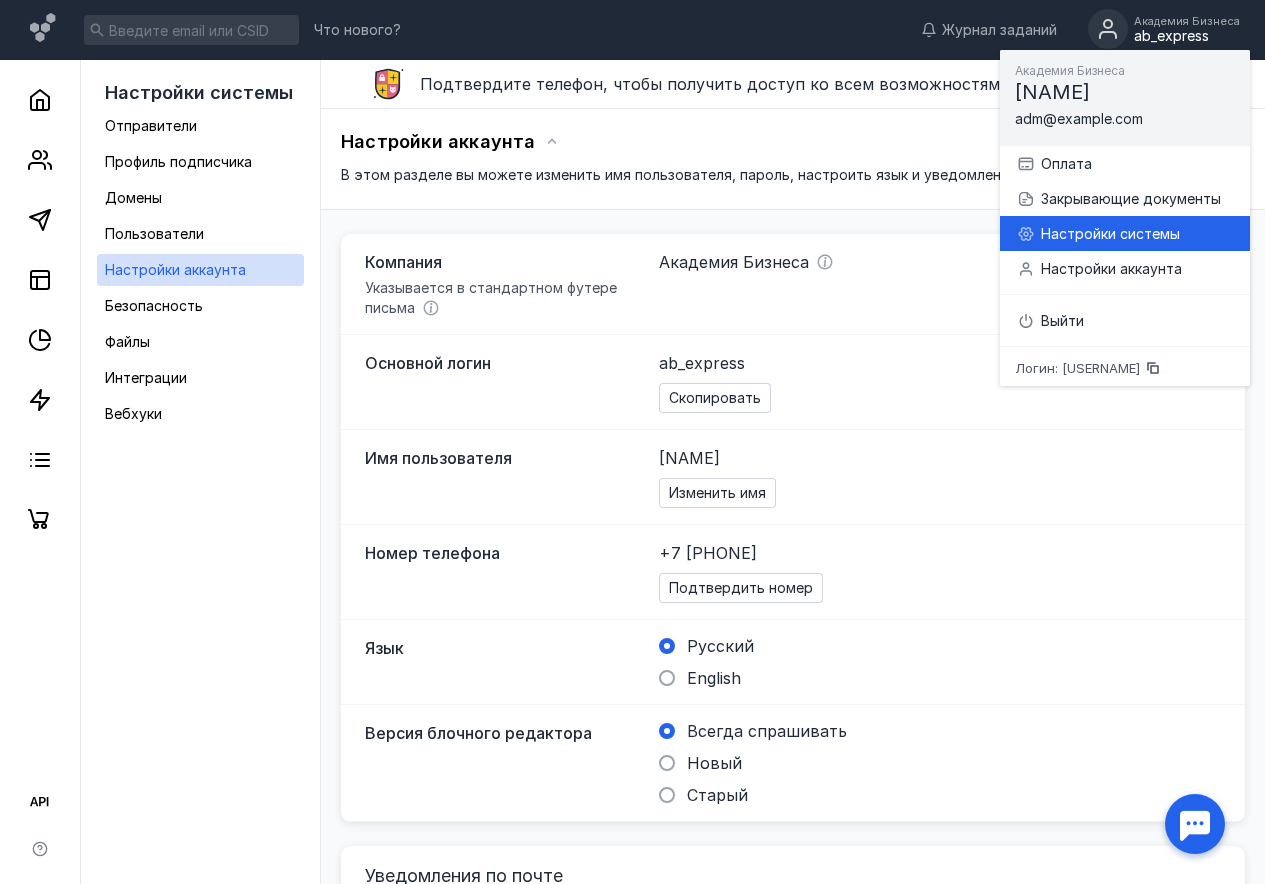 click on "Настройки системы" at bounding box center (1137, 234) 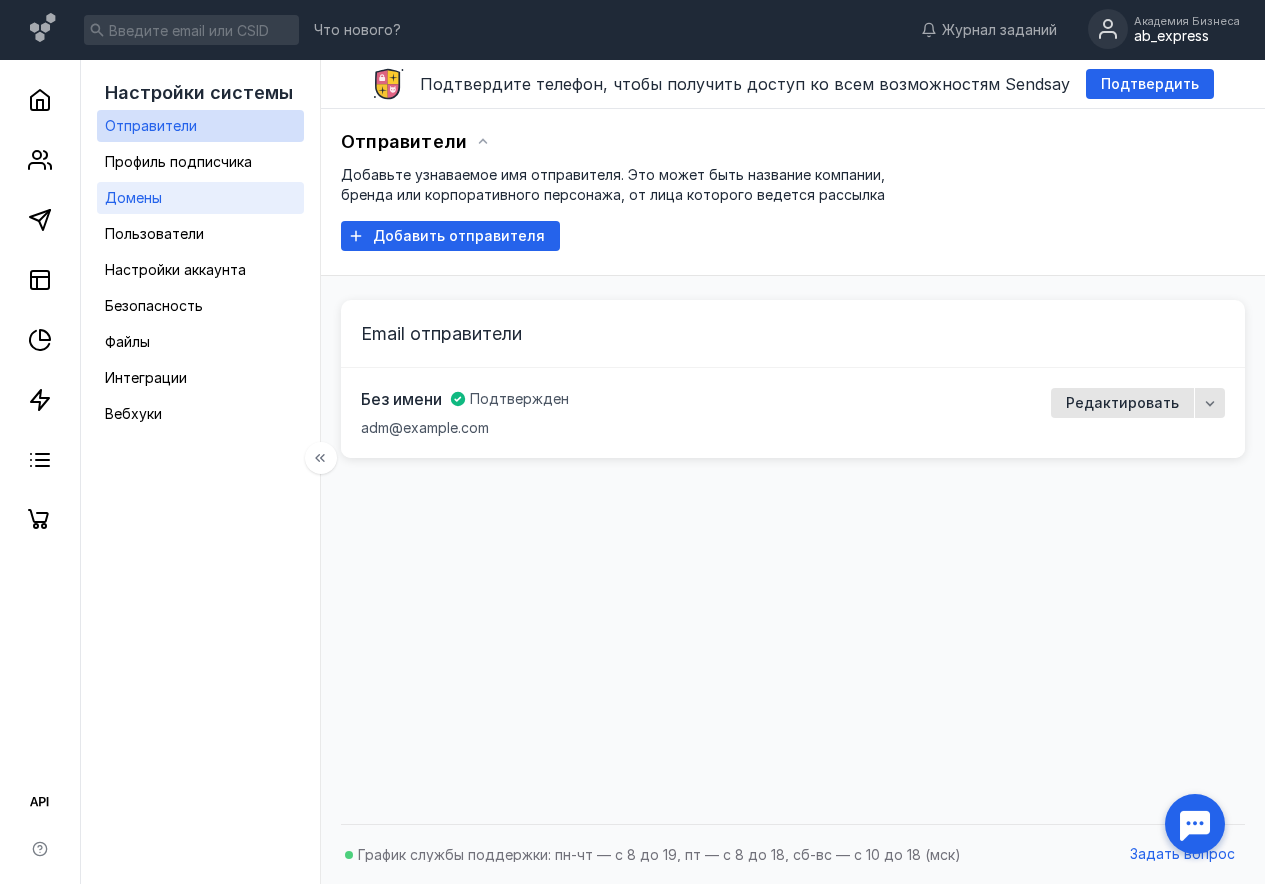 click on "Домены" at bounding box center [133, 197] 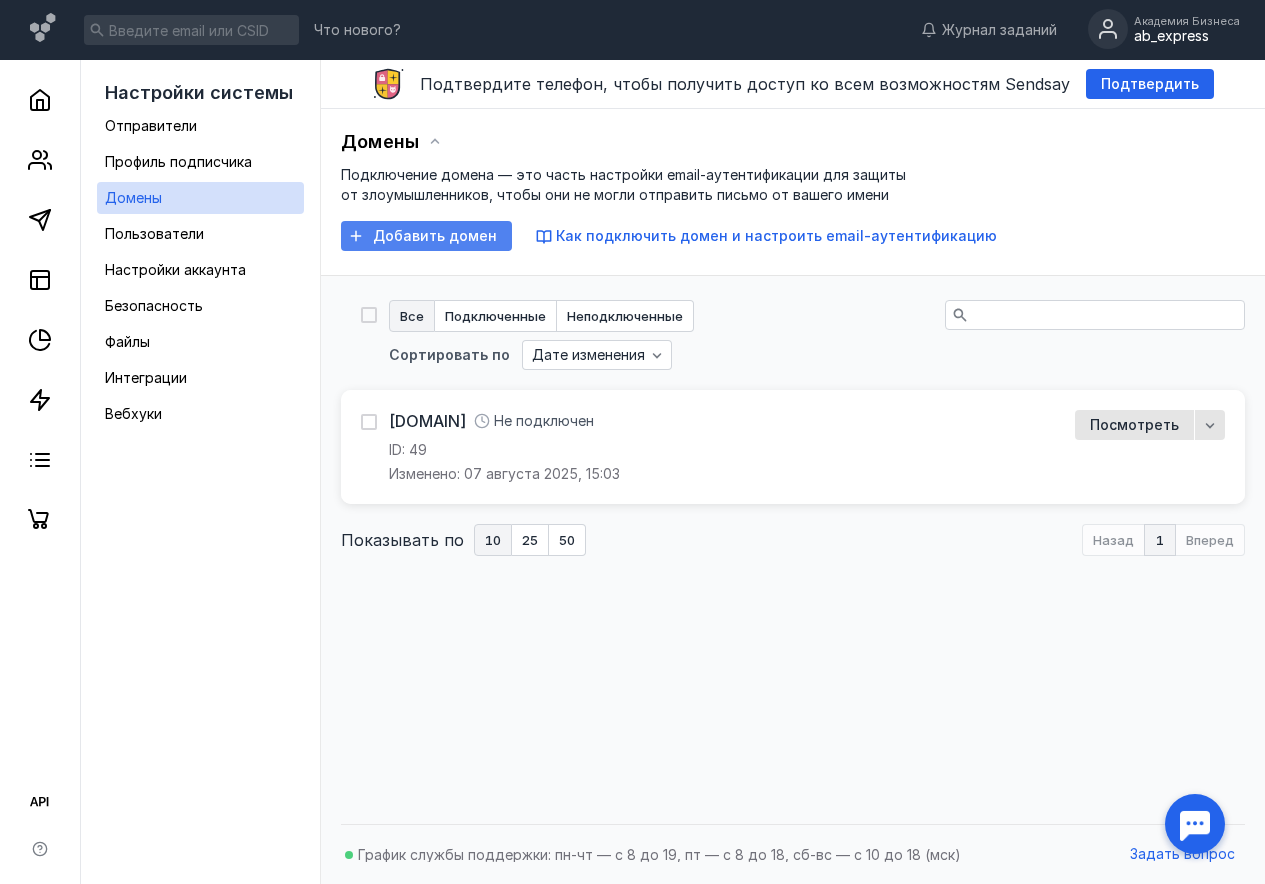 click on "Добавить домен" at bounding box center (435, 236) 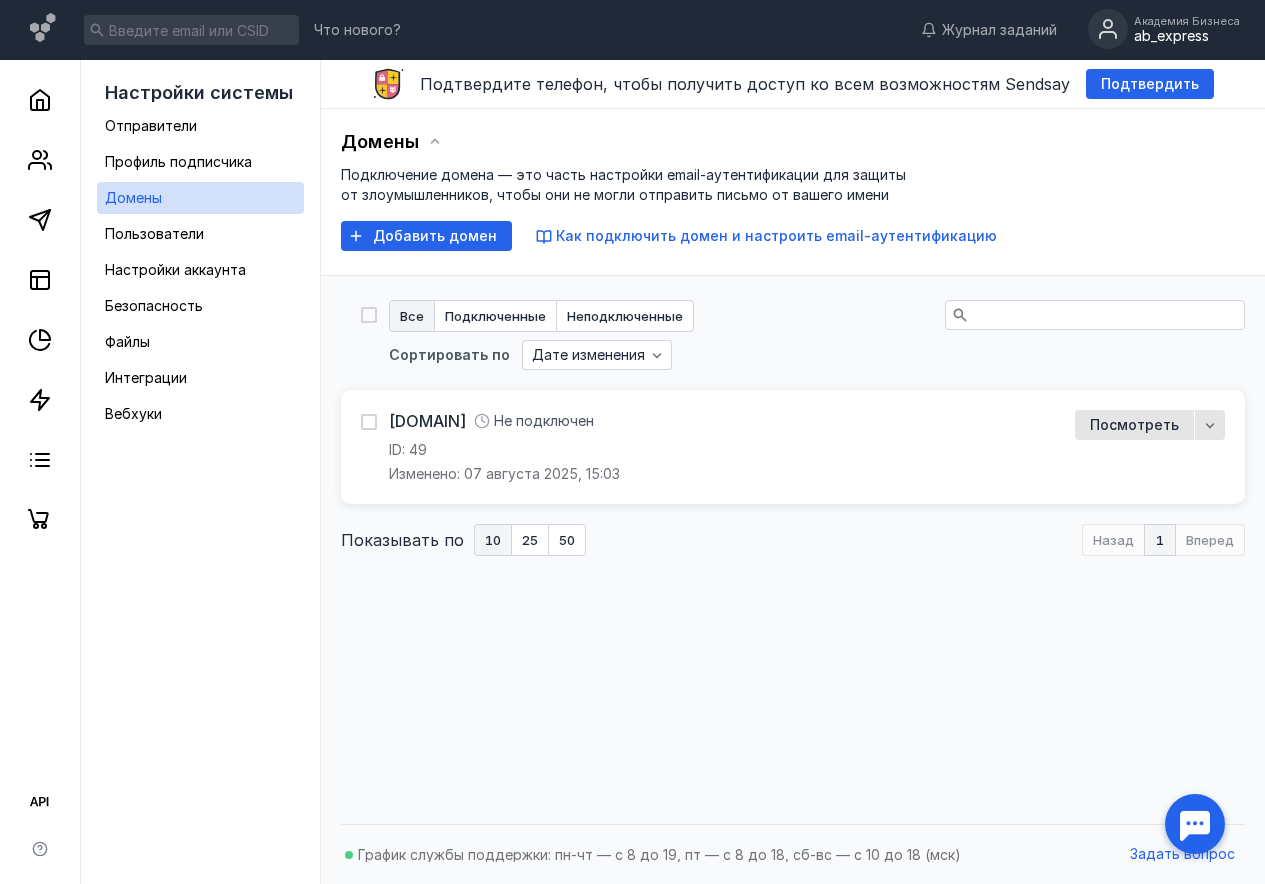 click on "Посмотреть" at bounding box center (1134, 425) 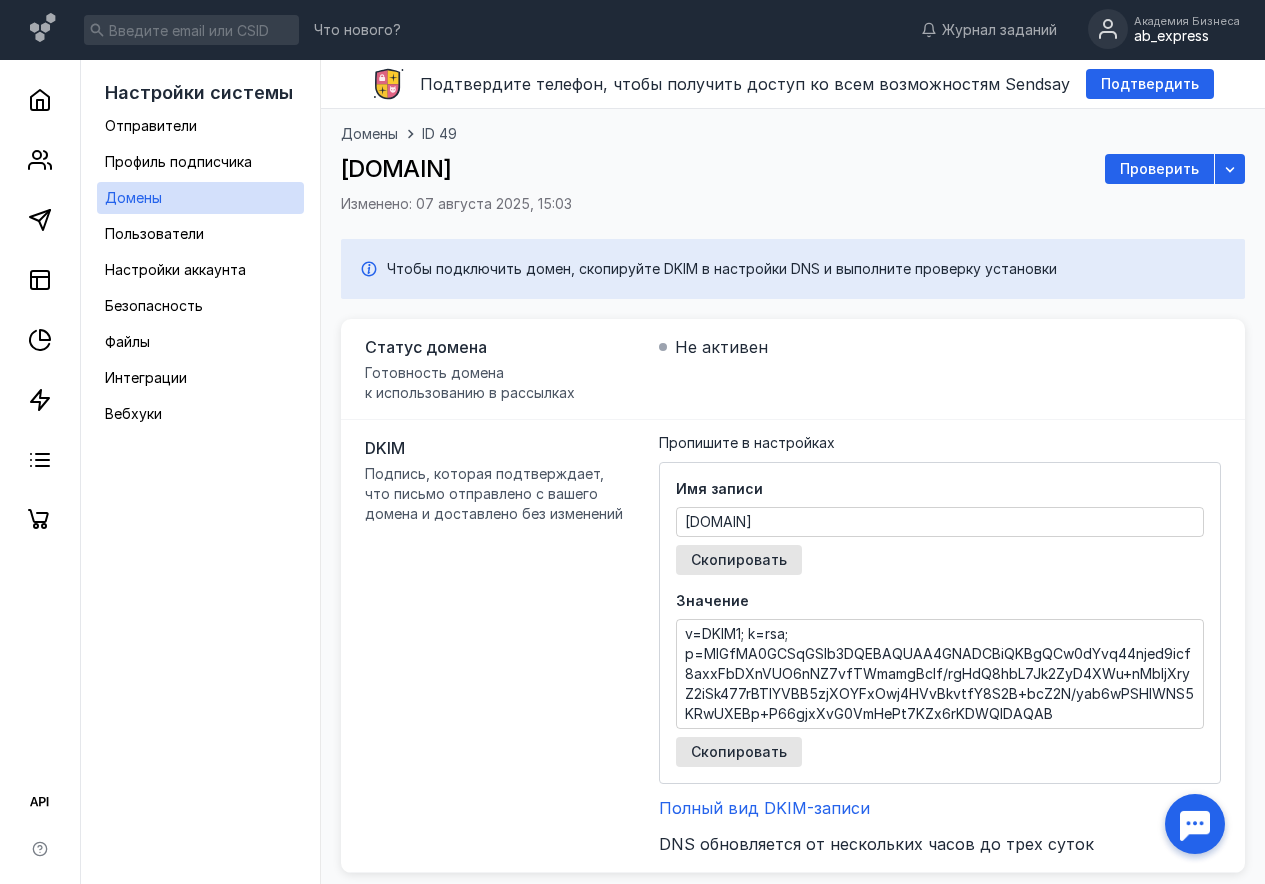 click at bounding box center [1195, 824] 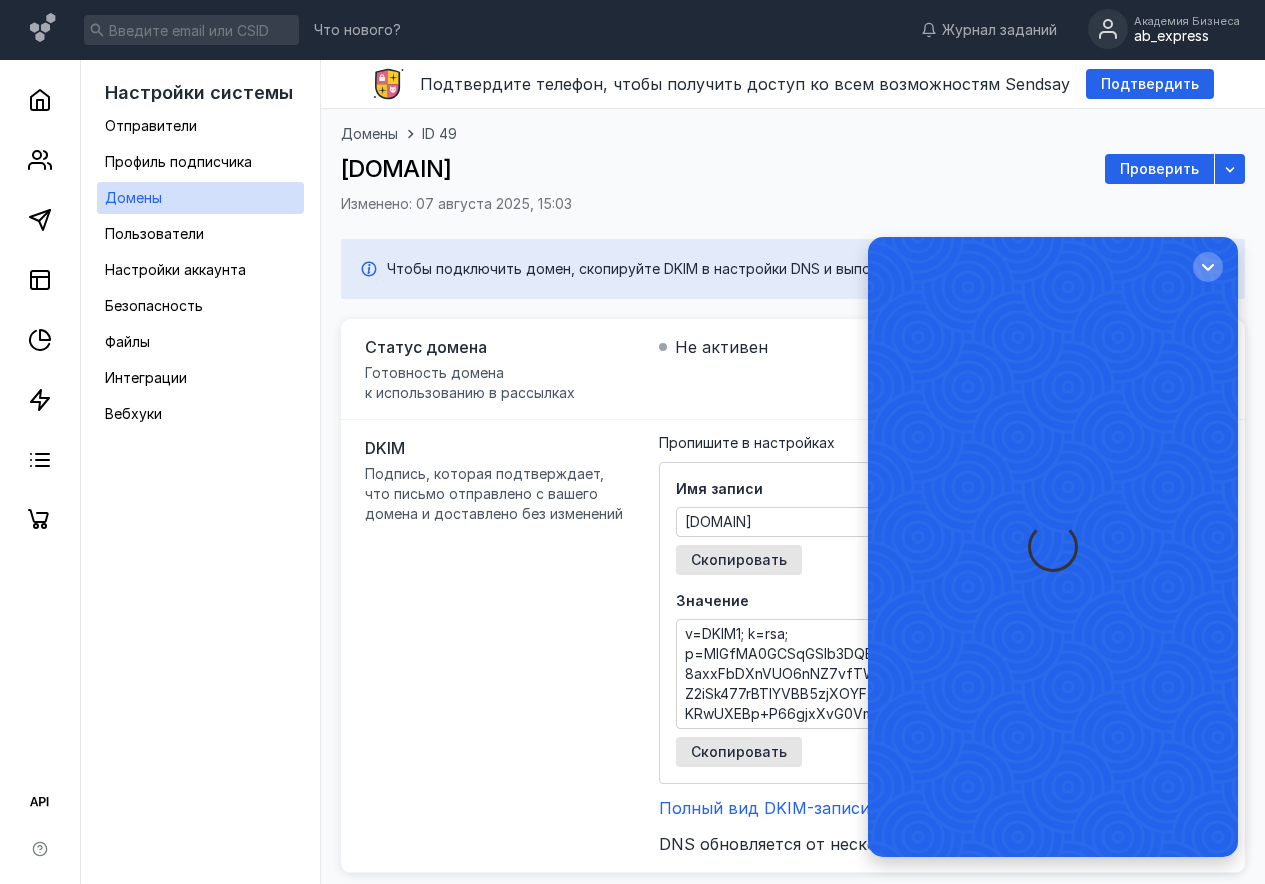 scroll, scrollTop: 0, scrollLeft: 0, axis: both 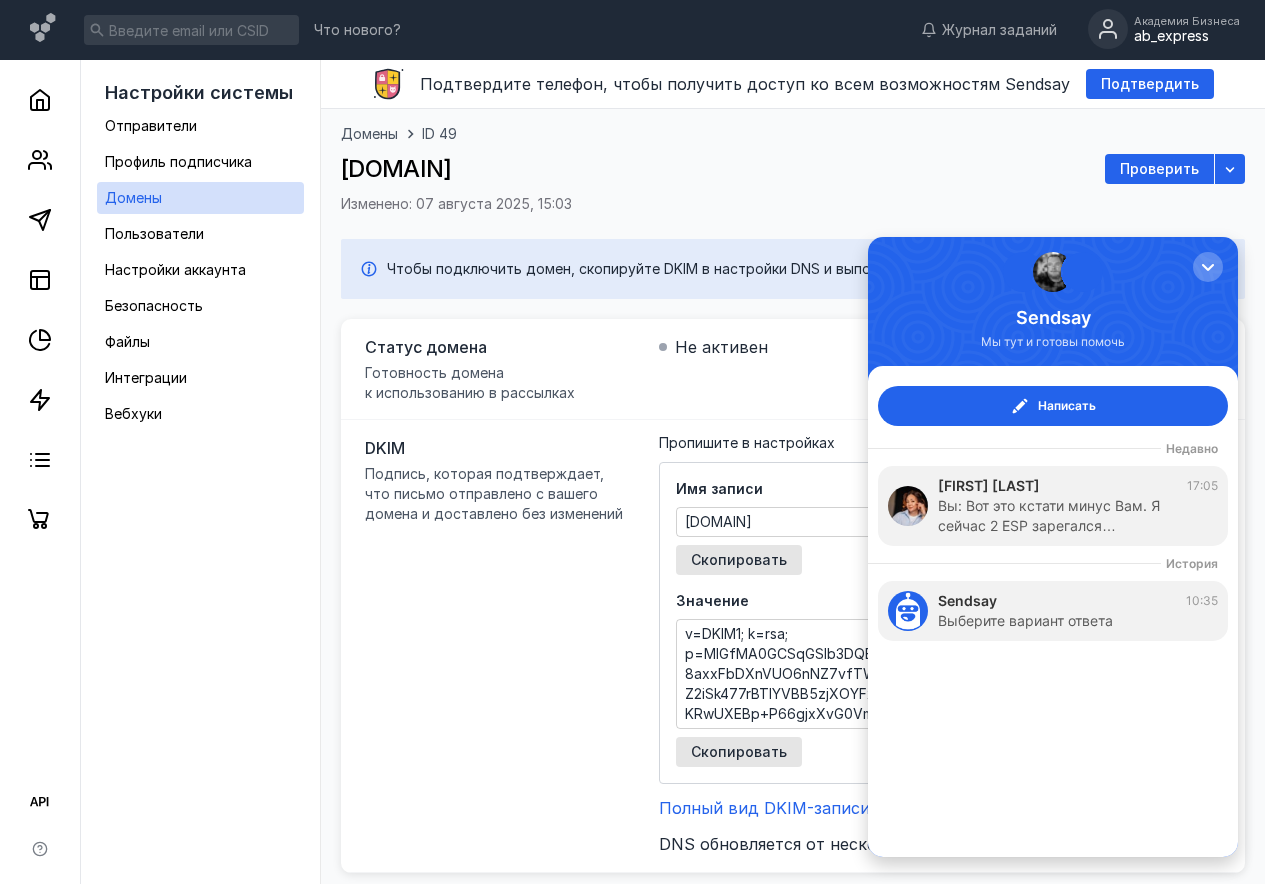 click on "Недавно Наталья Мелешкова 17:05 Вы: Вот это кстати минус Вам. Я сейчас 2 ESP зарегался… История Sendsay 10:35 Выберите вариант ответа" at bounding box center (1053, 541) 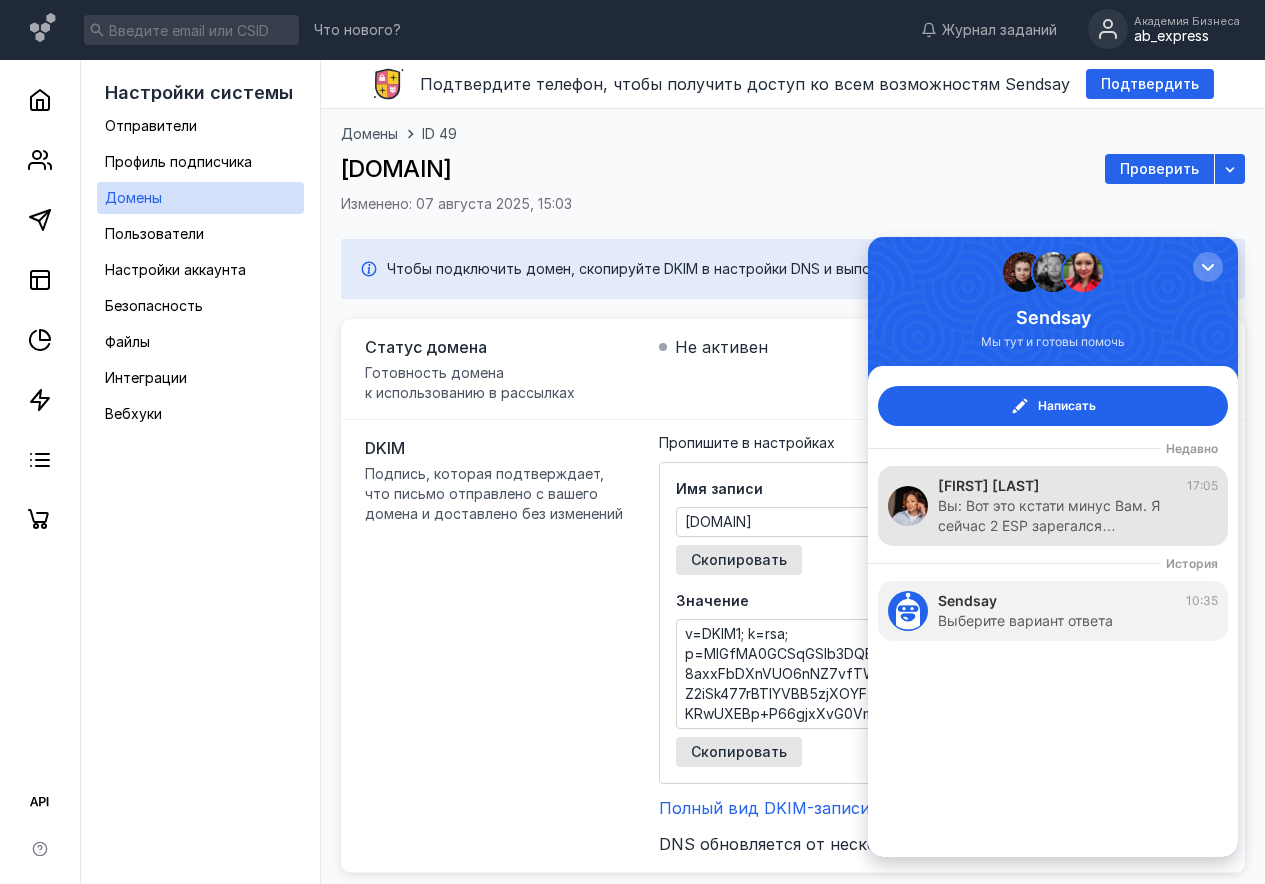 click on "Вы: Вот это кстати минус Вам. Я сейчас 2 ESP зарегался…" at bounding box center (1068, 516) 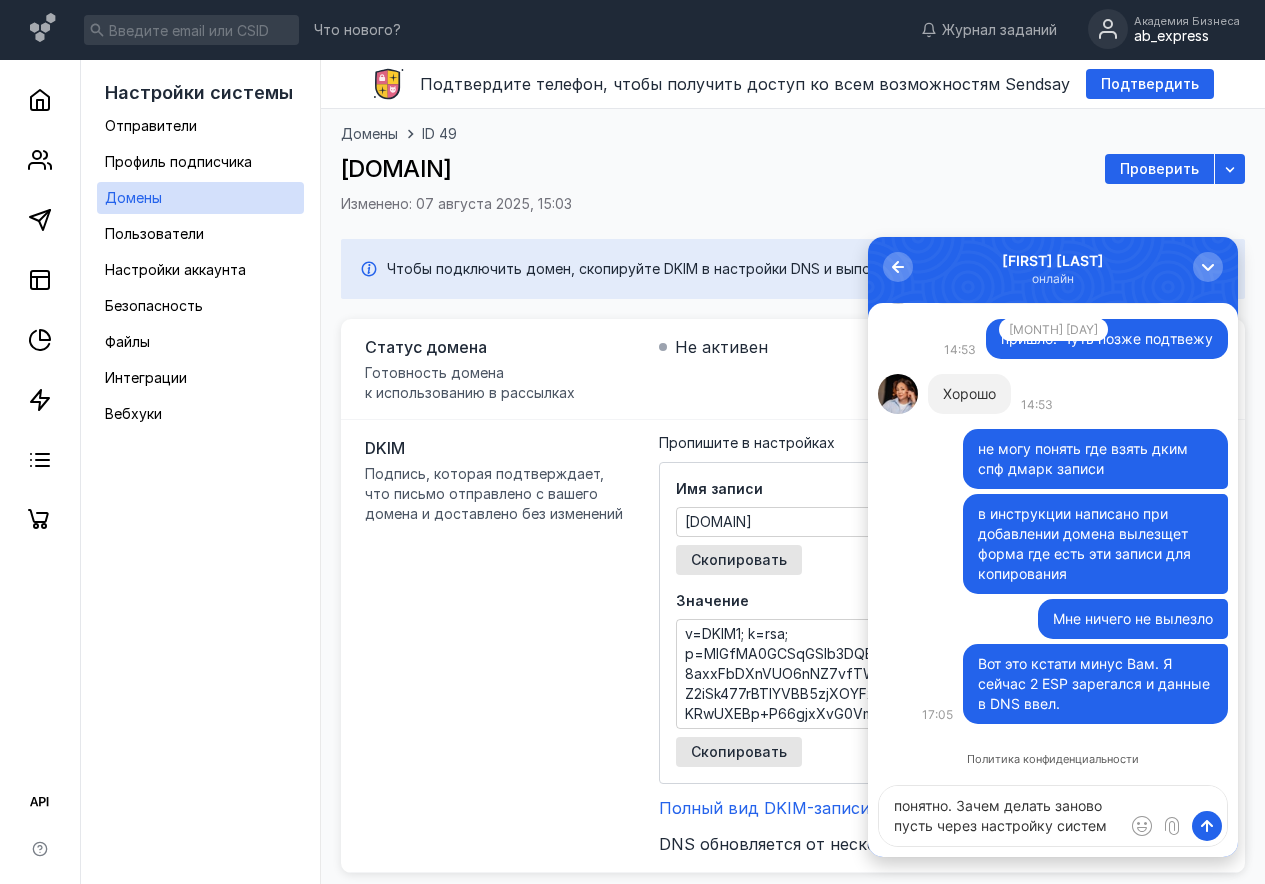 type on "понятно. Зачем делать заново пусть через настройку системы" 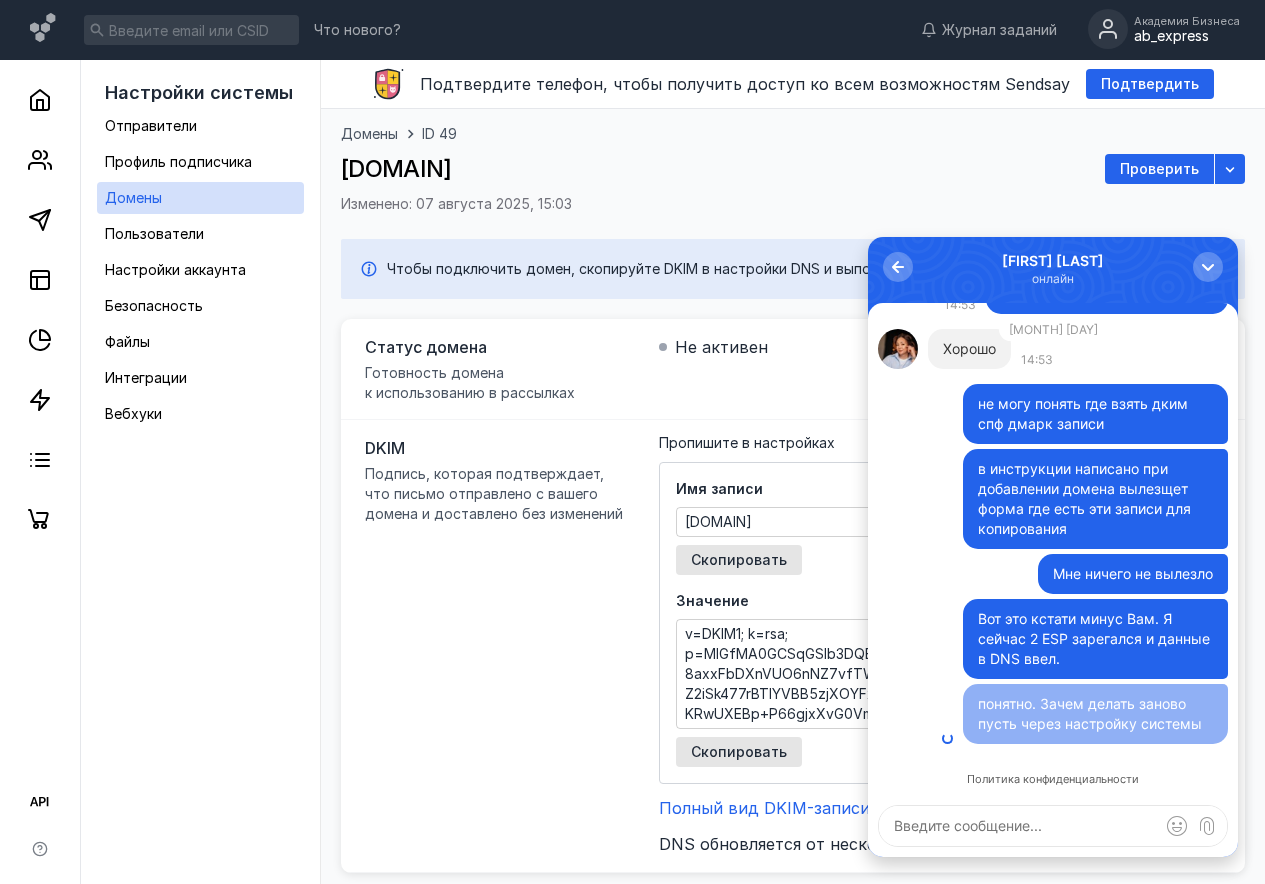 type on "С" 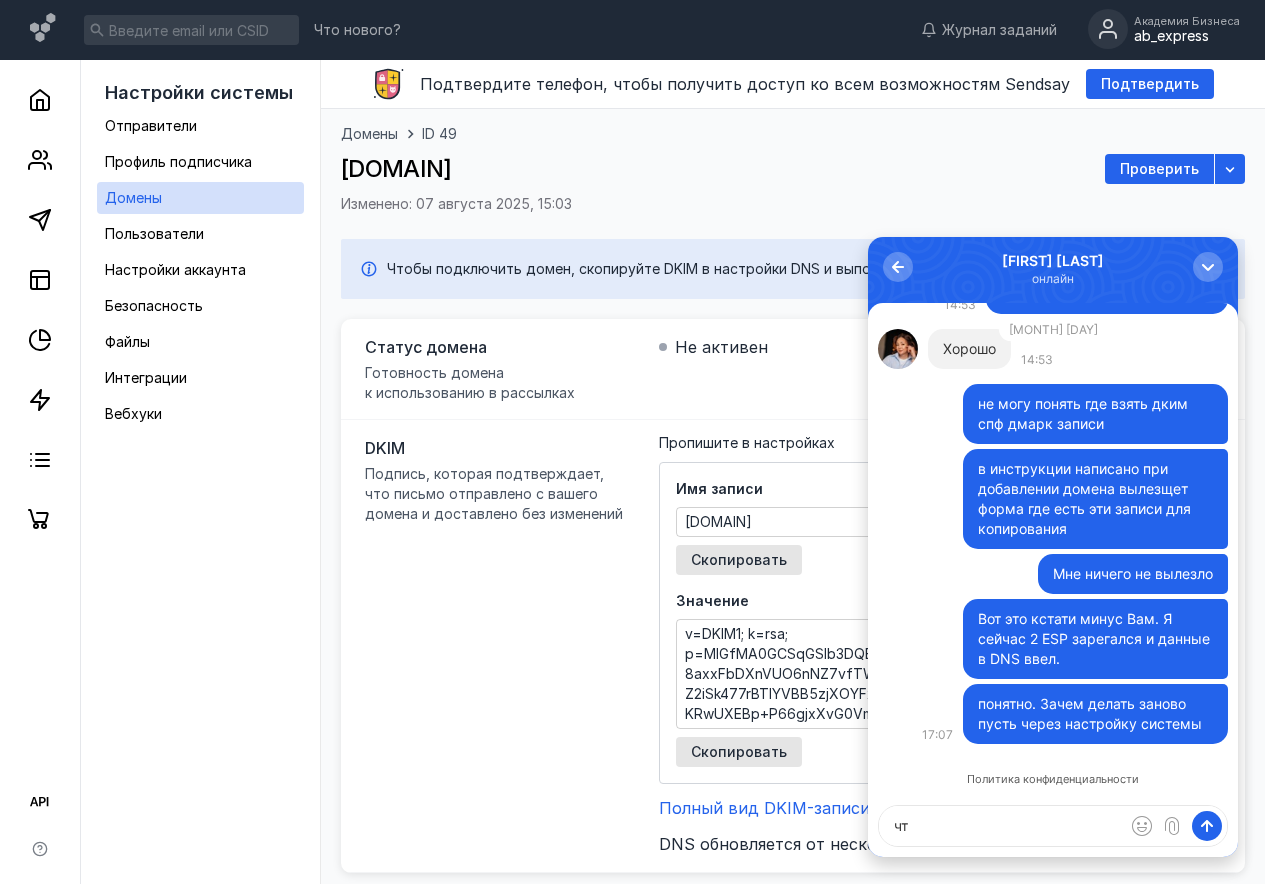 type on "ч" 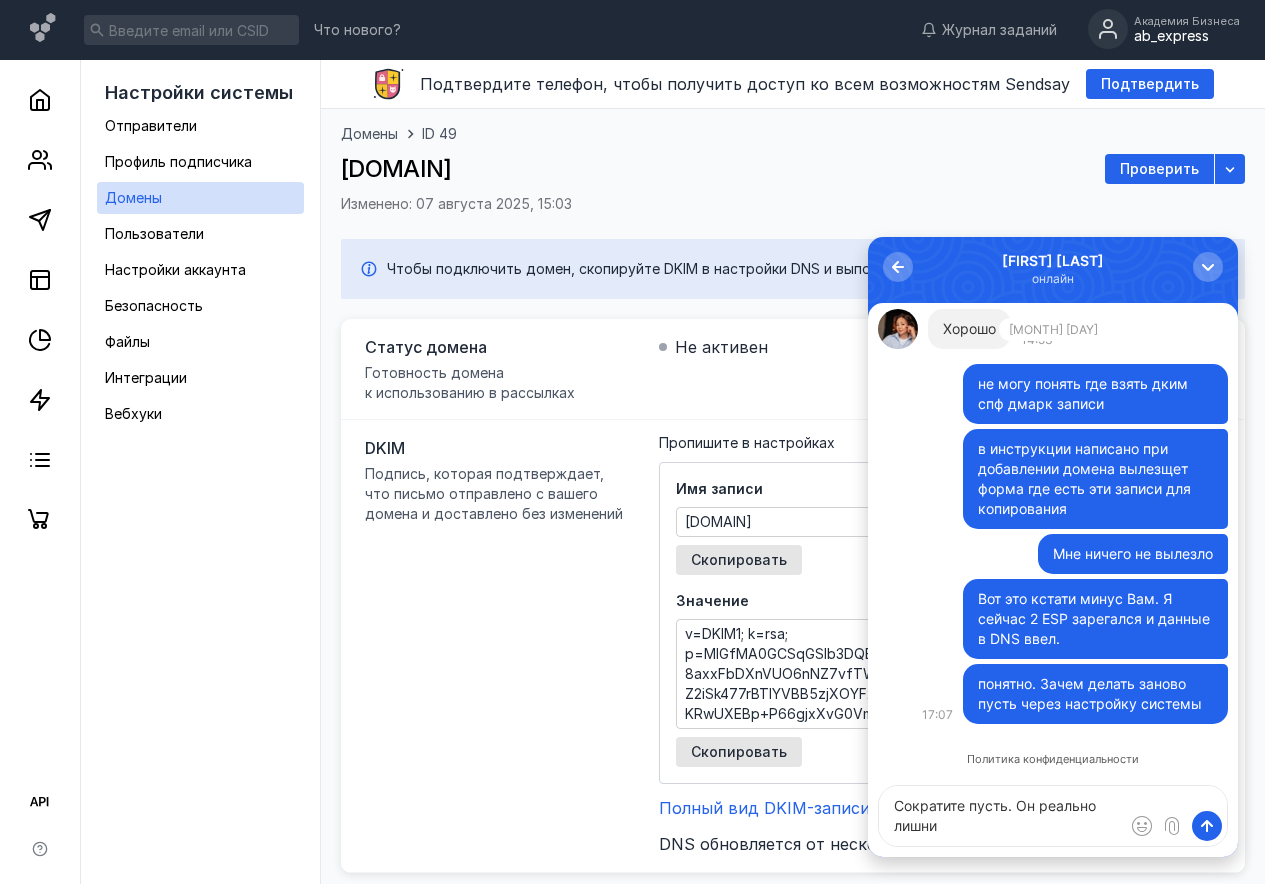 type on "Сократите пусть. Он реально лишний" 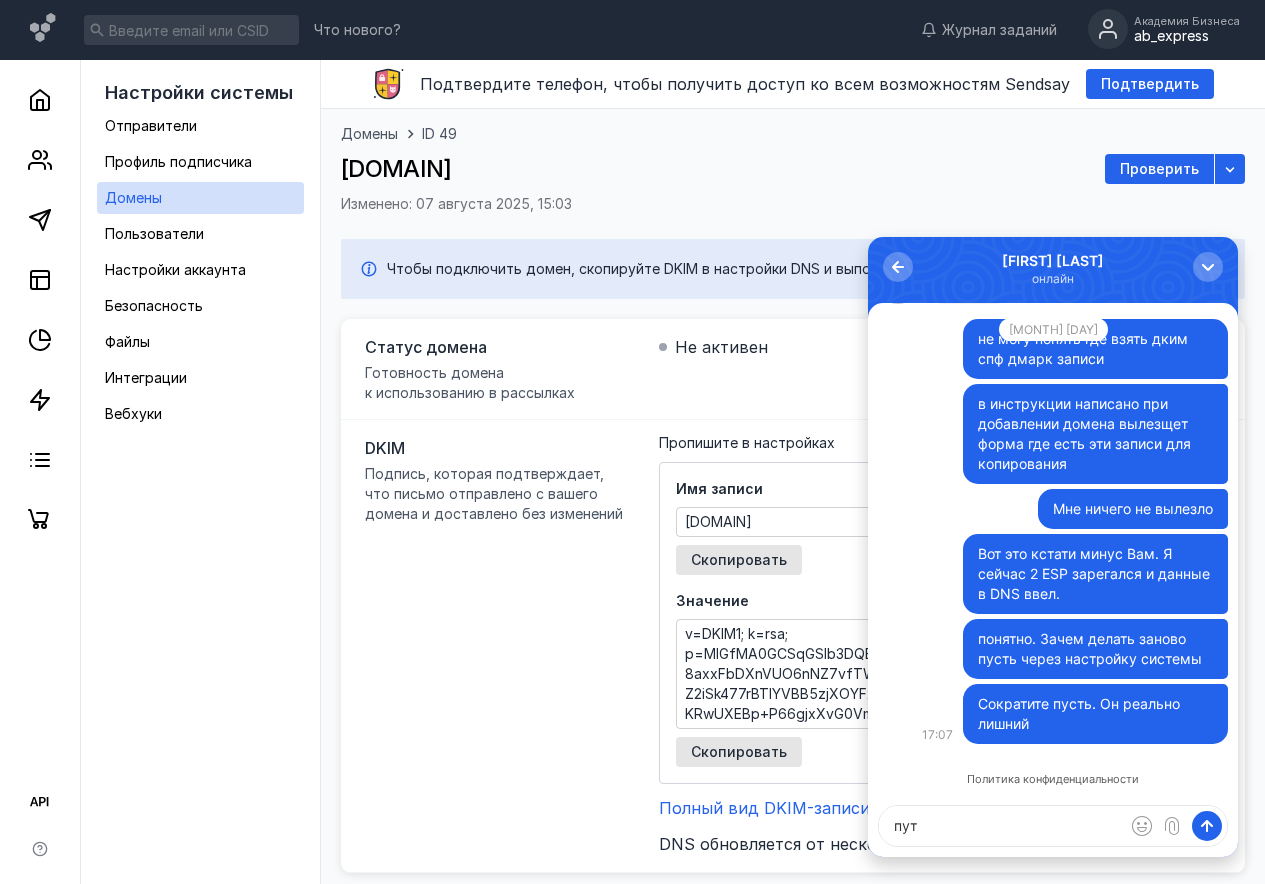 type on "путь" 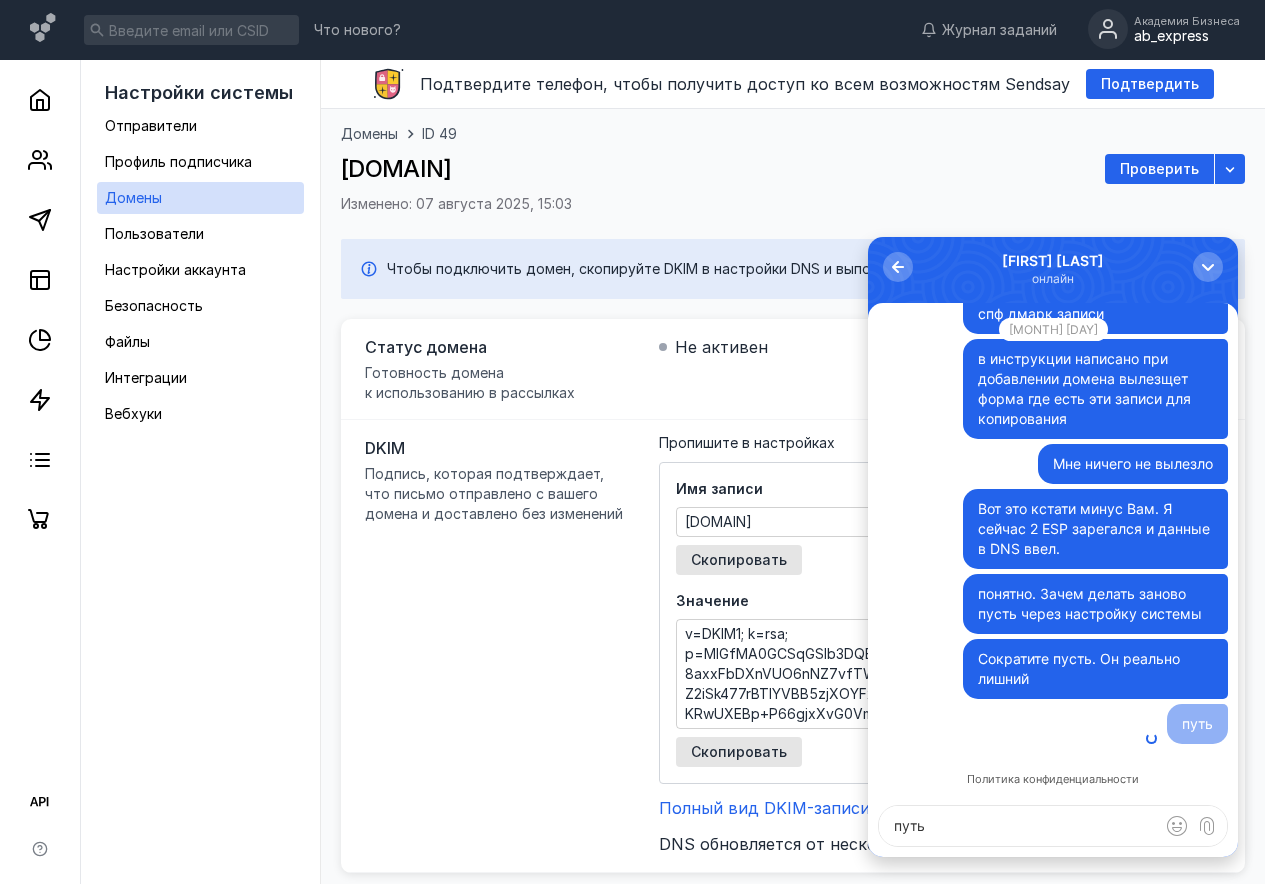 type 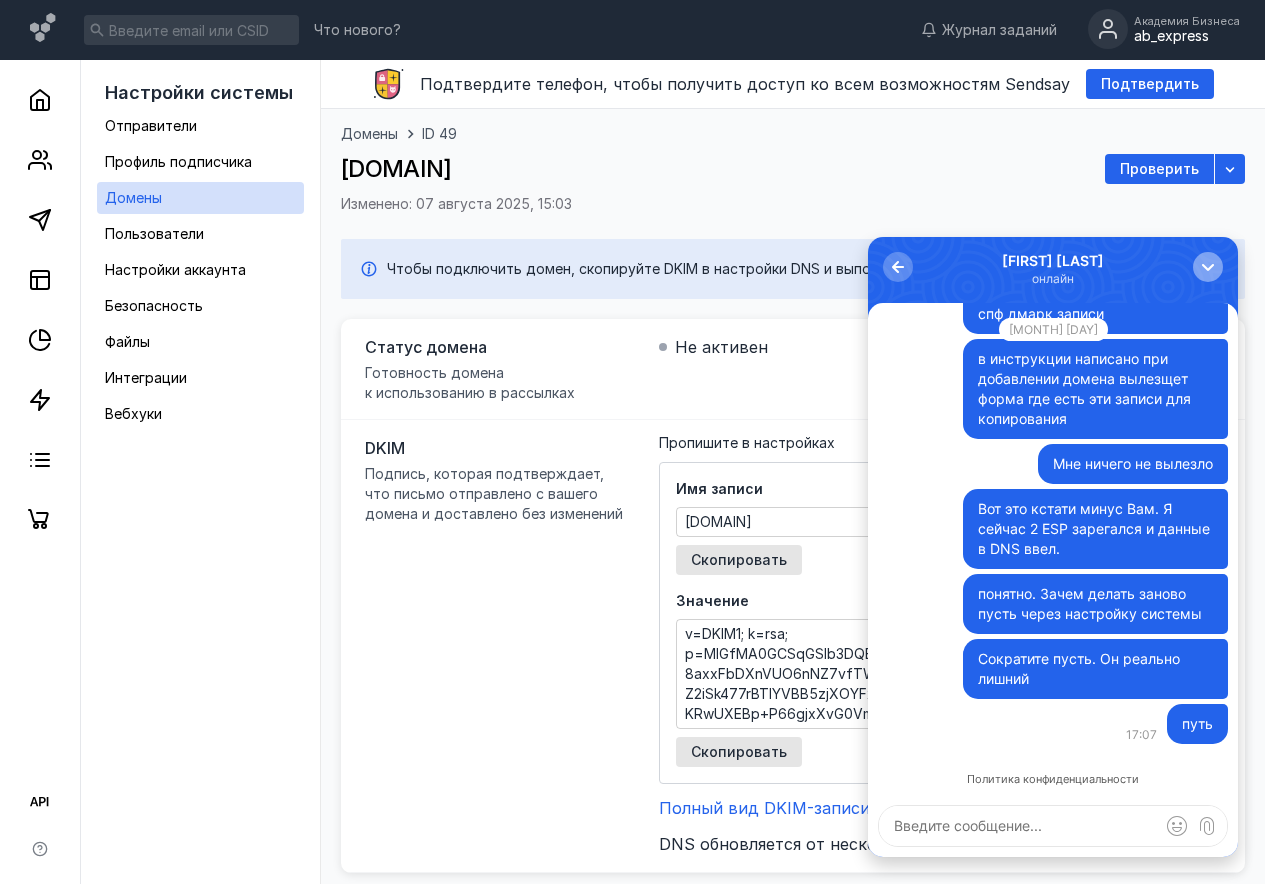 click at bounding box center [1208, 267] 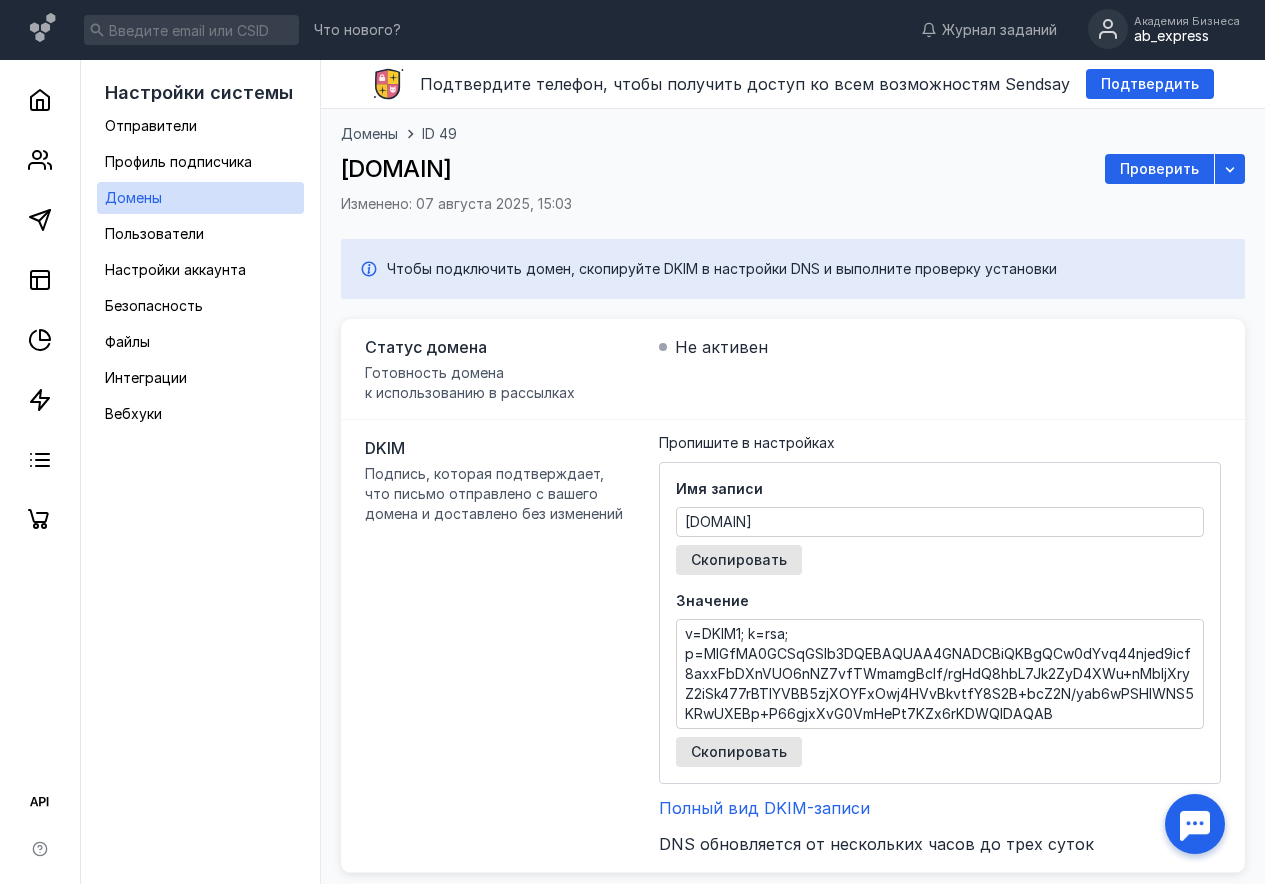 scroll, scrollTop: 0, scrollLeft: 0, axis: both 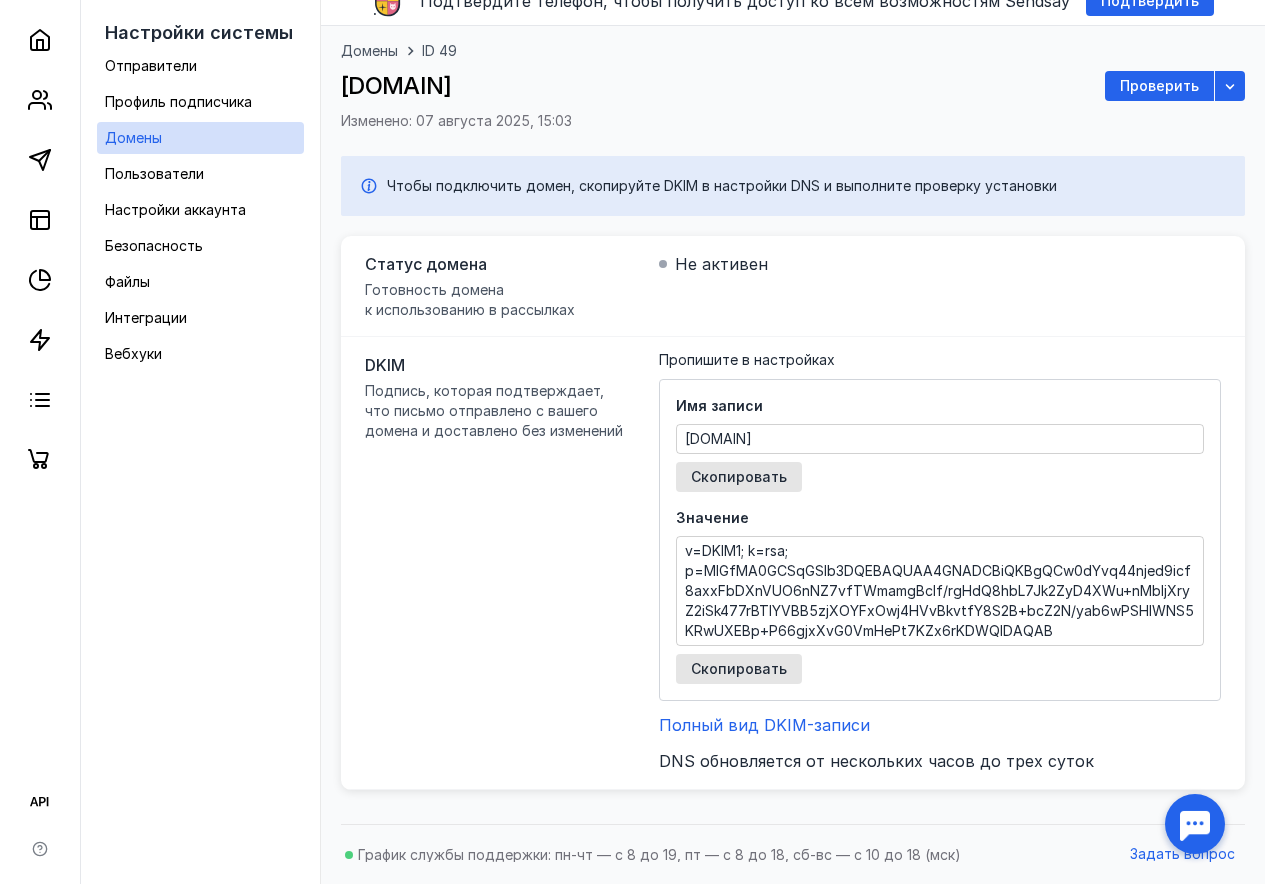 click on "[DOMAIN]" at bounding box center (940, 439) 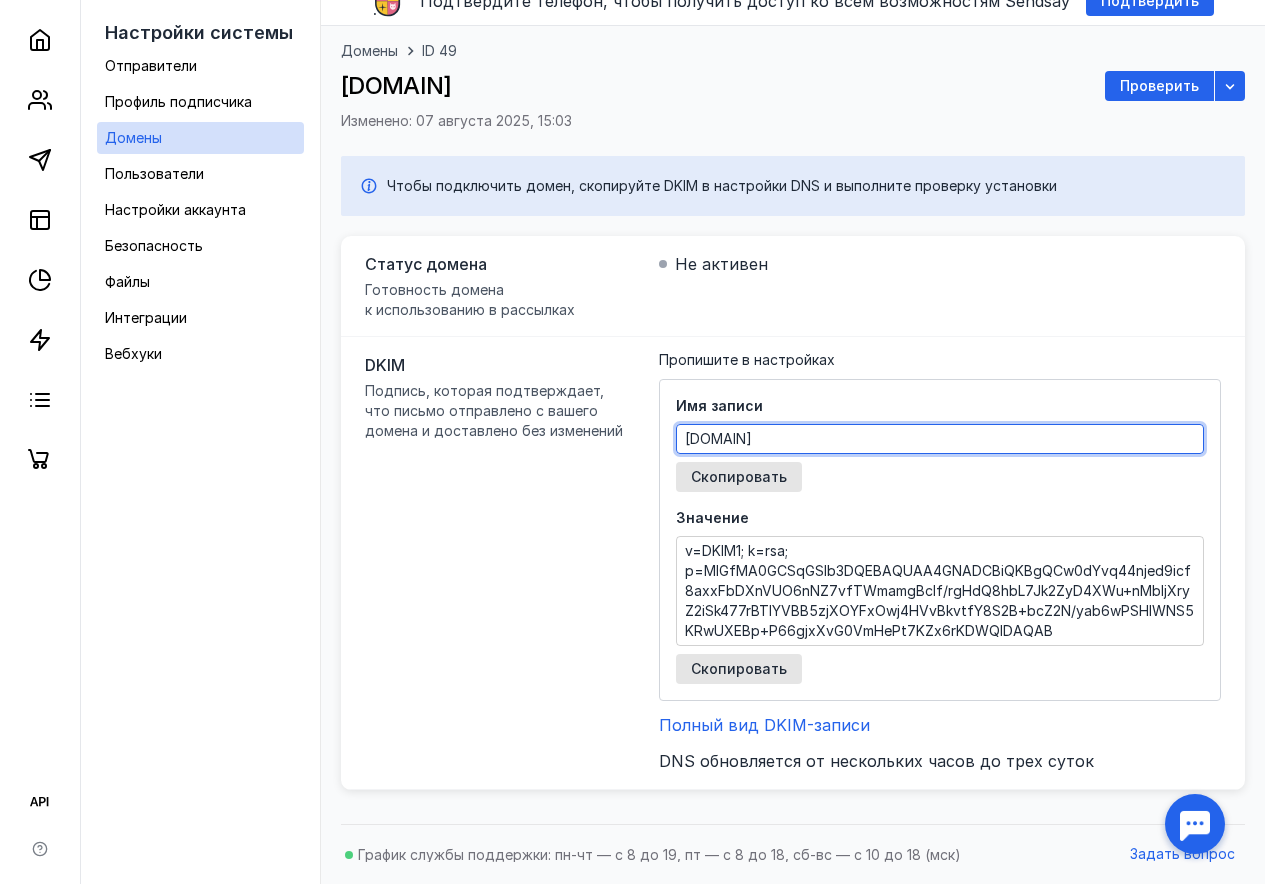 click on "[DOMAIN]" at bounding box center [940, 439] 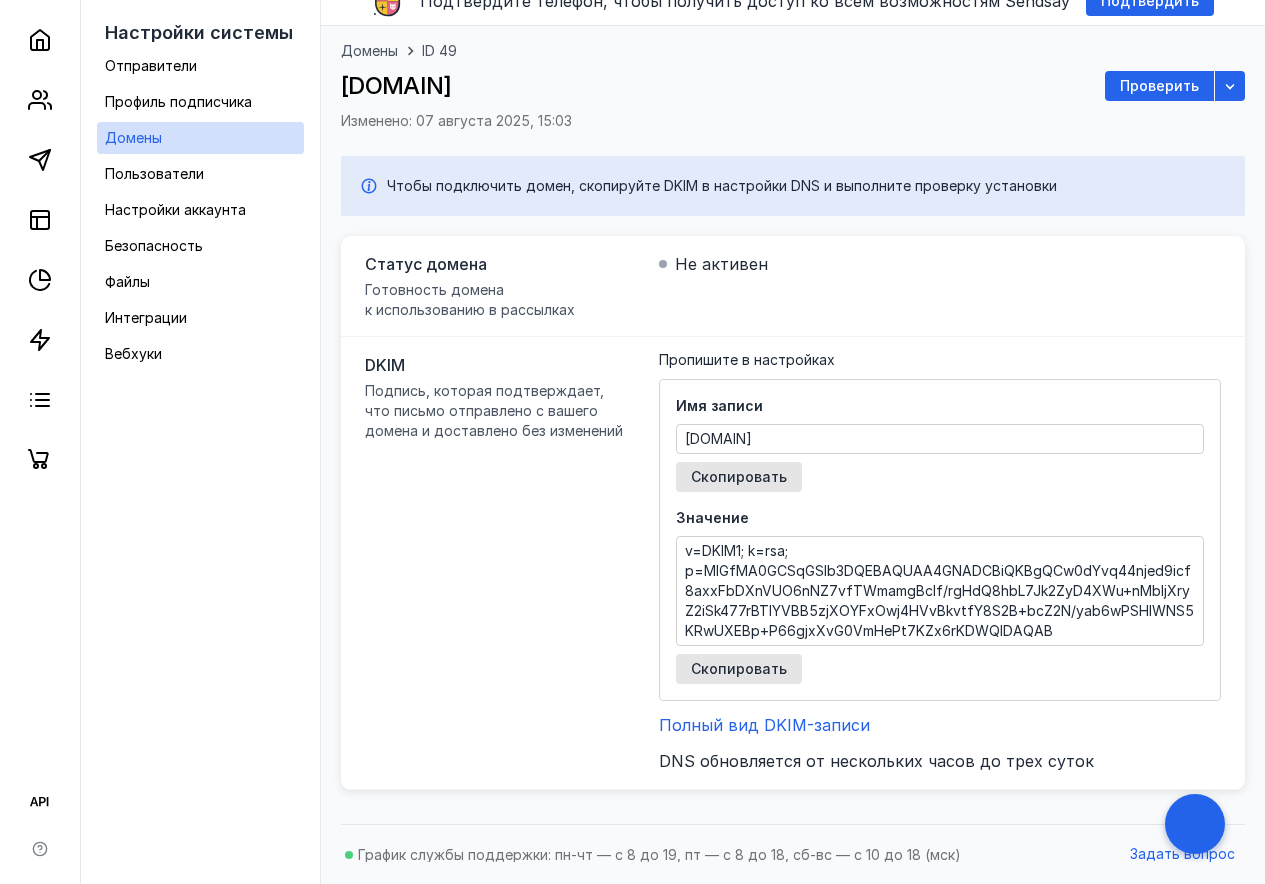 click on "Имя записи [DOMAIN] Скопировать" at bounding box center (940, 444) 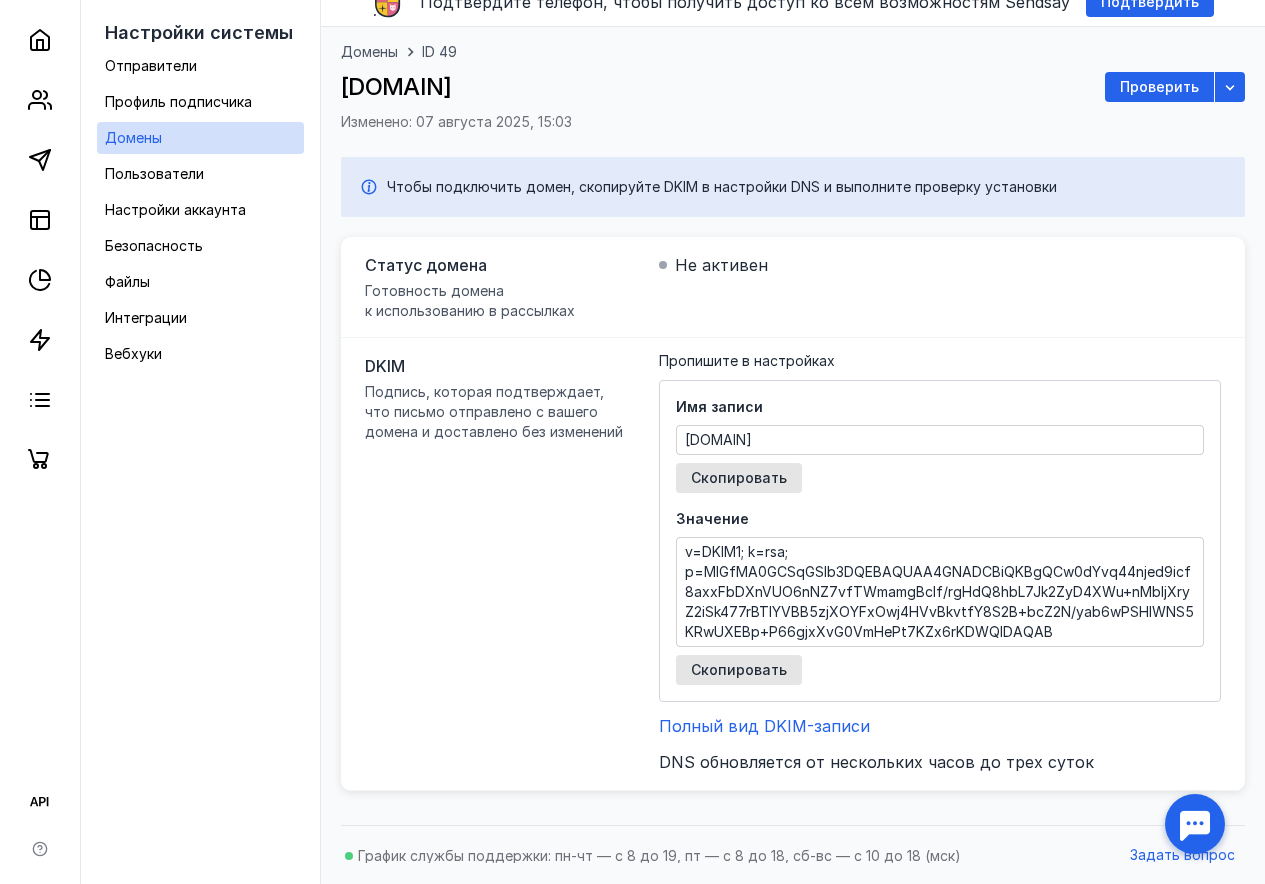 scroll, scrollTop: 83, scrollLeft: 0, axis: vertical 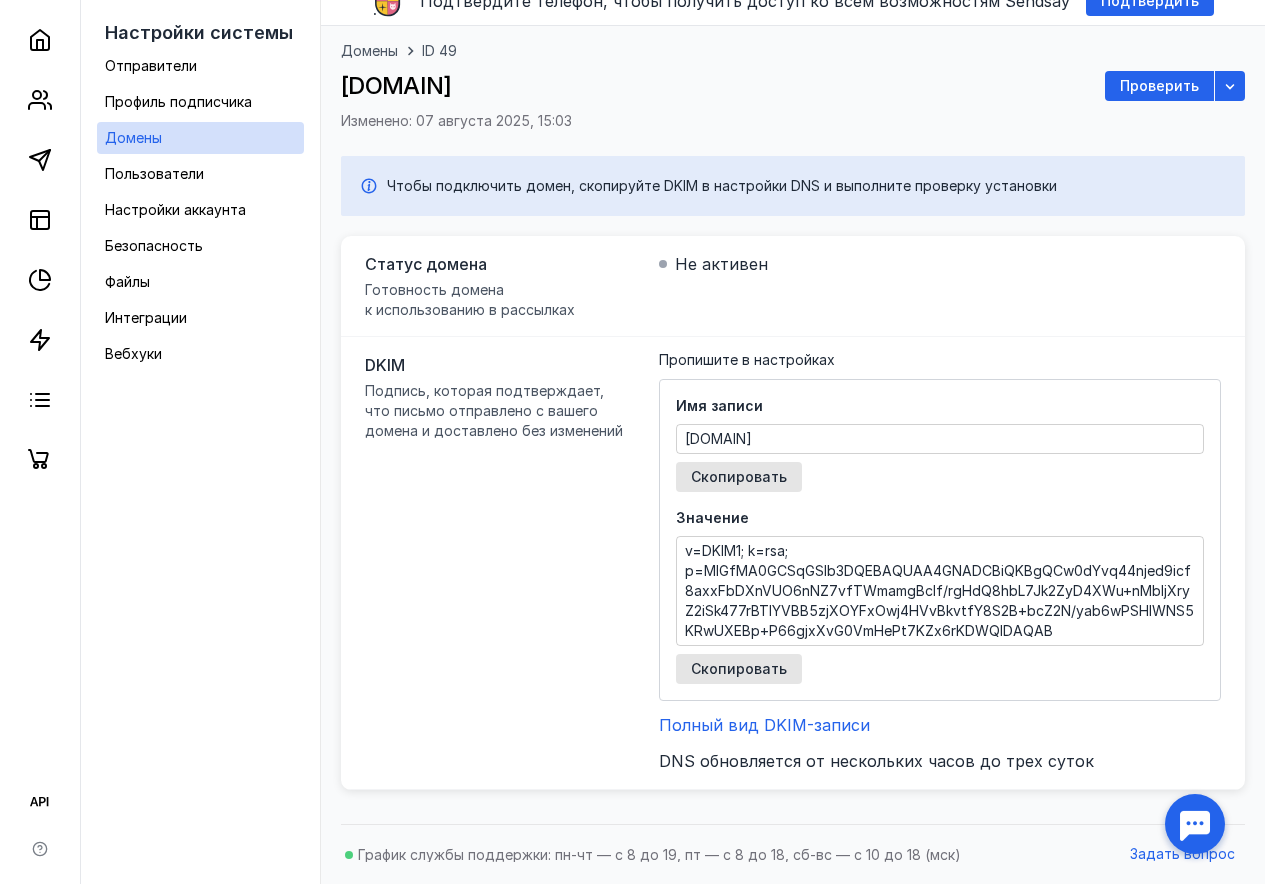 click on "DKIM Подпись, которая подтверждает, что письмо отправлено с вашего домена и доставлено без изменений Пропишите в настройках Имя записи [DOMAIN]._domainkey.[DOMAIN] Скопировать Значение v=DKIM1; k=rsa; p=MIGfMA0GCSqGSIb3DQEBAQUAA4GNADCBiQKBgQCw0dYvq44njed9icf8axxFbDXnVUO6nNZ7vfTWmamgBclf/rgHdQ8hbL7Jk2ZyD4XWu+nMbljXryZ2iSk477rBTlYVBB5zjXOYFxOwj4HVvBkvtfY8S2B+bcZ2N/yab6wPSHlWNS5KRwUXEBp+P66gjxXvG0VmHePt7KZx6rKDWQIDAQAB Скопировать Полный вид DKIM-записи DNS обновляется от нескольких часов до трех суток" at bounding box center (793, 563) 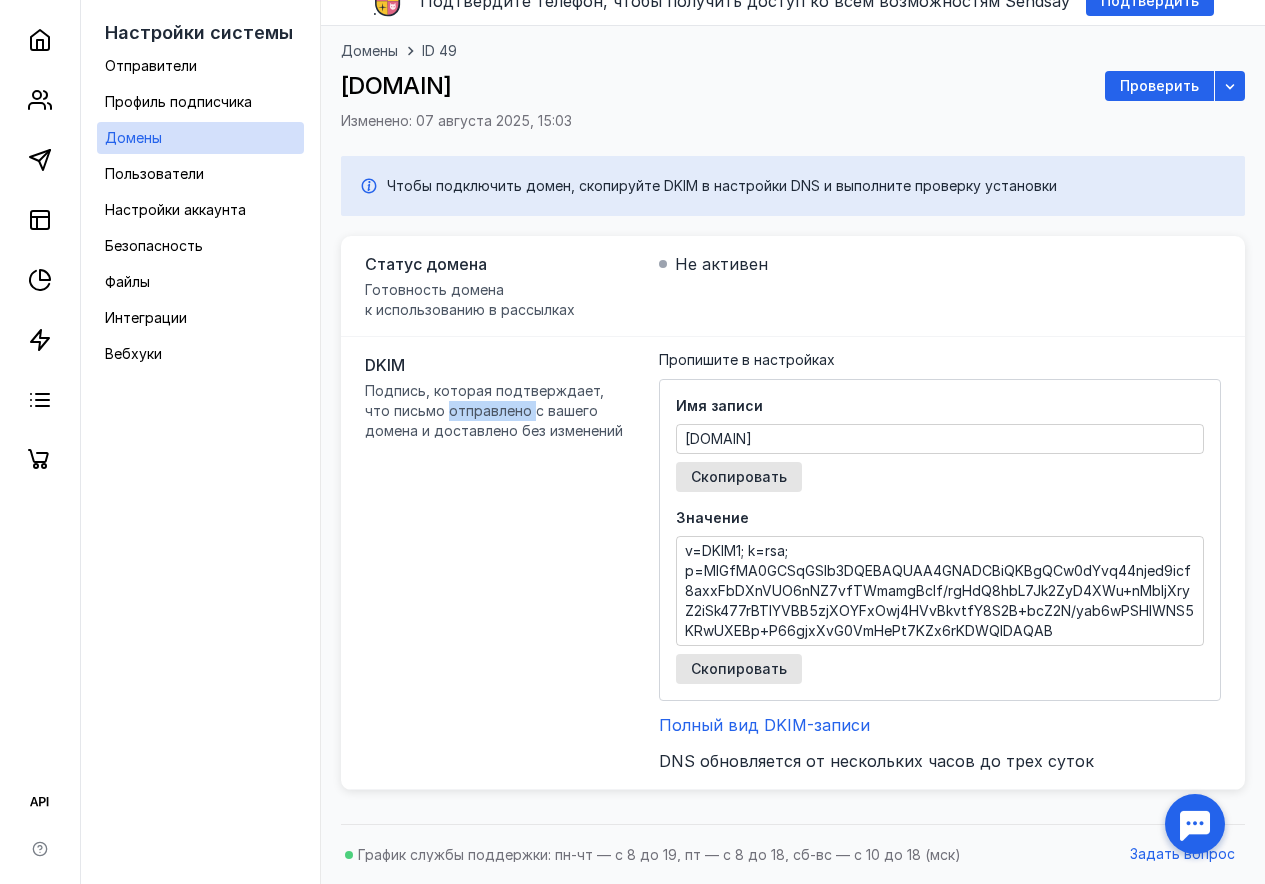 click on "Подпись, которая подтверждает, что письмо отправлено с вашего домена и доставлено без изменений" at bounding box center (494, 410) 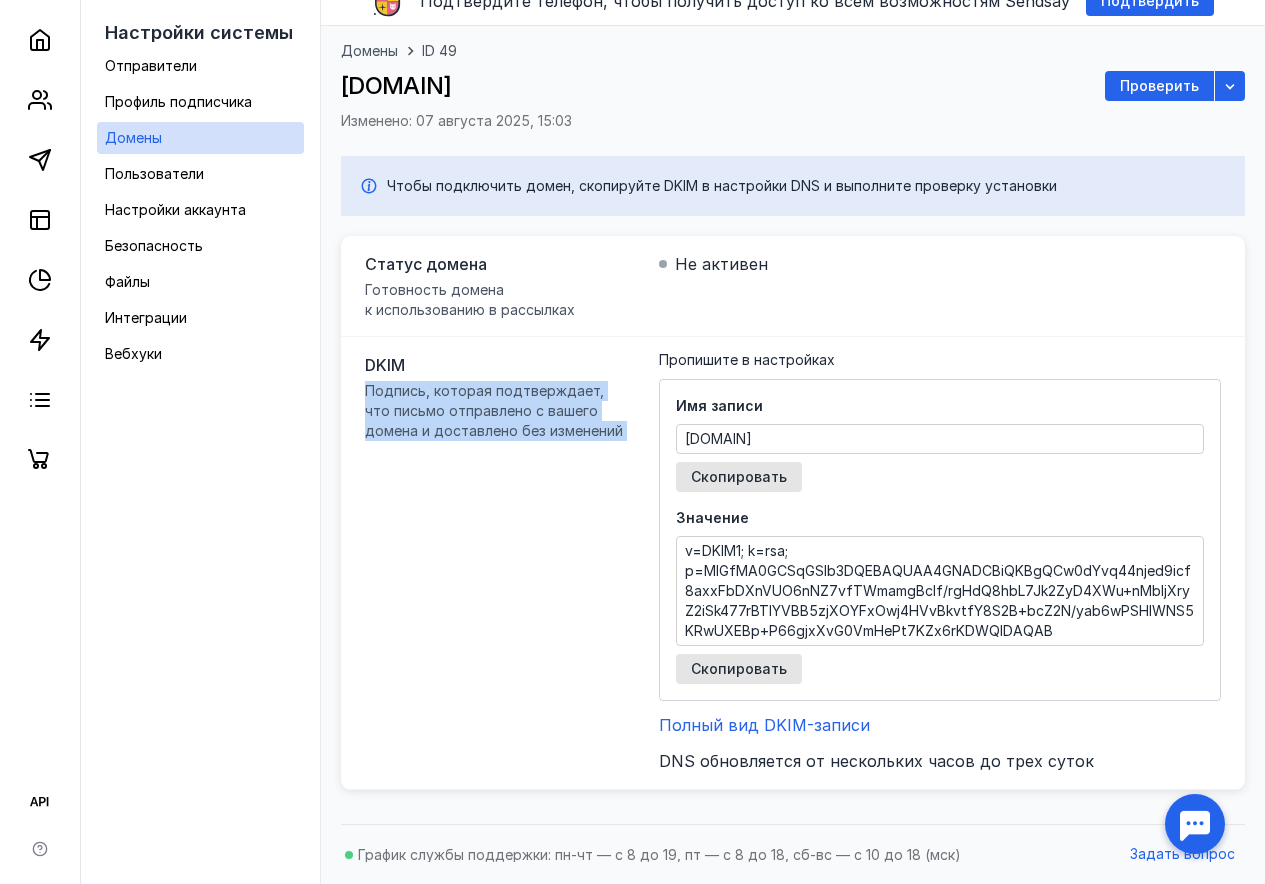 drag, startPoint x: 465, startPoint y: 405, endPoint x: 504, endPoint y: 547, distance: 147.25827 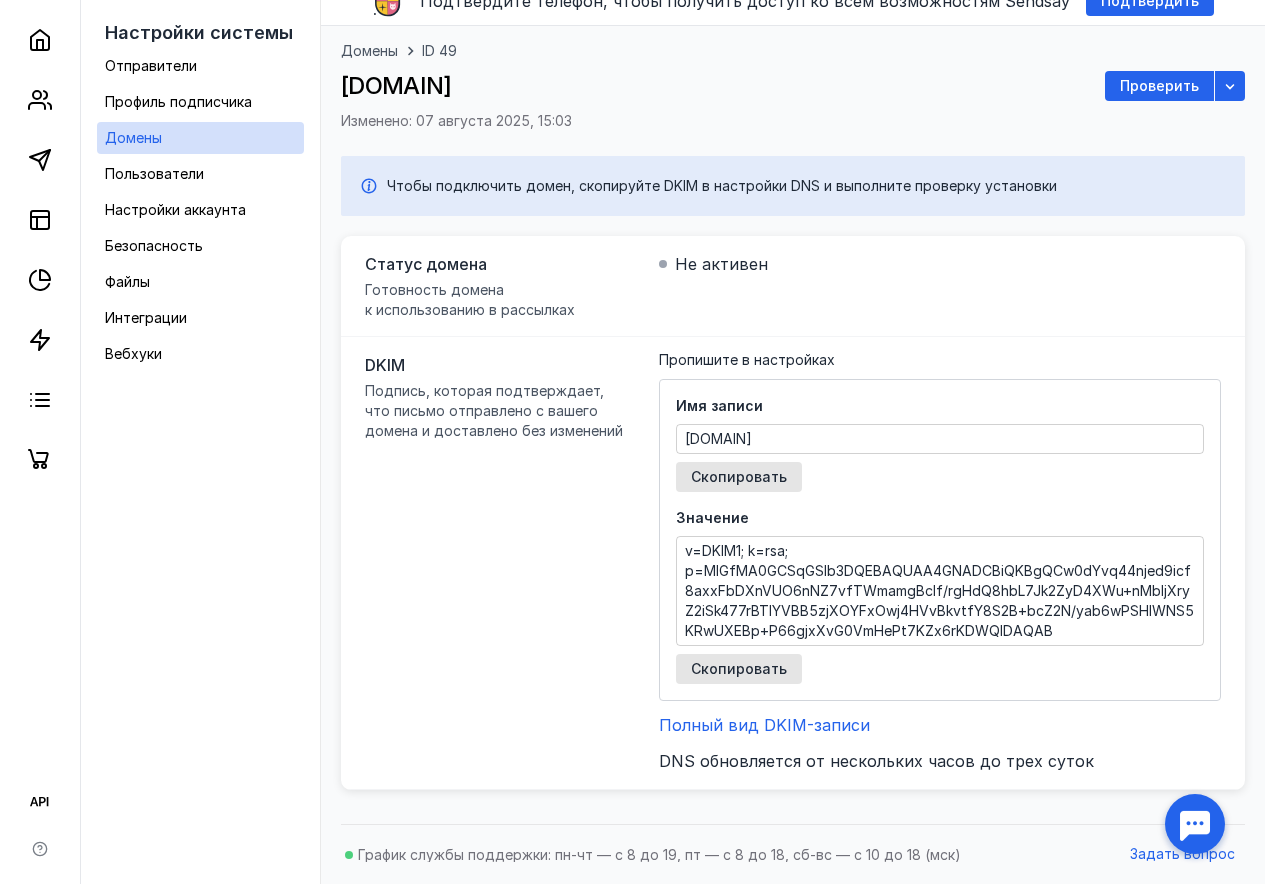 click on "DKIM Подпись, которая подтверждает, что письмо отправлено с вашего домена и доставлено без изменений Пропишите в настройках Имя записи [DOMAIN]._domainkey.[DOMAIN] Скопировать Значение v=DKIM1; k=rsa; p=MIGfMA0GCSqGSIb3DQEBAQUAA4GNADCBiQKBgQCw0dYvq44njed9icf8axxFbDXnVUO6nNZ7vfTWmamgBclf/rgHdQ8hbL7Jk2ZyD4XWu+nMbljXryZ2iSk477rBTlYVBB5zjXOYFxOwj4HVvBkvtfY8S2B+bcZ2N/yab6wPSHlWNS5KRwUXEBp+P66gjxXvG0VmHePt7KZx6rKDWQIDAQAB Скопировать Полный вид DKIM-записи DNS обновляется от нескольких часов до трех суток" at bounding box center (793, 563) 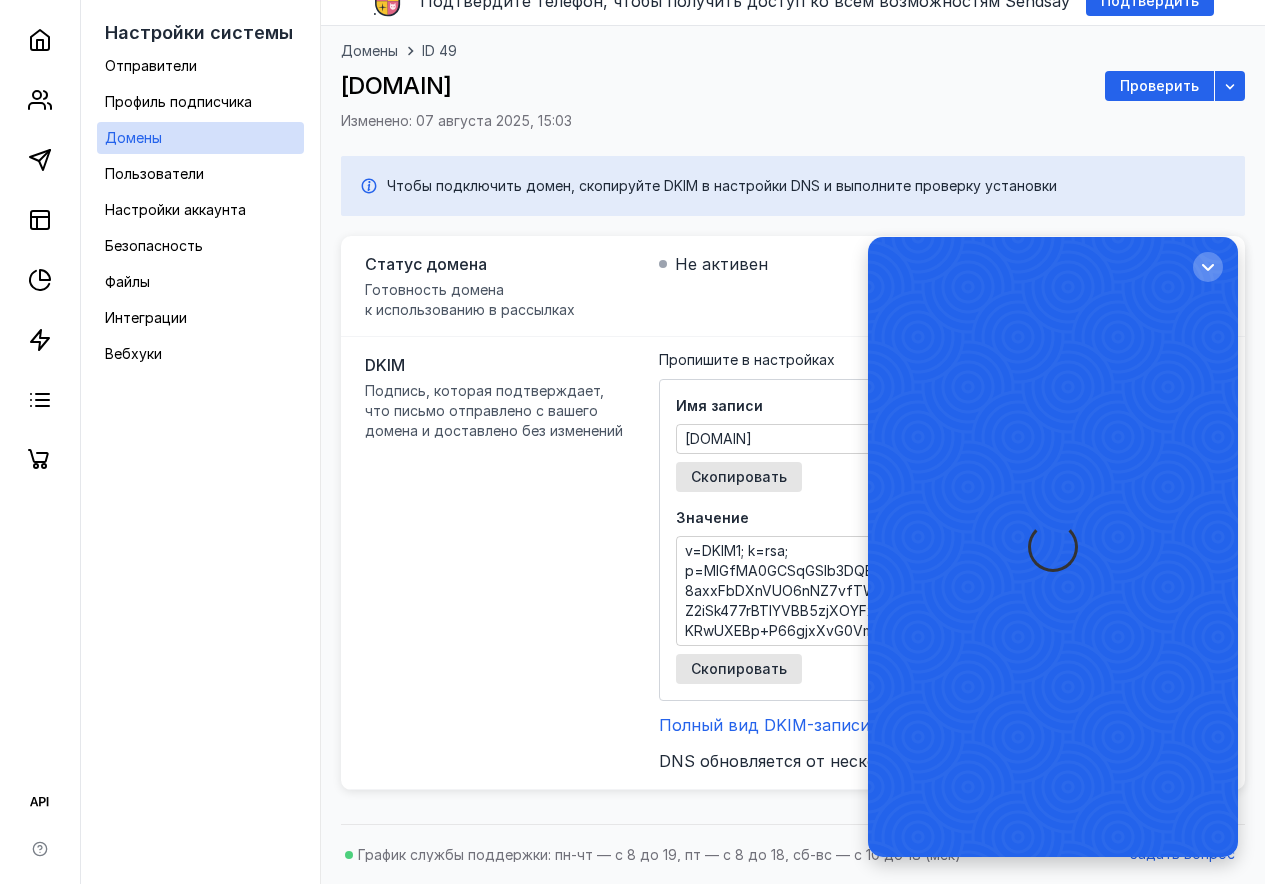 scroll, scrollTop: 0, scrollLeft: 0, axis: both 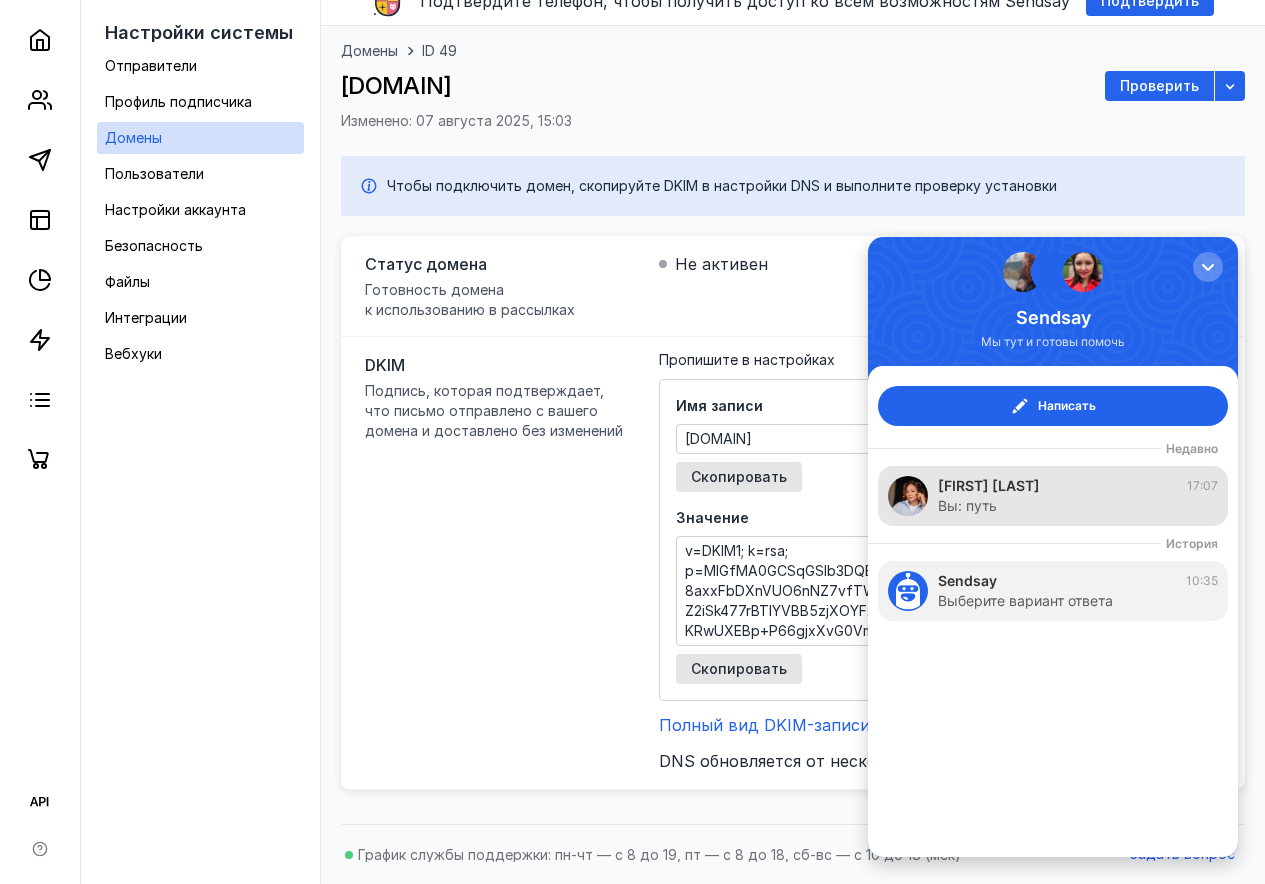 click on "Вы: путь" at bounding box center [1078, 506] 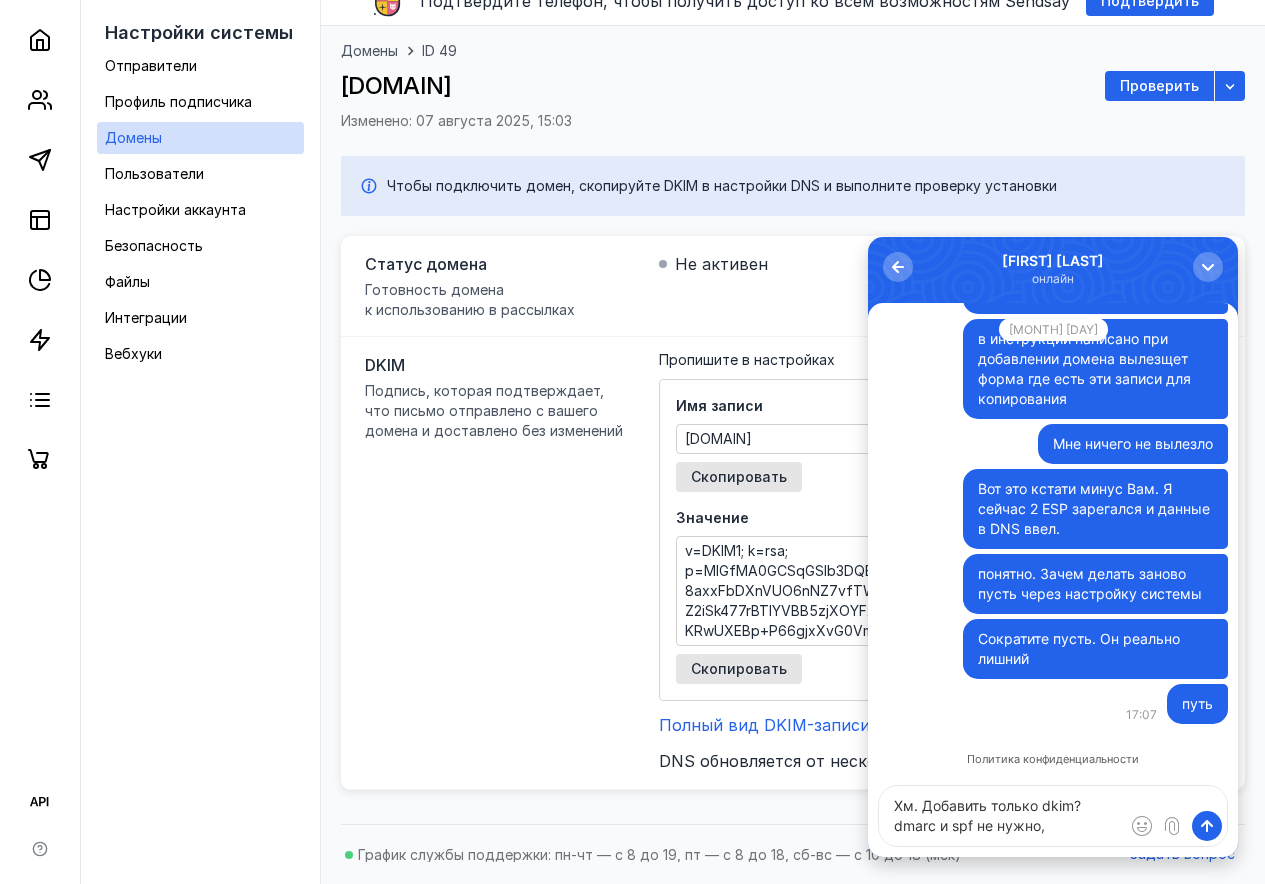 type on "Хм. Добавить только dkim? dmarc и spf не нужно," 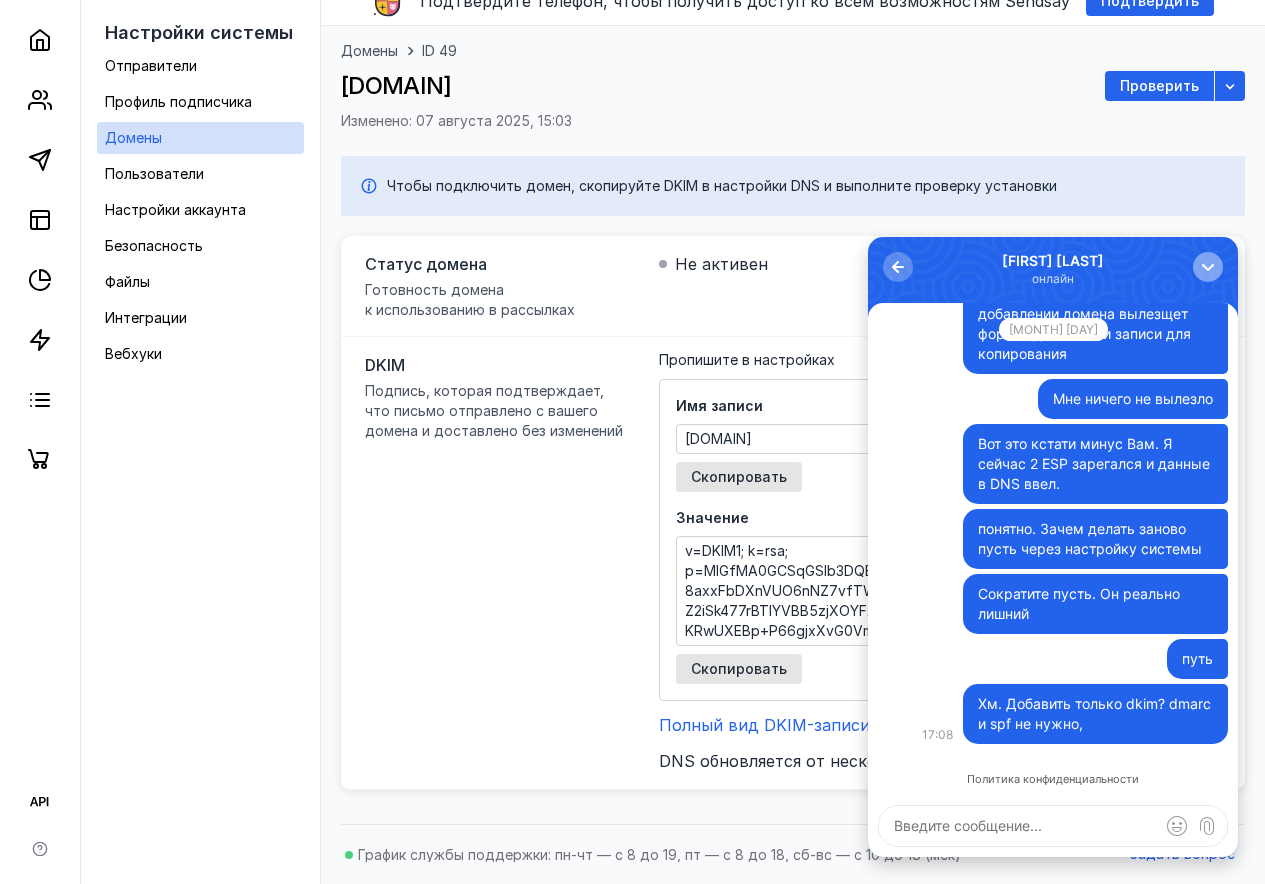 click at bounding box center (1208, 267) 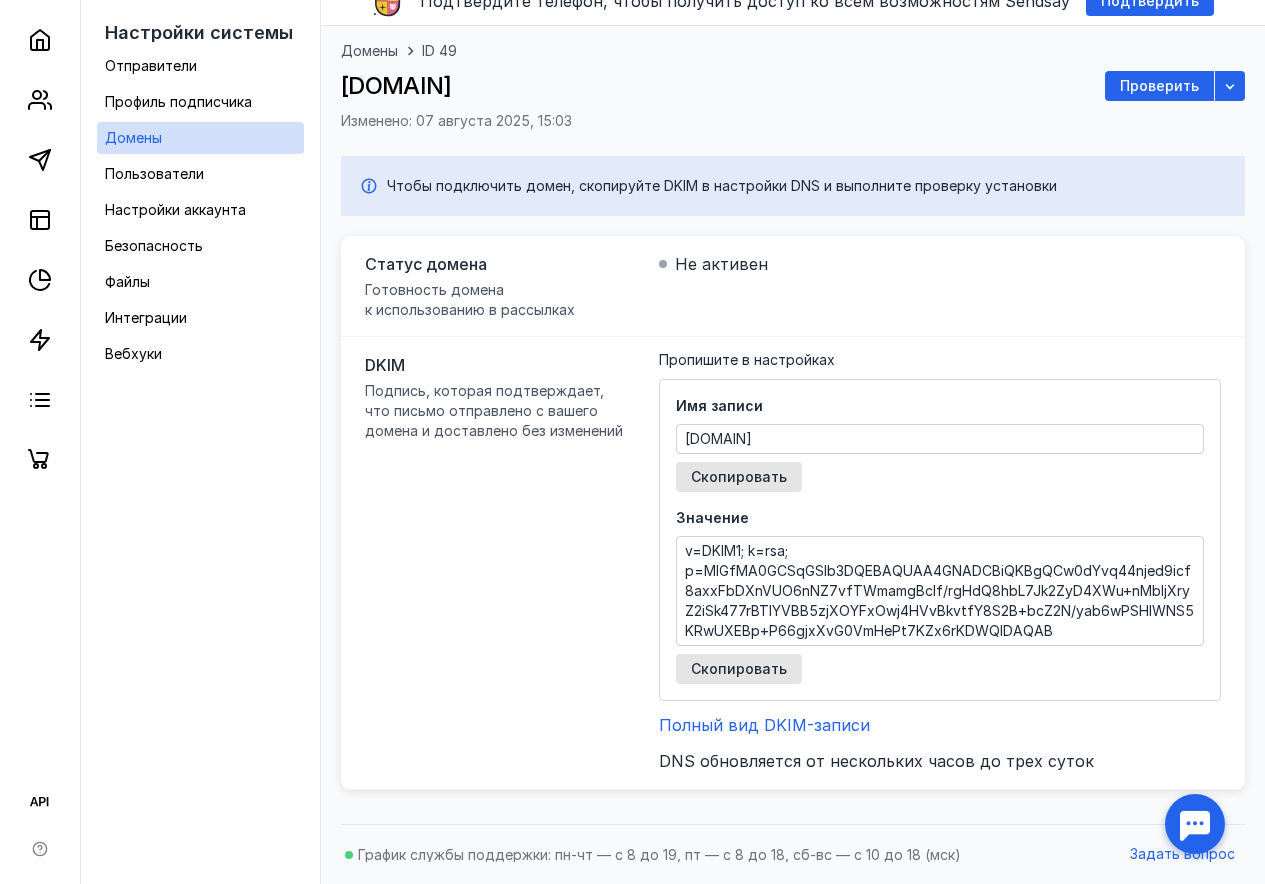 scroll, scrollTop: 0, scrollLeft: 0, axis: both 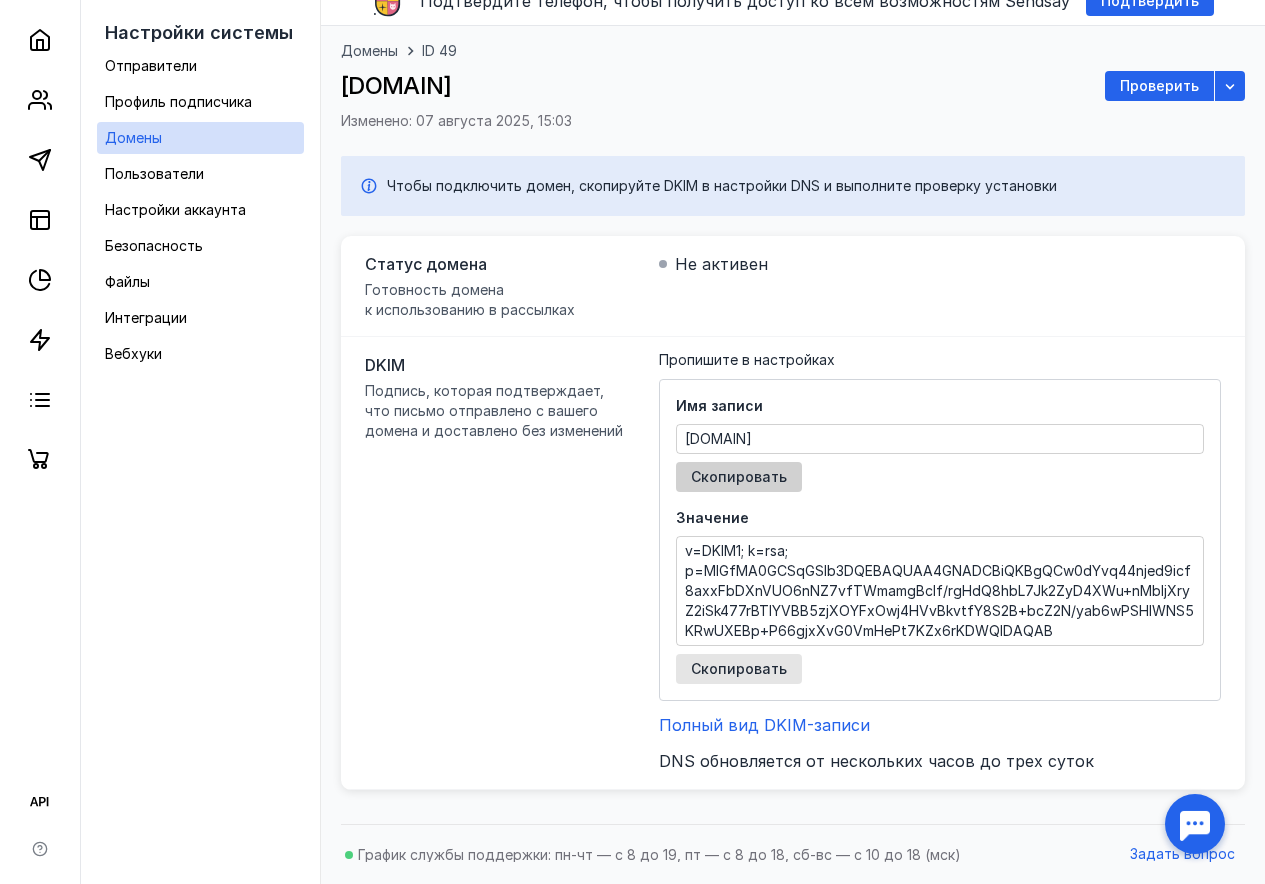 click on "Скопировать" at bounding box center (739, 477) 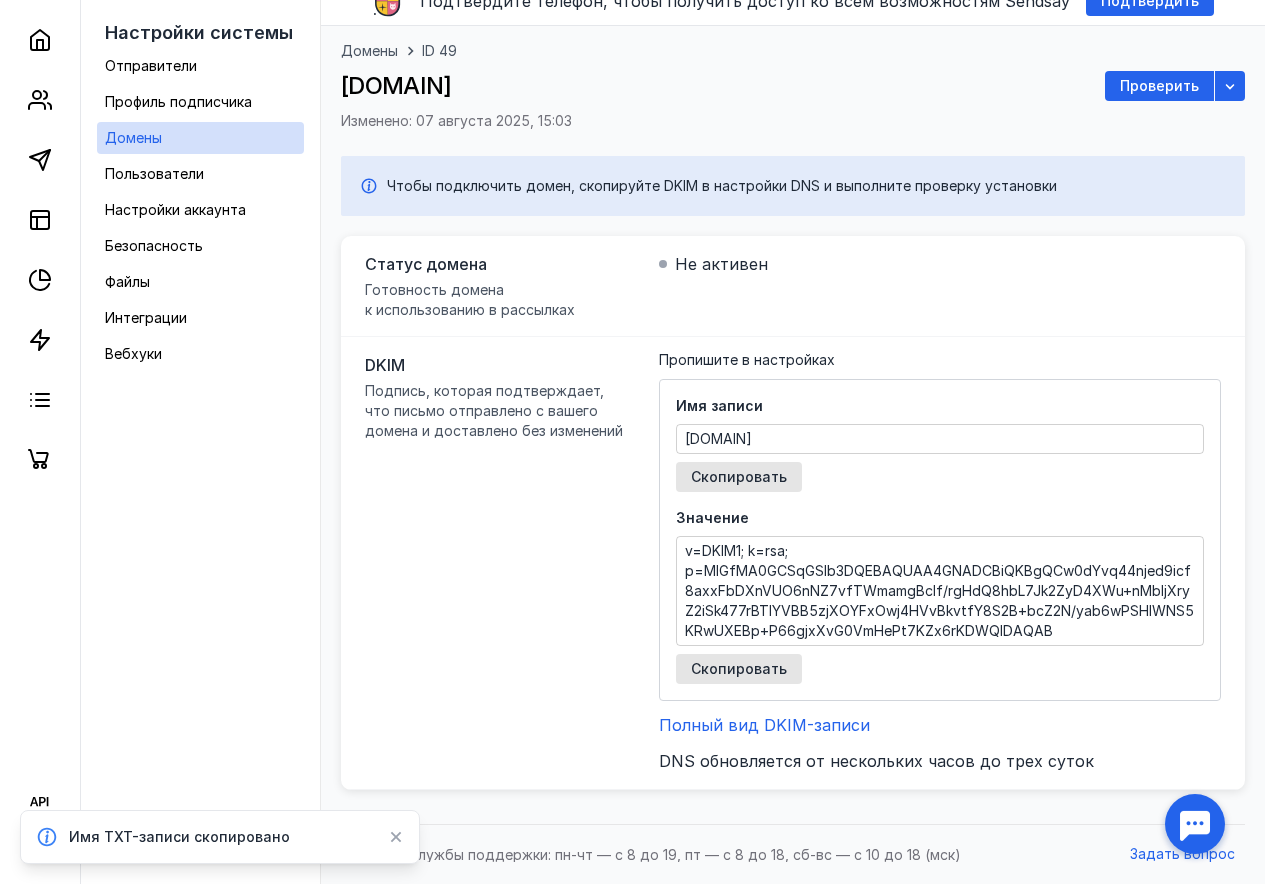 click on "[DOMAIN]" at bounding box center (940, 439) 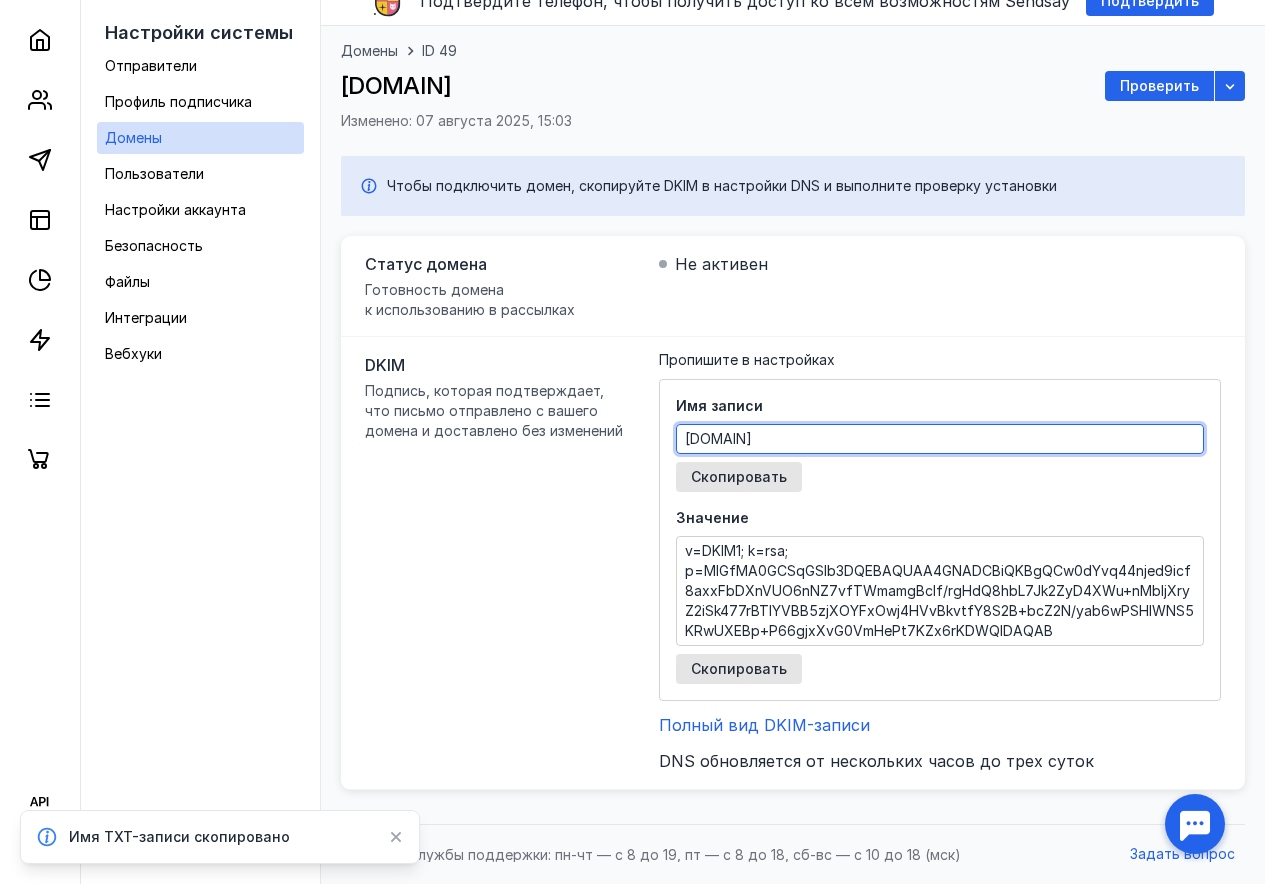 click on "[DOMAIN]" at bounding box center [940, 439] 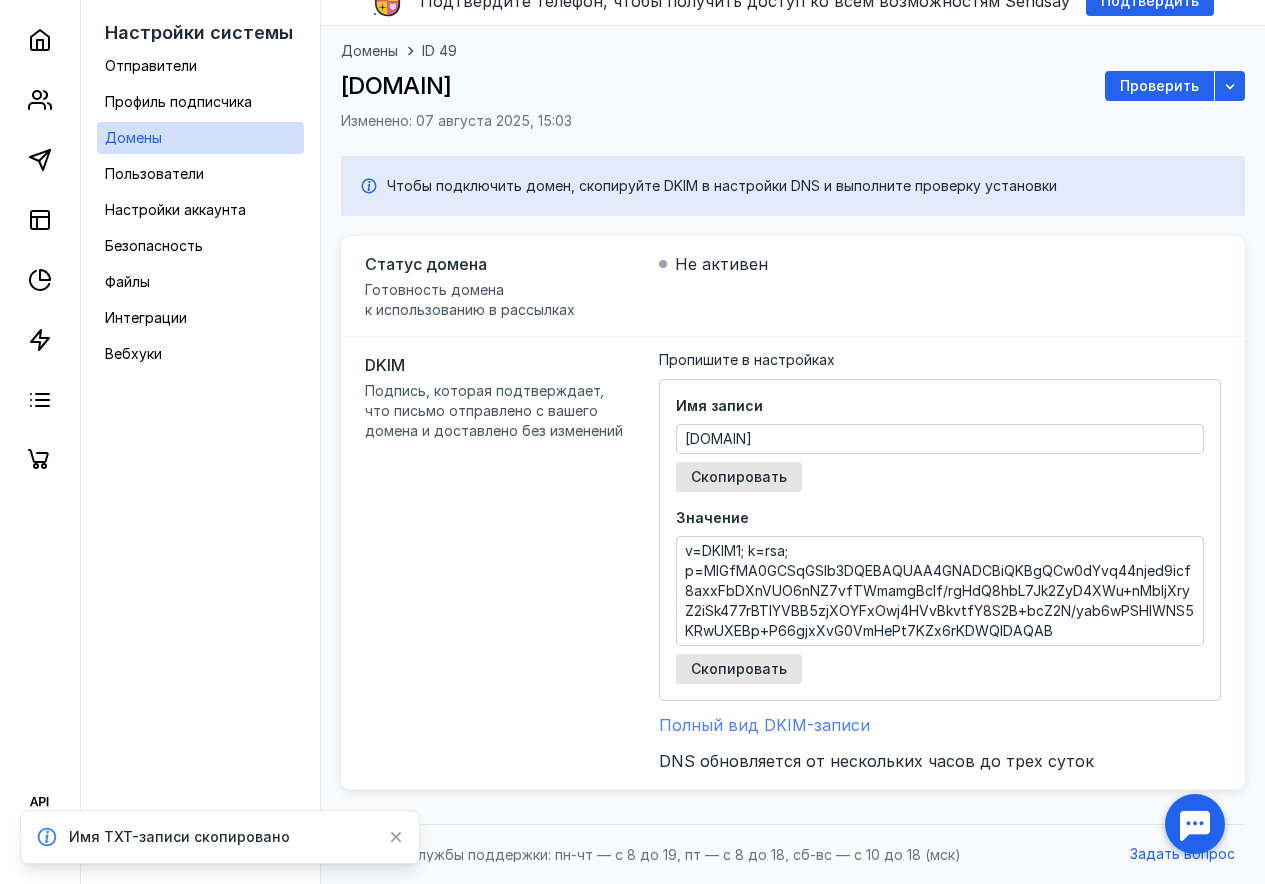 click on "Полный вид DKIM-записи" at bounding box center [764, 725] 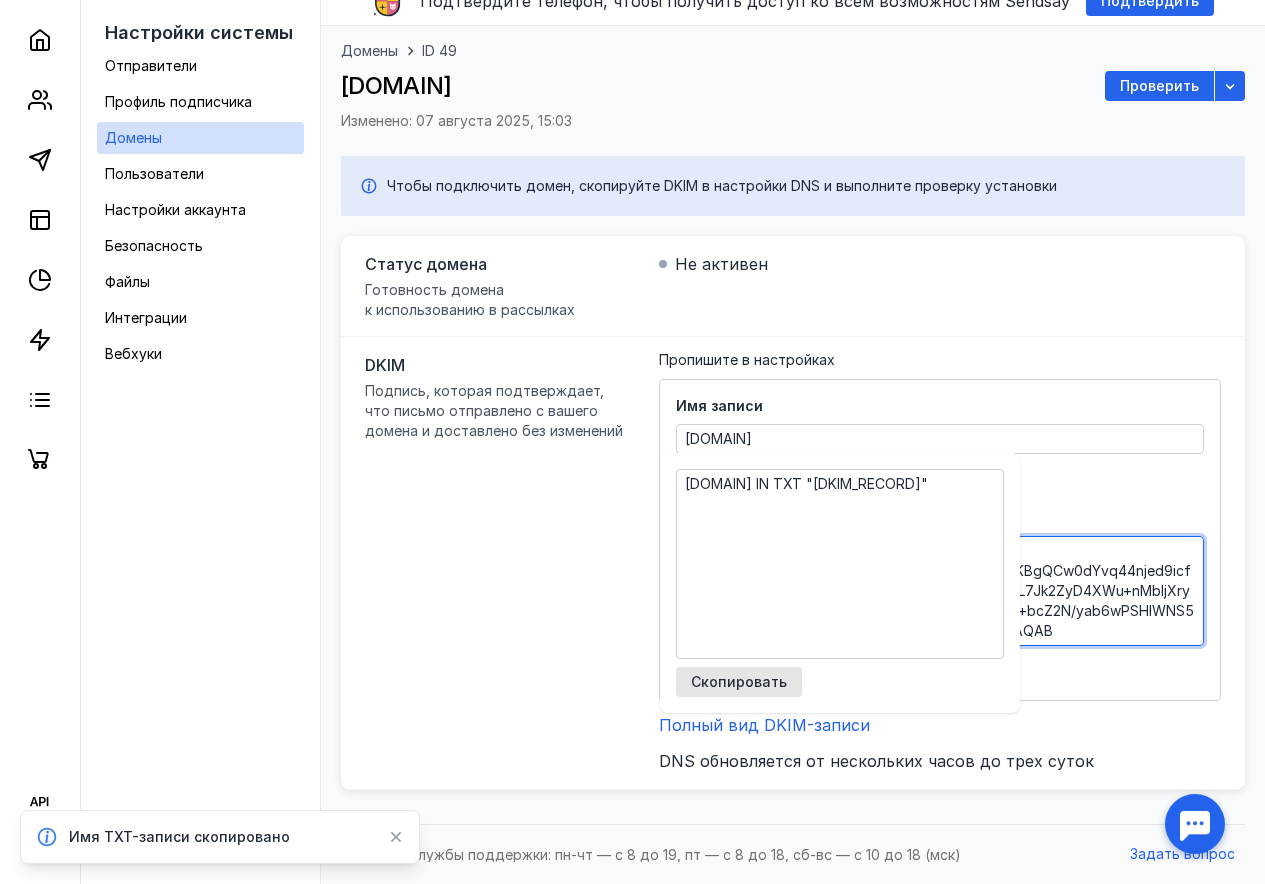click on "v=DKIM1; k=rsa; p=MIGfMA0GCSqGSIb3DQEBAQUAA4GNADCBiQKBgQCw0dYvq44njed9icf8axxFbDXnVUO6nNZ7vfTWmamgBclf/rgHdQ8hbL7Jk2ZyD4XWu+nMbljXryZ2iSk477rBTlYVBB5zjXOYFxOwj4HVvBkvtfY8S2B+bcZ2N/yab6wPSHlWNS5KRwUXEBp+P66gjxXvG0VmHePt7KZx6rKDWQIDAQAB" at bounding box center [940, 591] 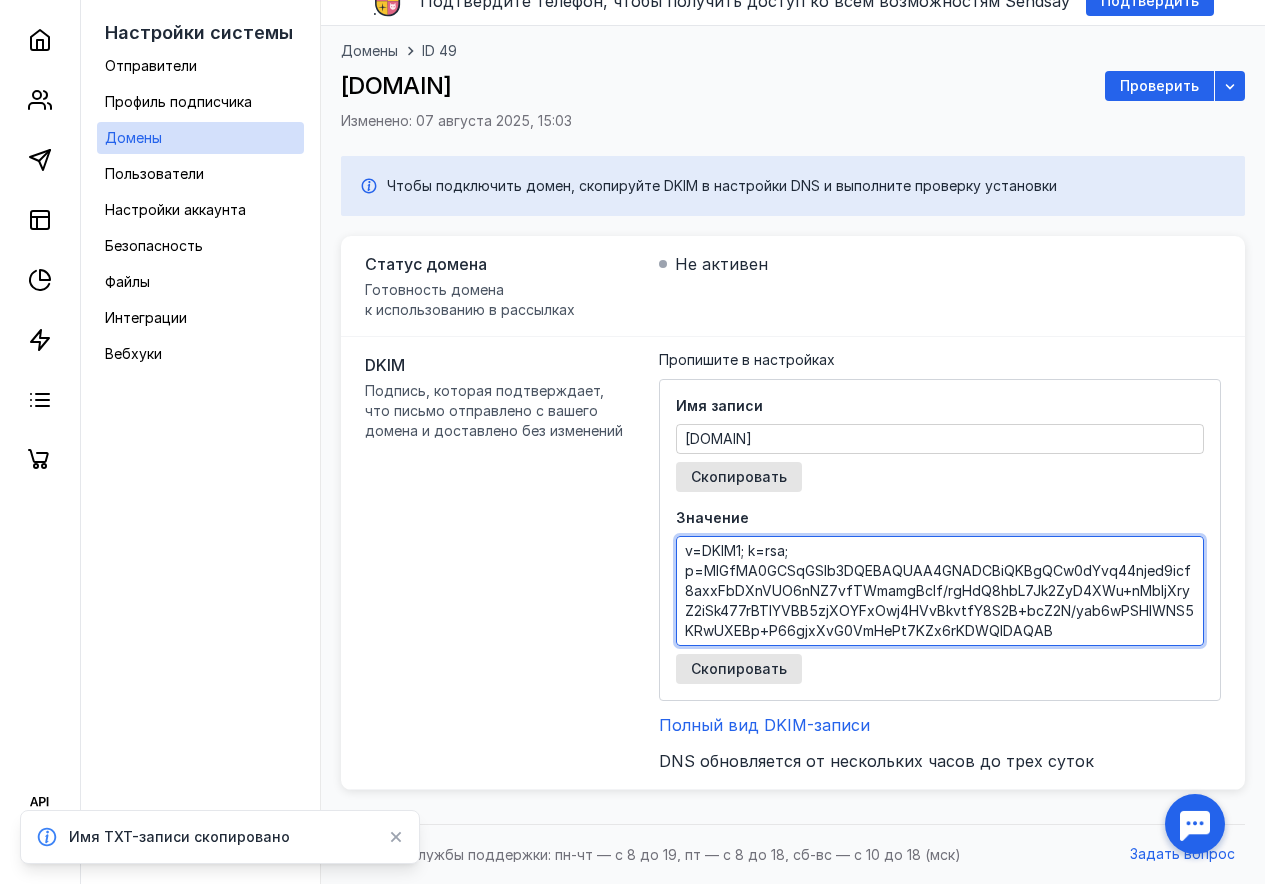 click on "v=DKIM1; k=rsa; p=MIGfMA0GCSqGSIb3DQEBAQUAA4GNADCBiQKBgQCw0dYvq44njed9icf8axxFbDXnVUO6nNZ7vfTWmamgBclf/rgHdQ8hbL7Jk2ZyD4XWu+nMbljXryZ2iSk477rBTlYVBB5zjXOYFxOwj4HVvBkvtfY8S2B+bcZ2N/yab6wPSHlWNS5KRwUXEBp+P66gjxXvG0VmHePt7KZx6rKDWQIDAQAB" at bounding box center [940, 591] 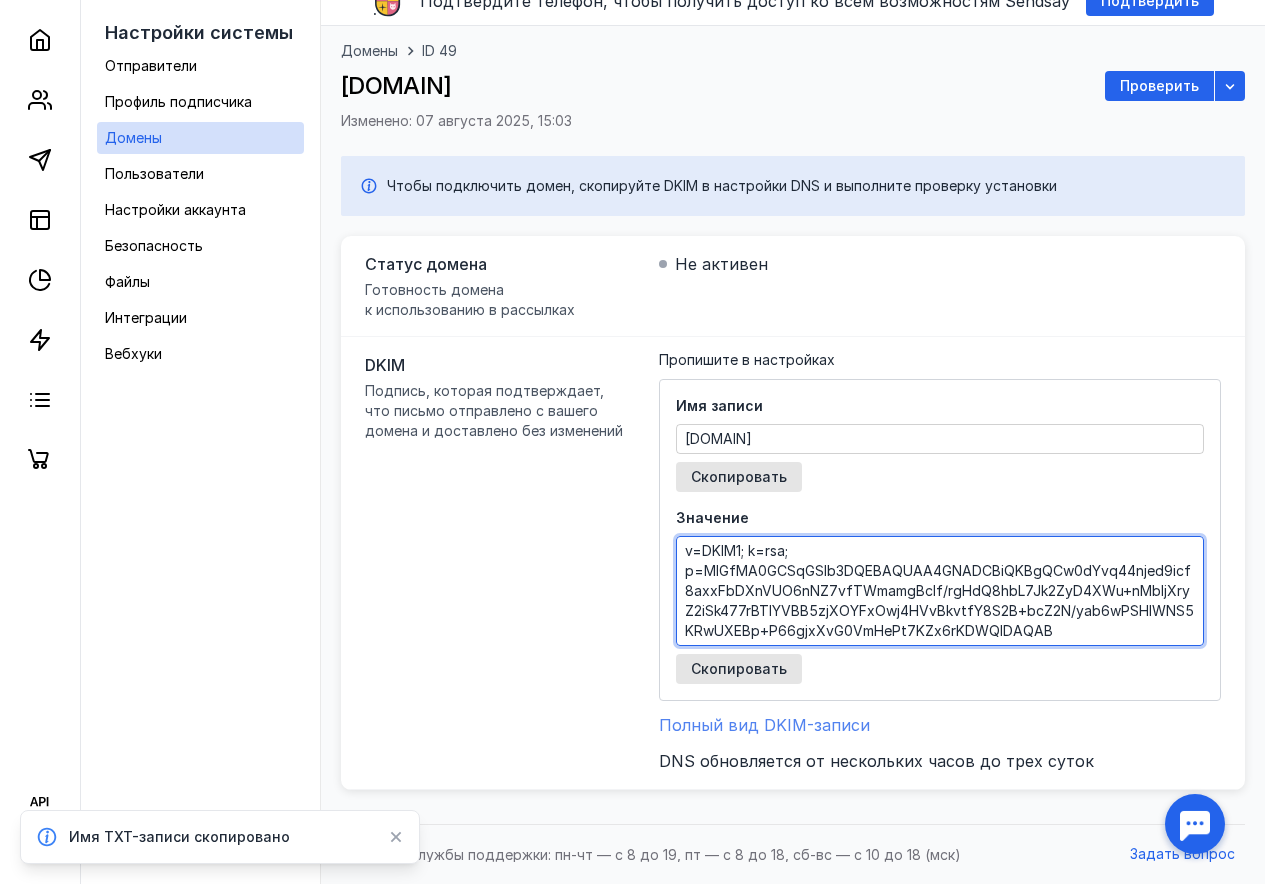 click on "Полный вид DKIM-записи" at bounding box center (764, 725) 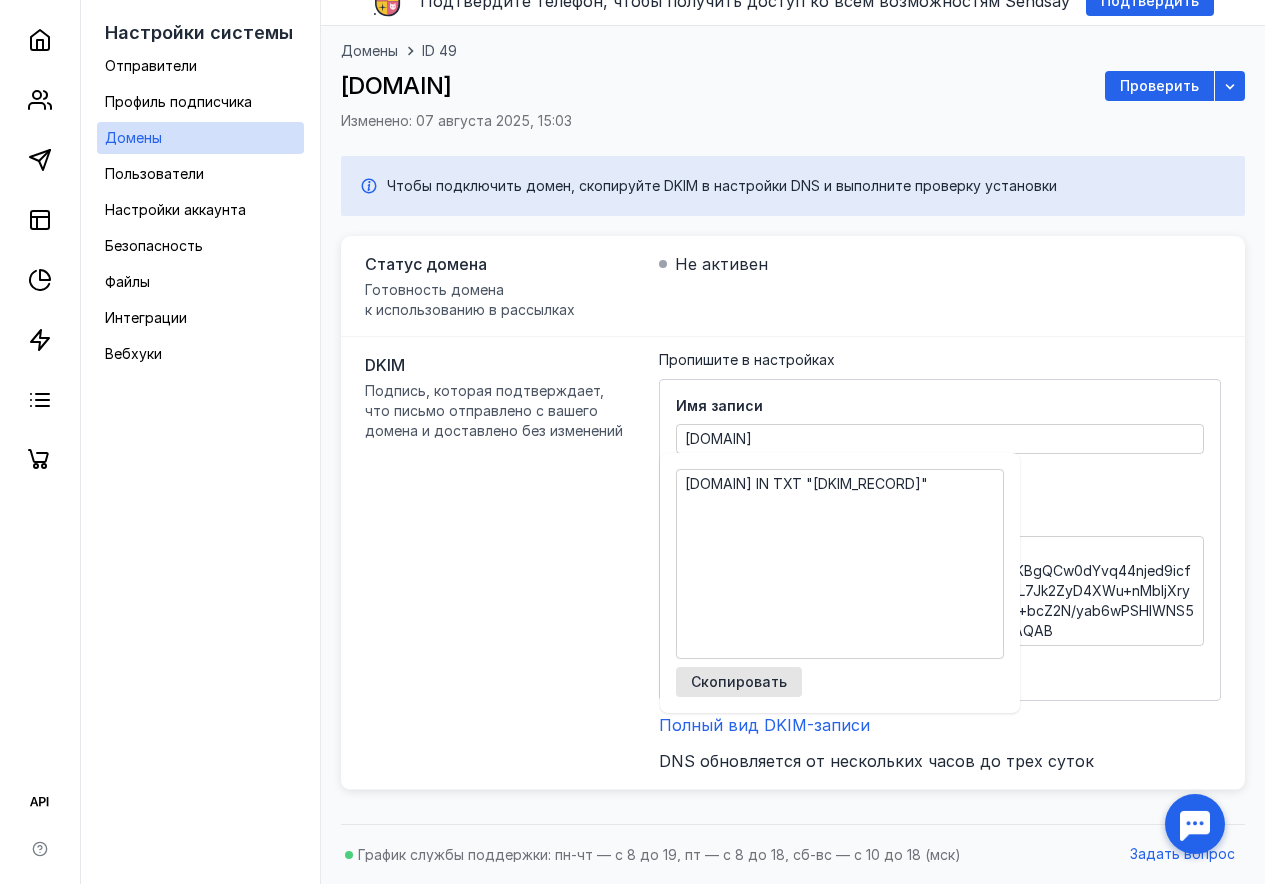 click on "Имя записи [DOMAIN] Скопировать" at bounding box center (940, 444) 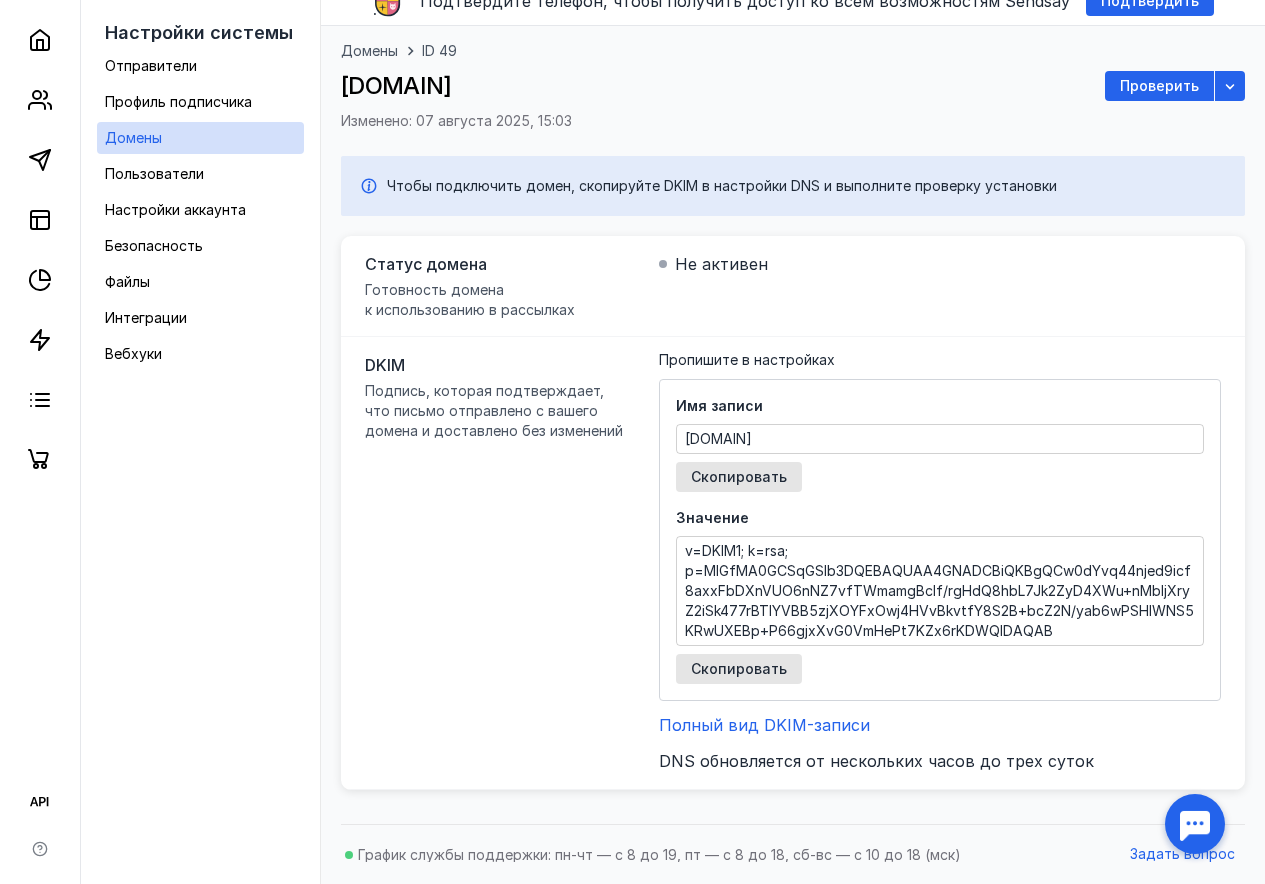click on "Имя записи [DOMAIN] Скопировать" at bounding box center (940, 444) 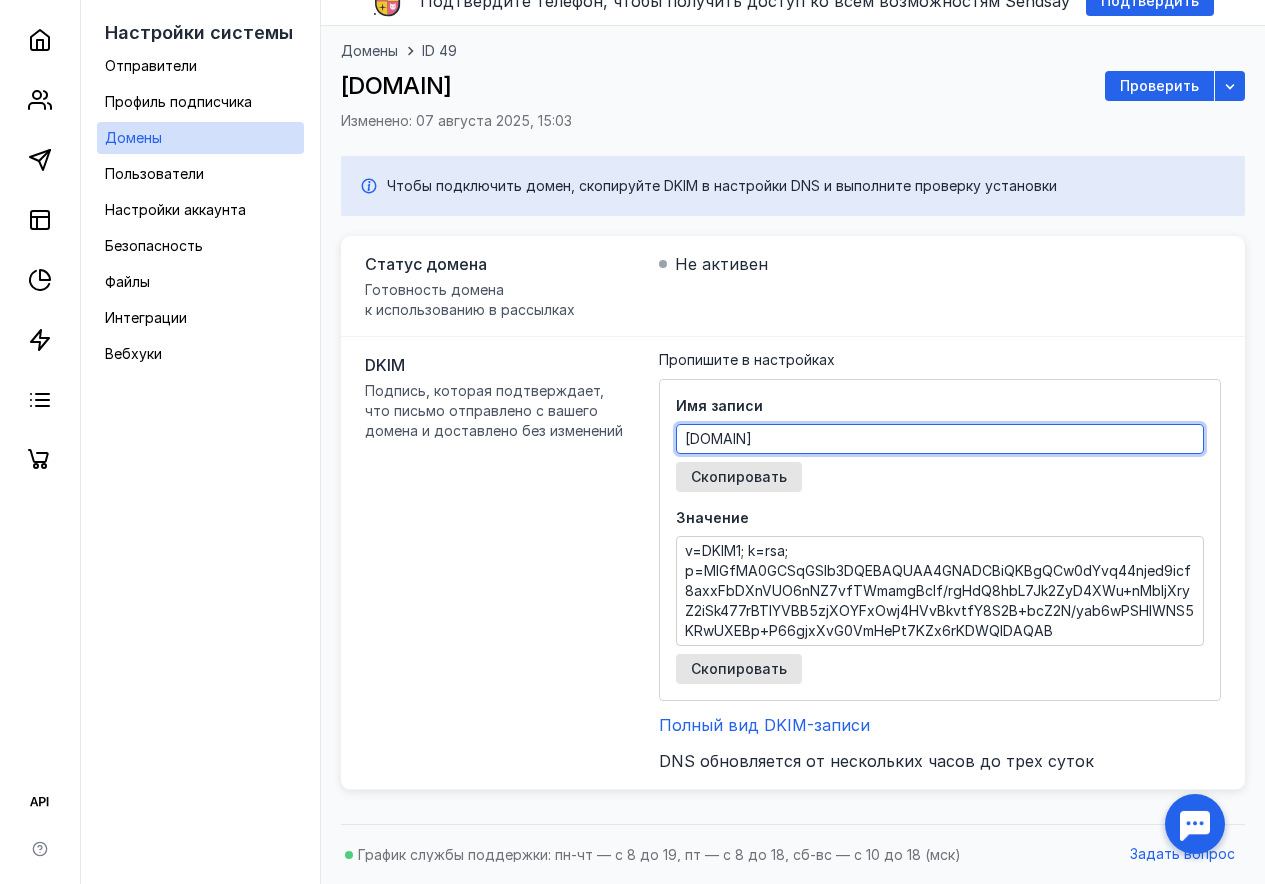 click on "[DOMAIN]" at bounding box center (940, 439) 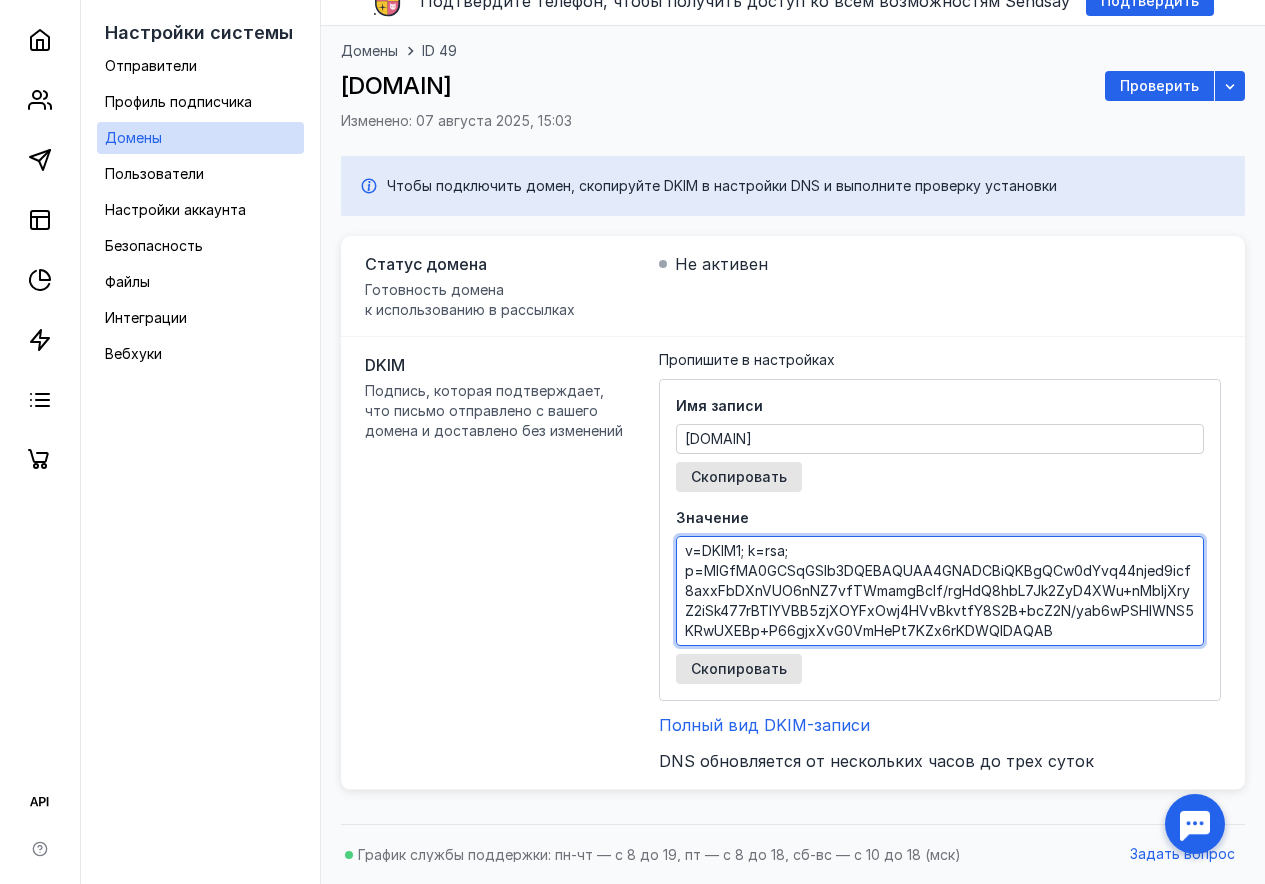click on "v=DKIM1; k=rsa; p=MIGfMA0GCSqGSIb3DQEBAQUAA4GNADCBiQKBgQCw0dYvq44njed9icf8axxFbDXnVUO6nNZ7vfTWmamgBclf/rgHdQ8hbL7Jk2ZyD4XWu+nMbljXryZ2iSk477rBTlYVBB5zjXOYFxOwj4HVvBkvtfY8S2B+bcZ2N/yab6wPSHlWNS5KRwUXEBp+P66gjxXvG0VmHePt7KZx6rKDWQIDAQAB" at bounding box center (940, 591) 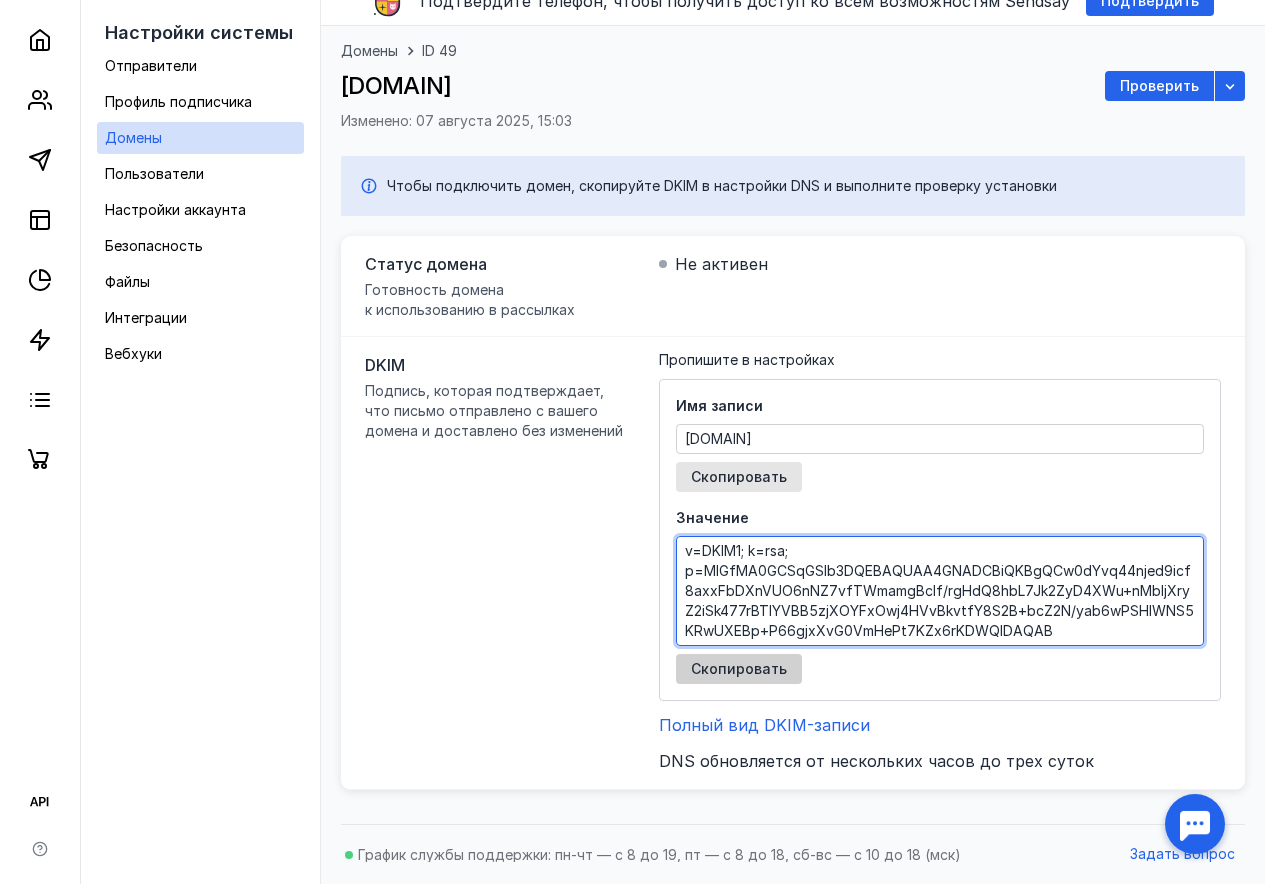 click on "Скопировать" at bounding box center [739, 669] 